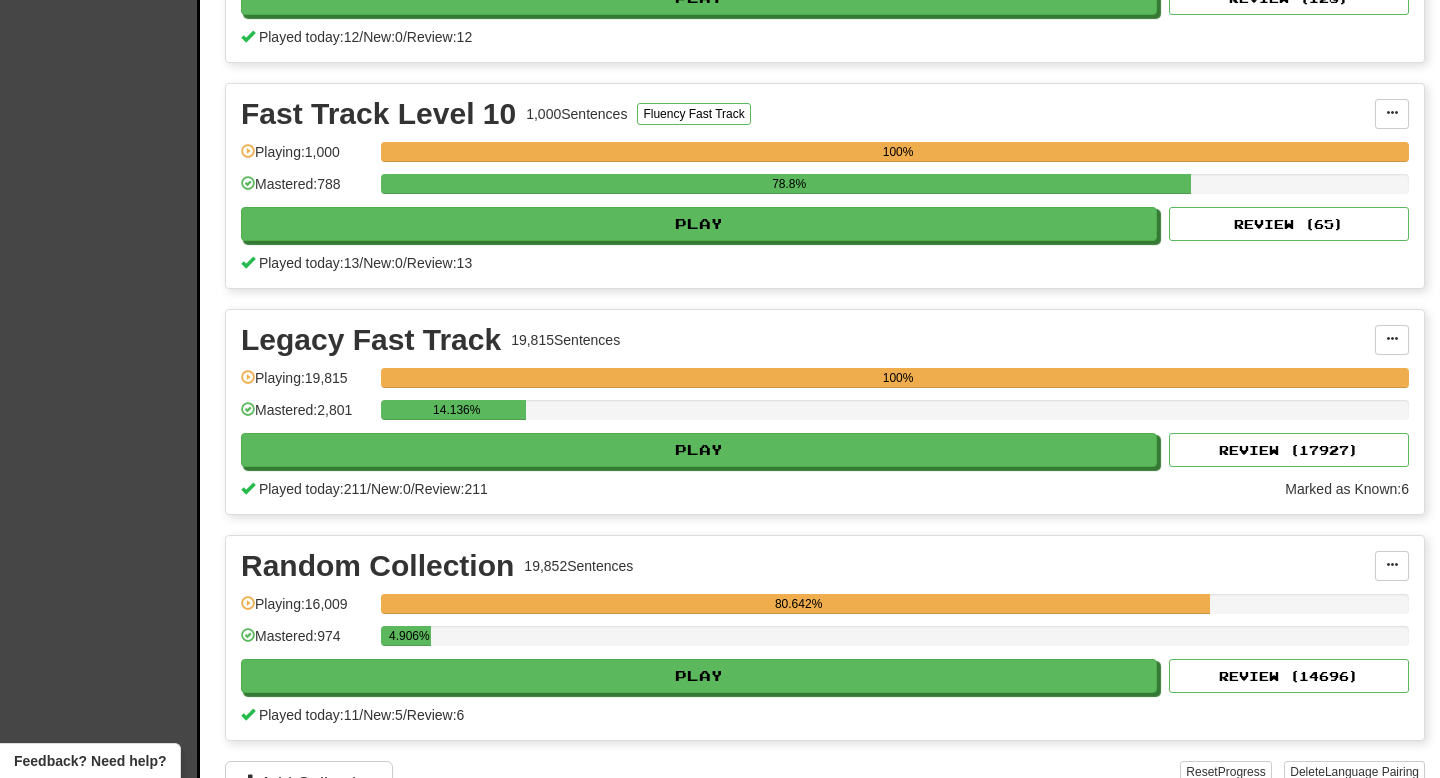 scroll, scrollTop: 2856, scrollLeft: 0, axis: vertical 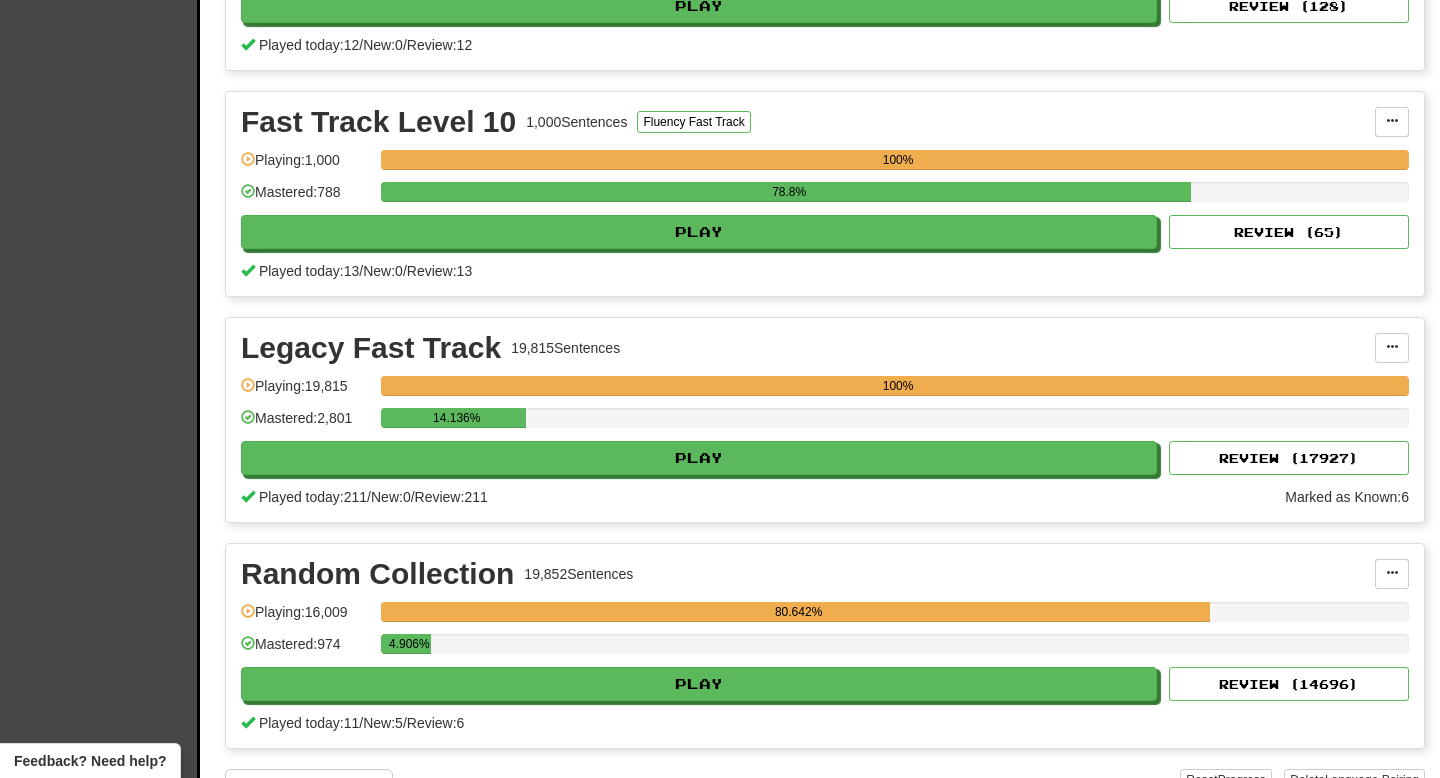 click on "Legacy Fast Track 19,815  Sentences Manage Sentences Unpin from Dashboard  Playing:  19,815 100%  Mastered:  2,801 14.136% Play Review ( 17927 )   Played today:  211  /  New:  0  /  Review:  211 Marked as Known:  6" at bounding box center (825, 420) 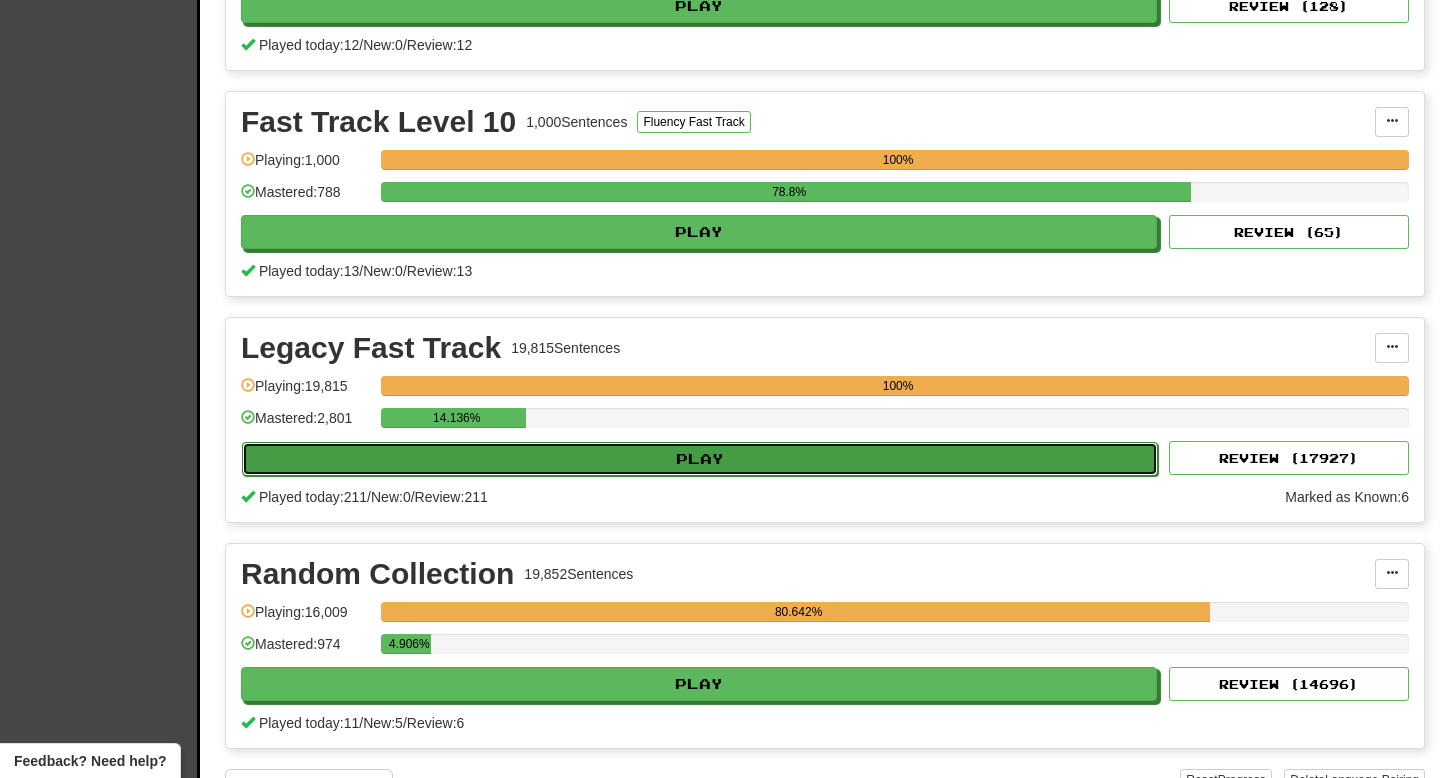 click on "Play" at bounding box center [700, 459] 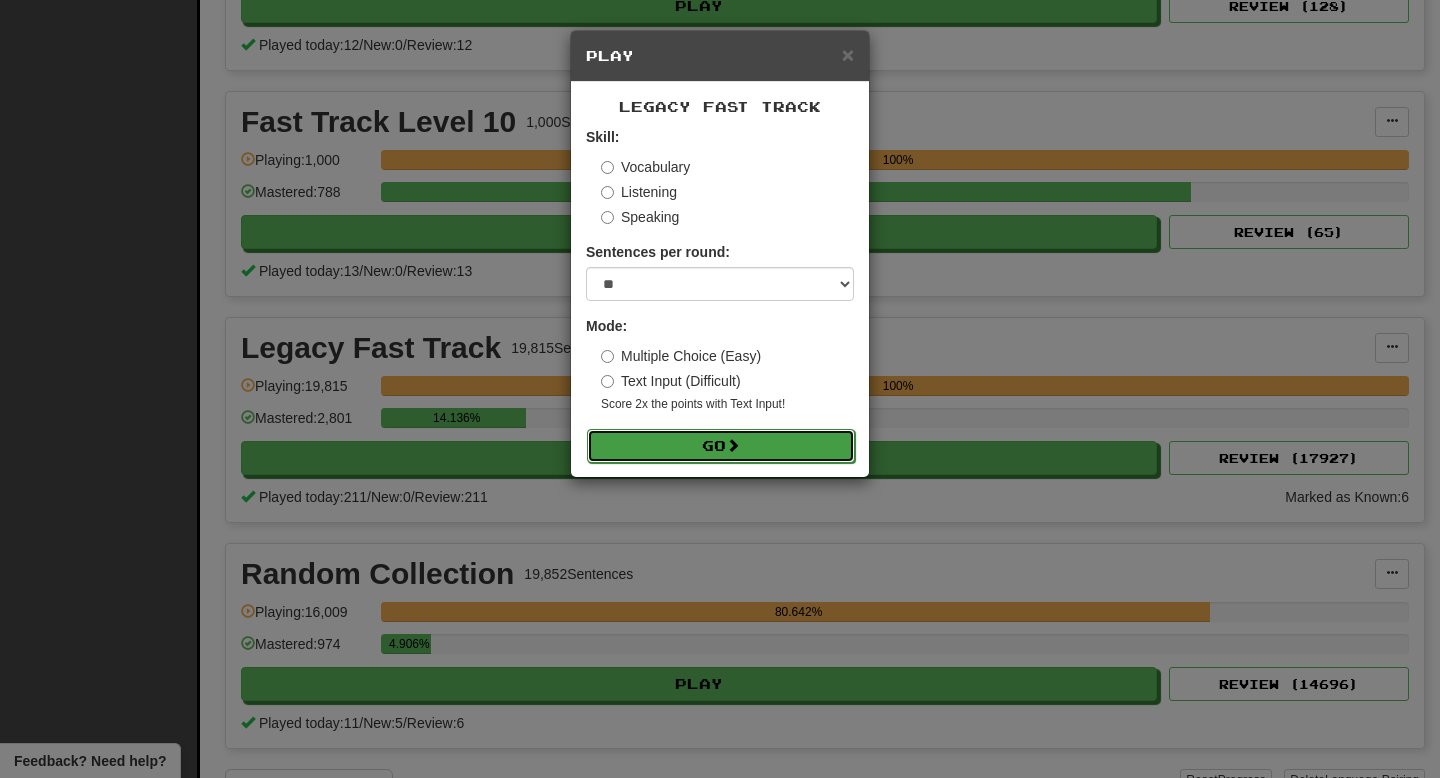 click on "Go" at bounding box center [721, 446] 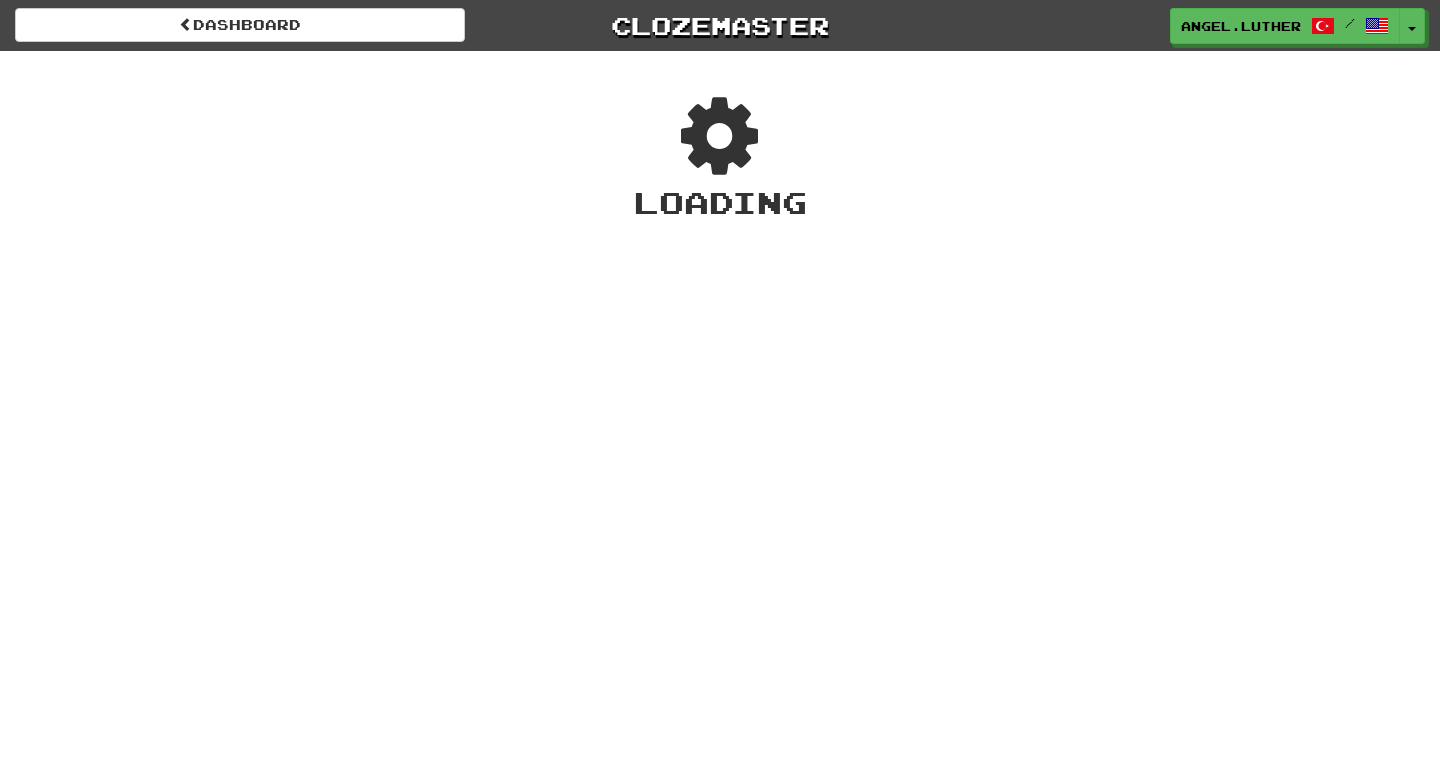 scroll, scrollTop: 0, scrollLeft: 0, axis: both 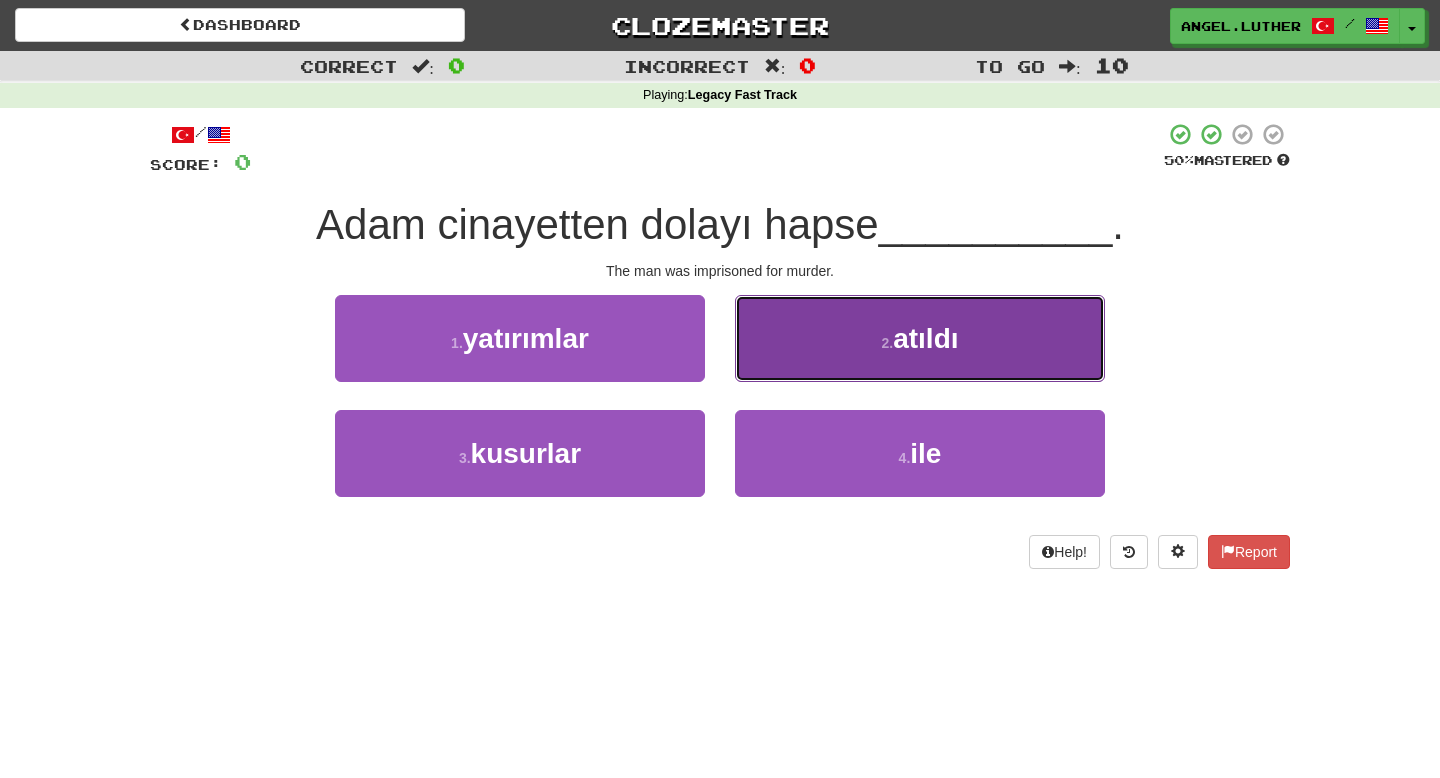 click on "2 .  atıldı" at bounding box center (920, 338) 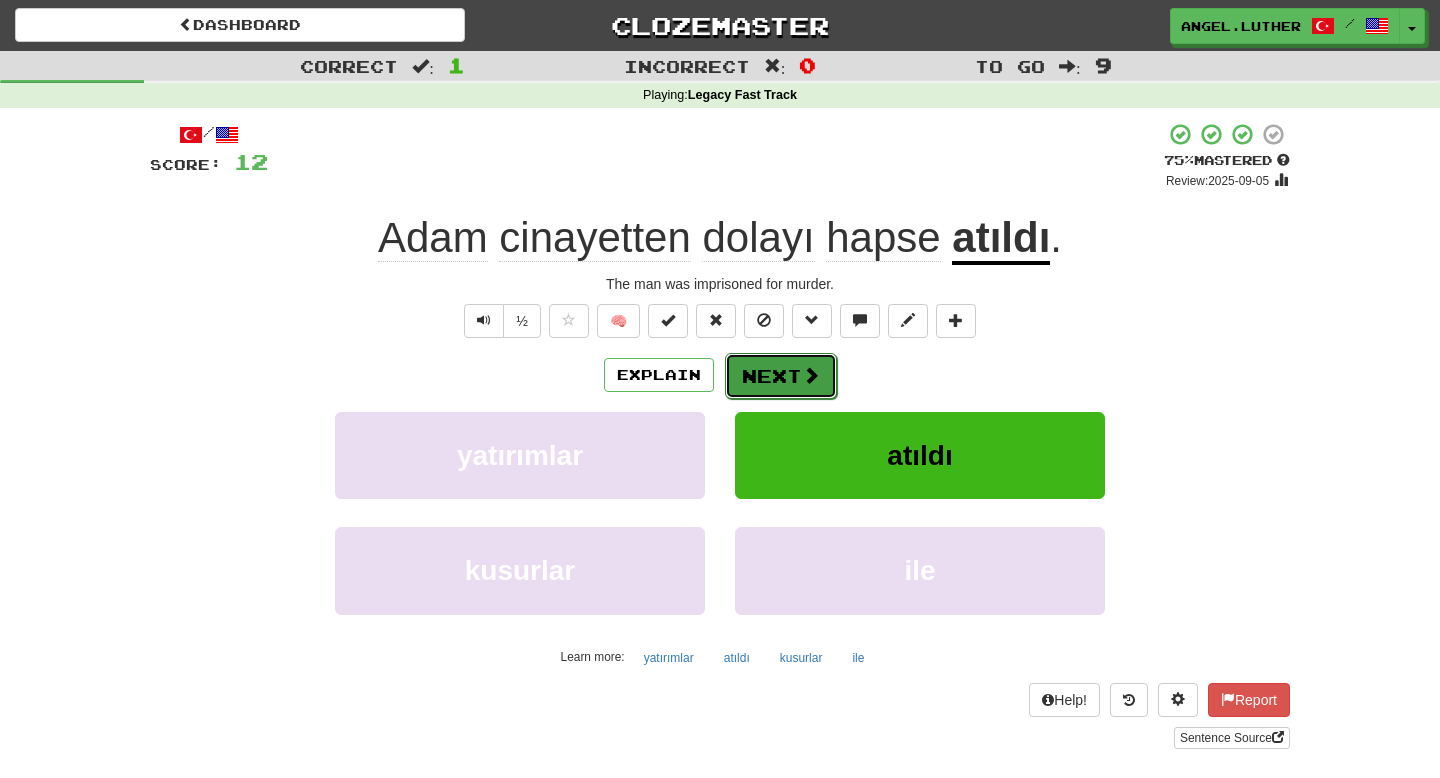 click on "Next" at bounding box center (781, 376) 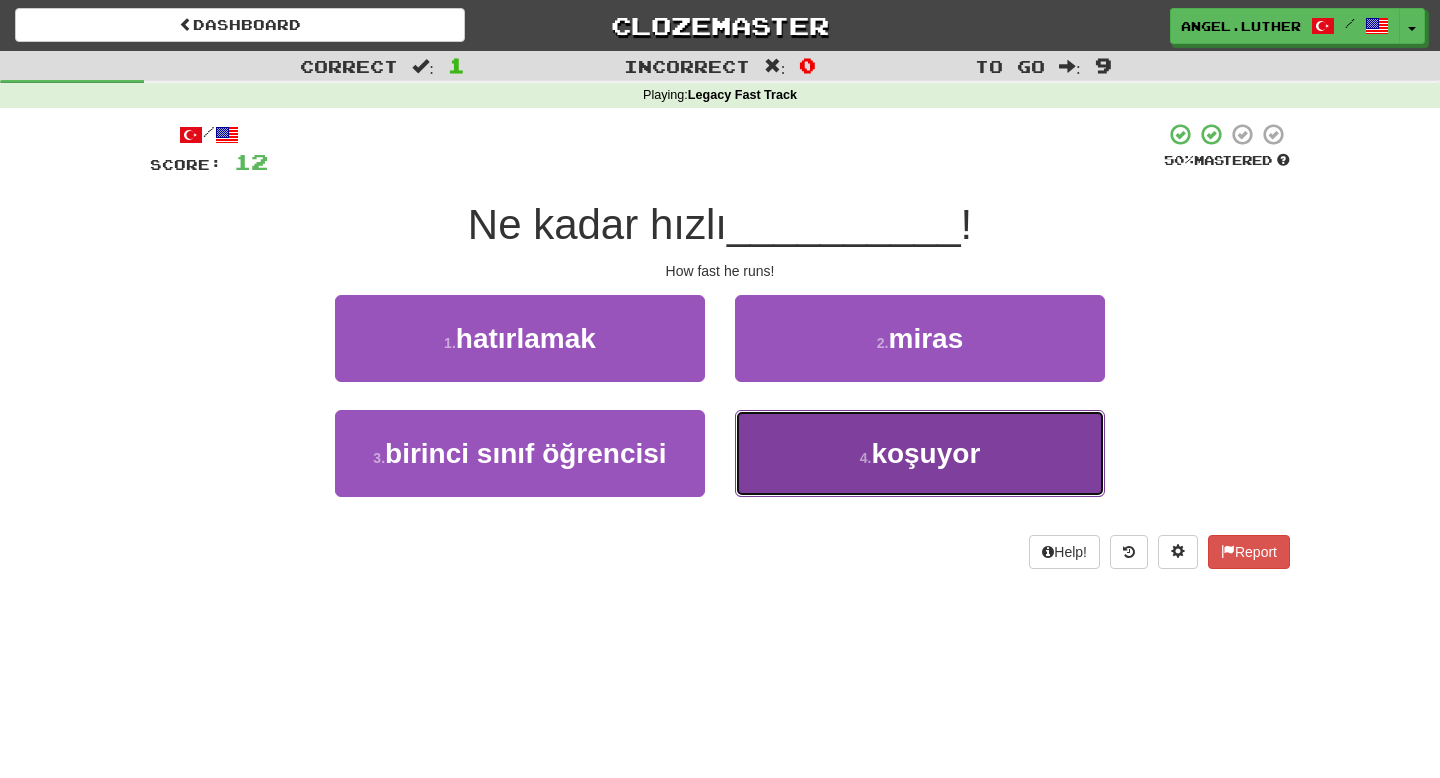 click on "koşuyor" at bounding box center (925, 453) 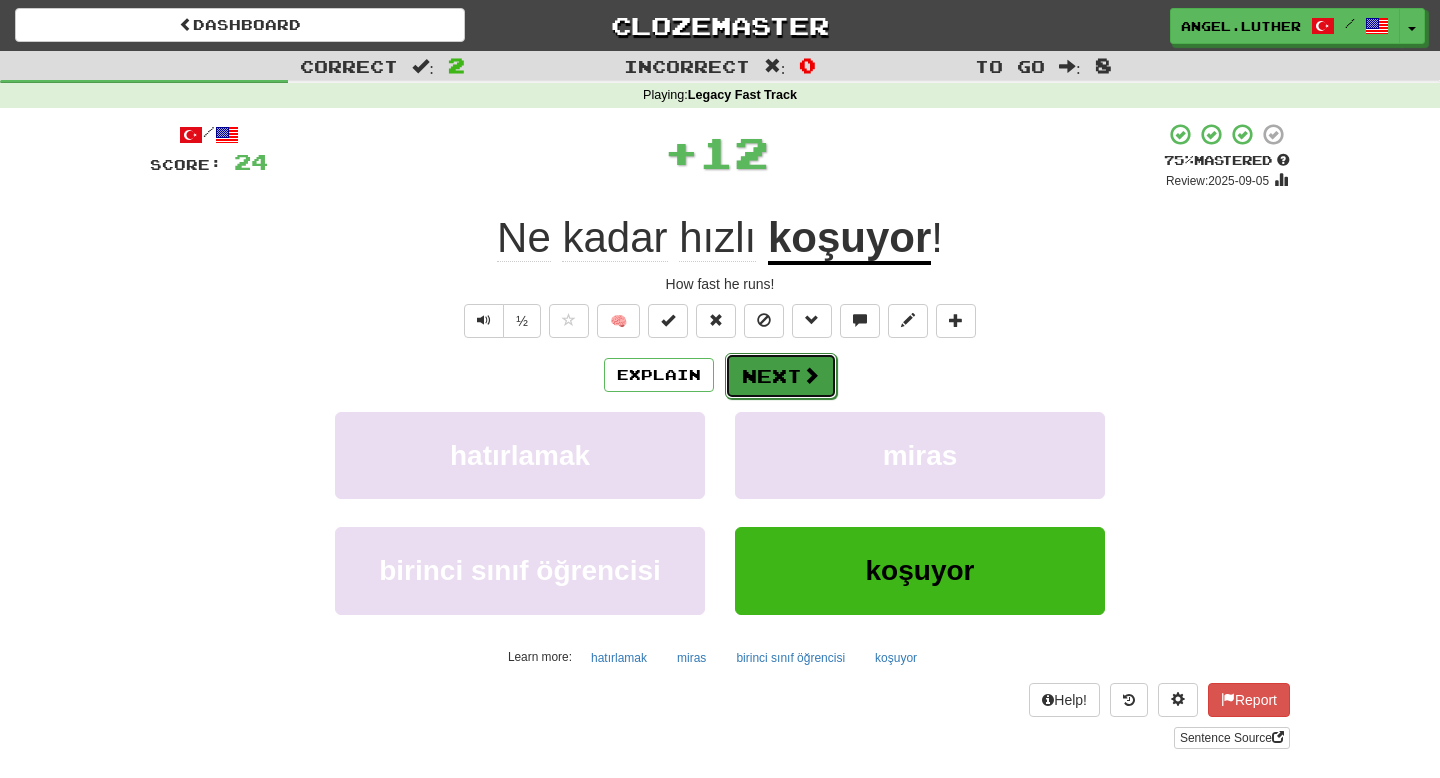click on "Next" at bounding box center (781, 376) 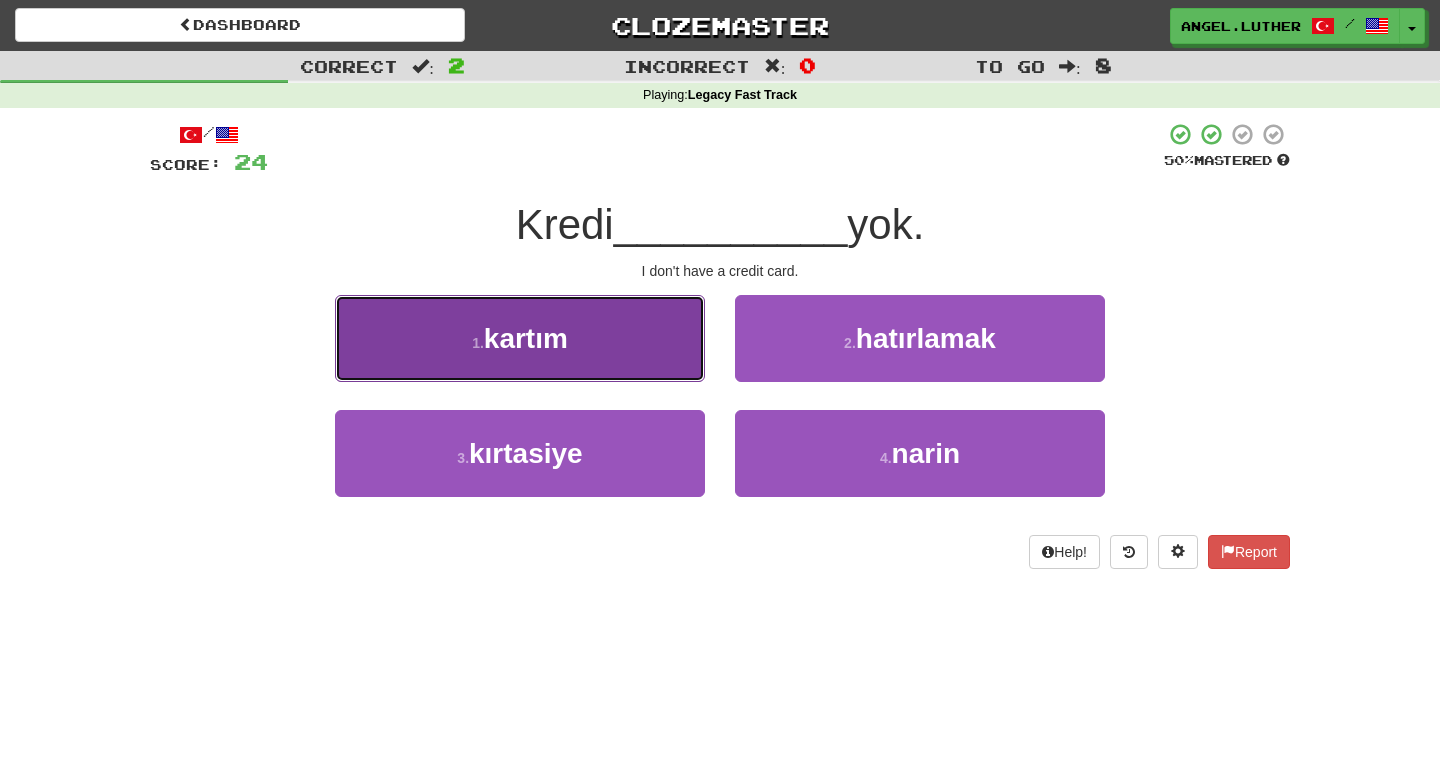 click on "1 .  kartım" at bounding box center (520, 338) 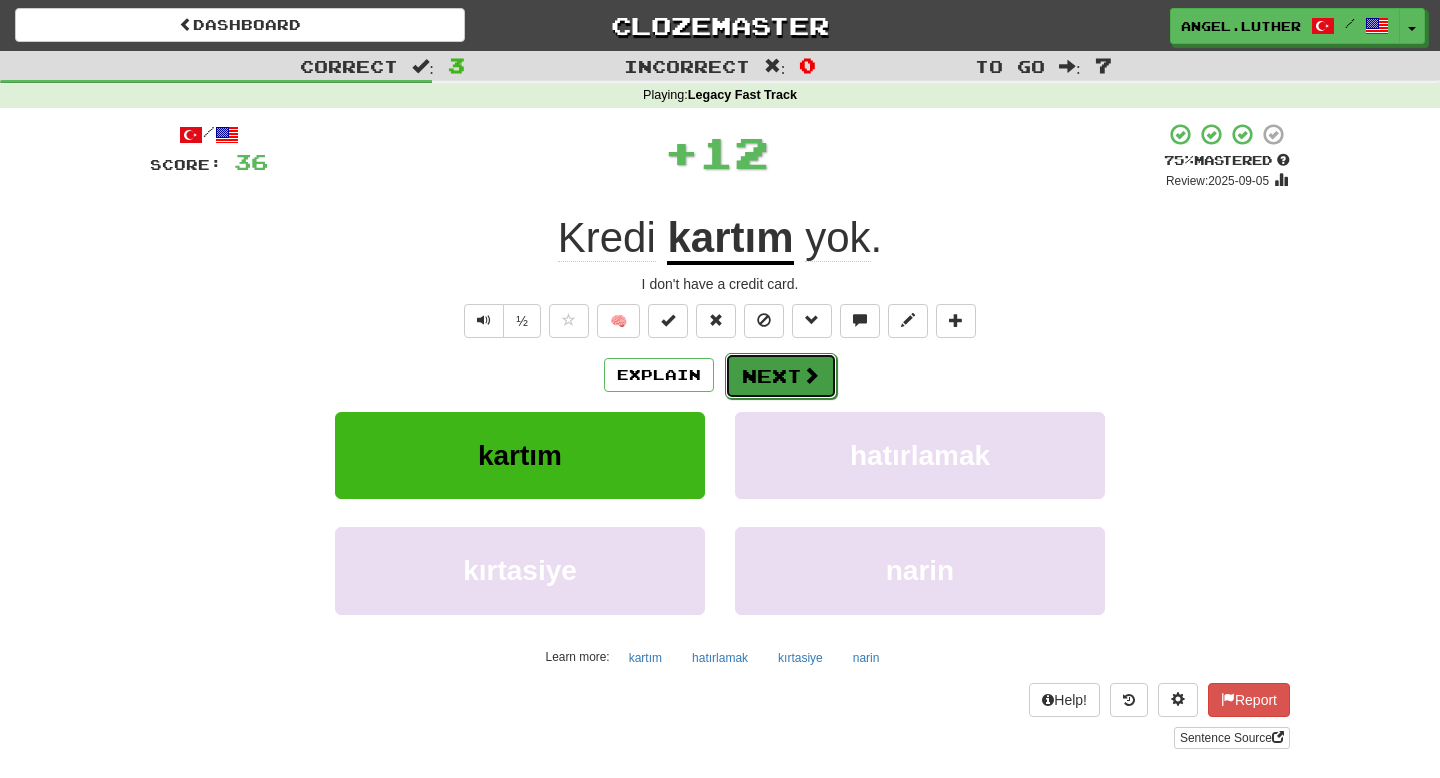 click on "Next" at bounding box center [781, 376] 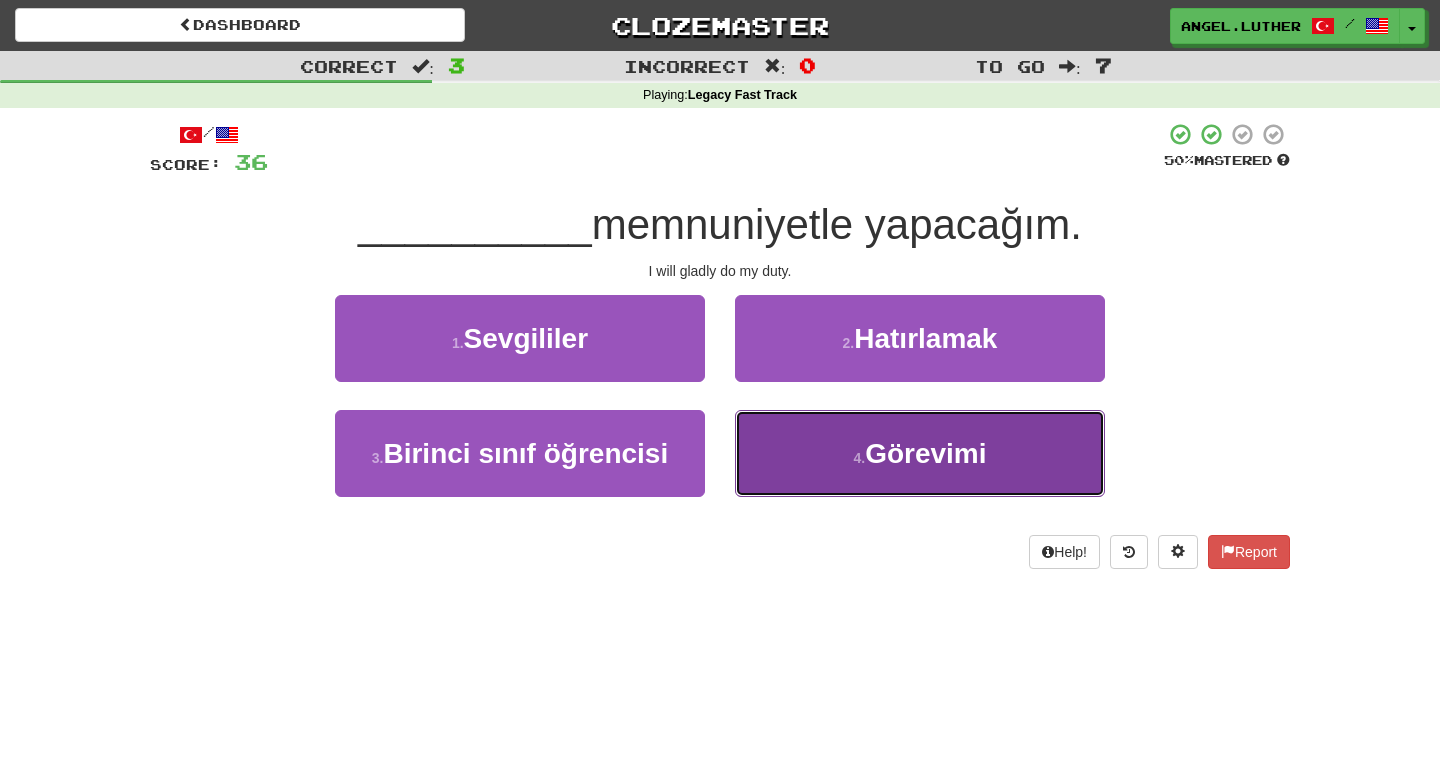 click on "4 ." at bounding box center (859, 458) 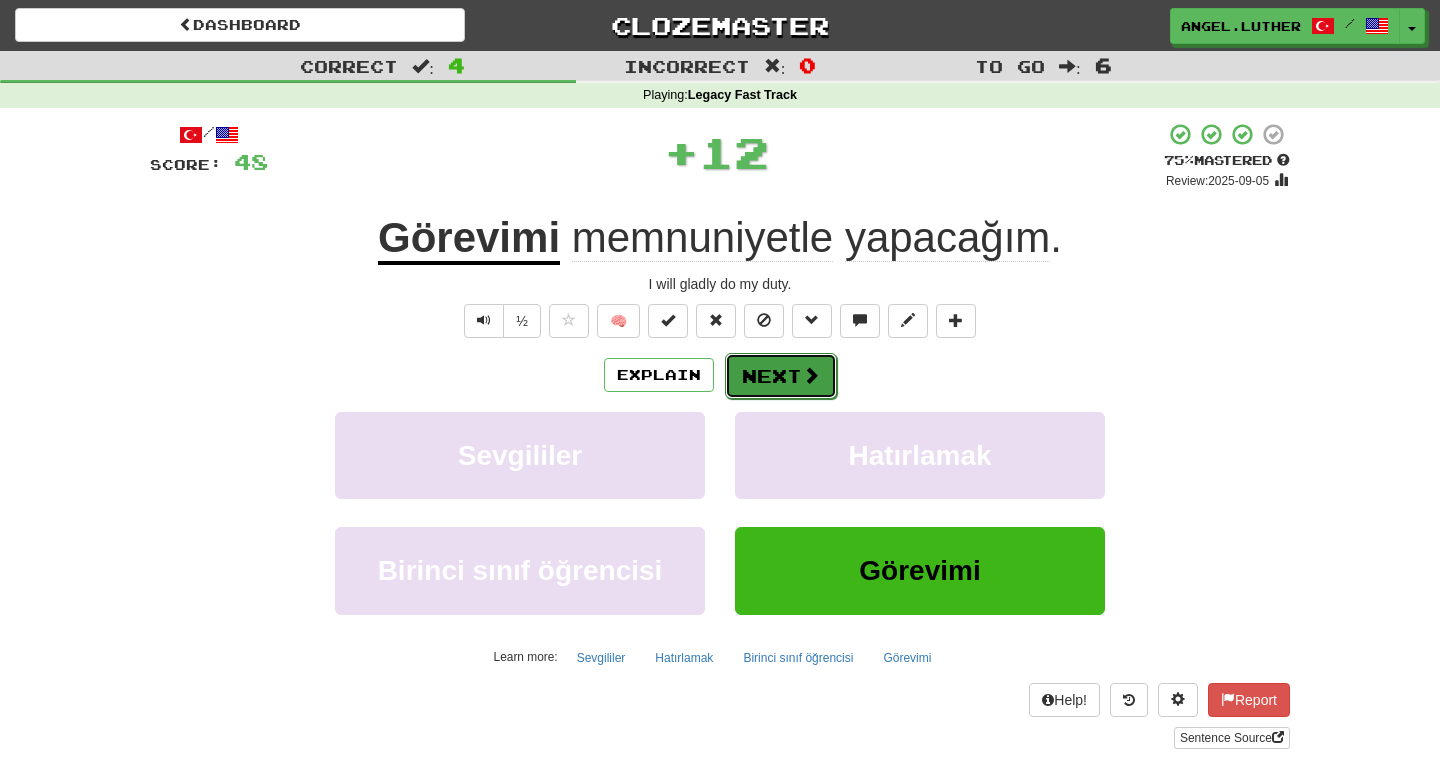 click on "Next" at bounding box center [781, 376] 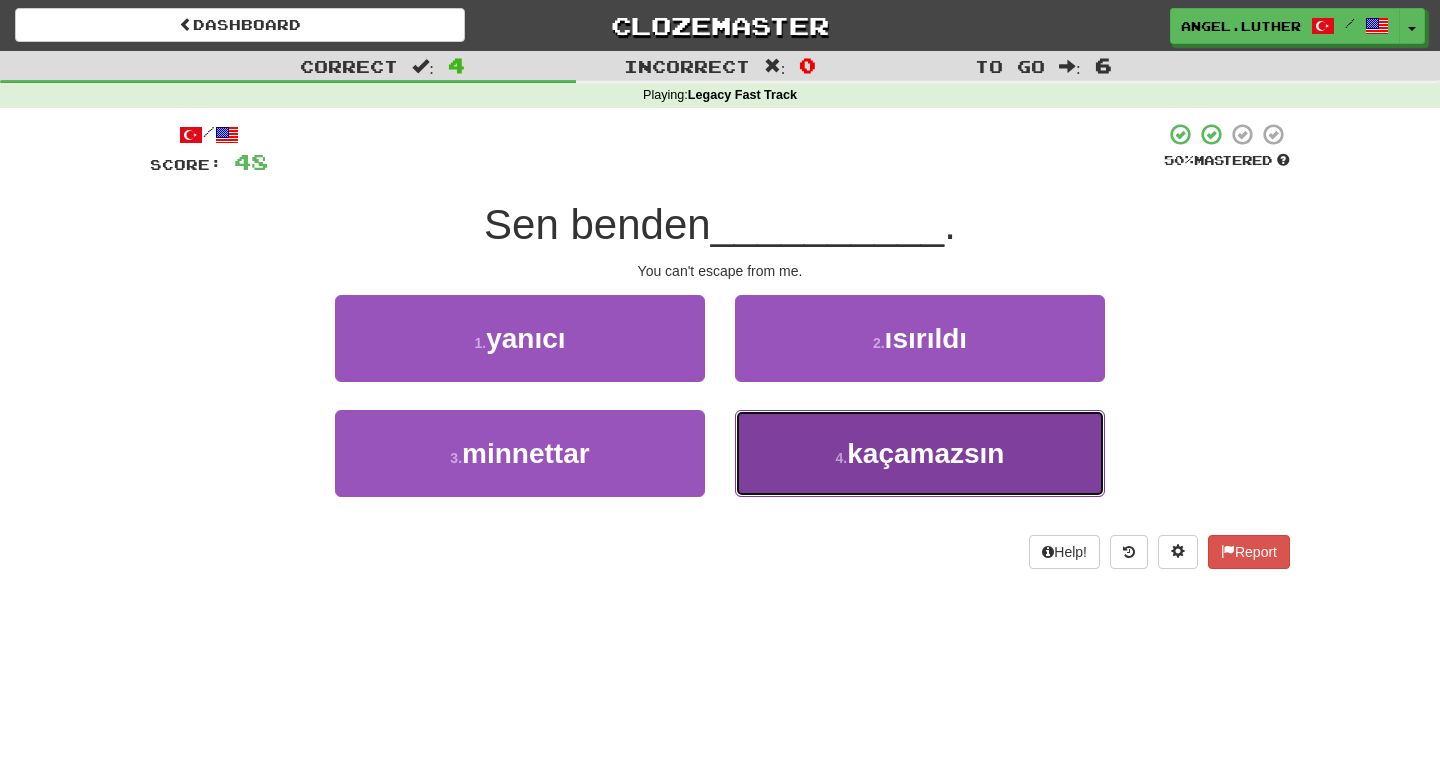 click on "4 ." at bounding box center [842, 458] 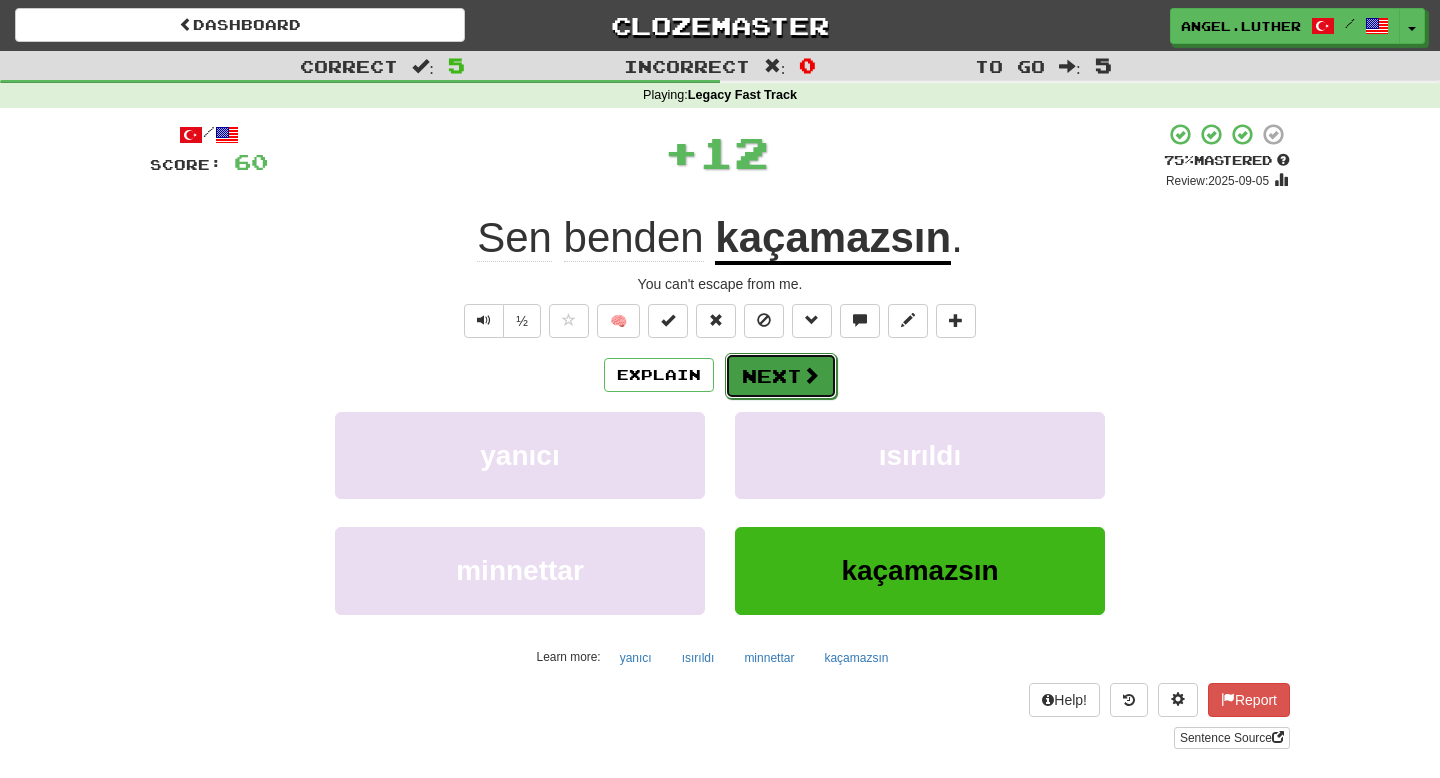 click on "Next" at bounding box center [781, 376] 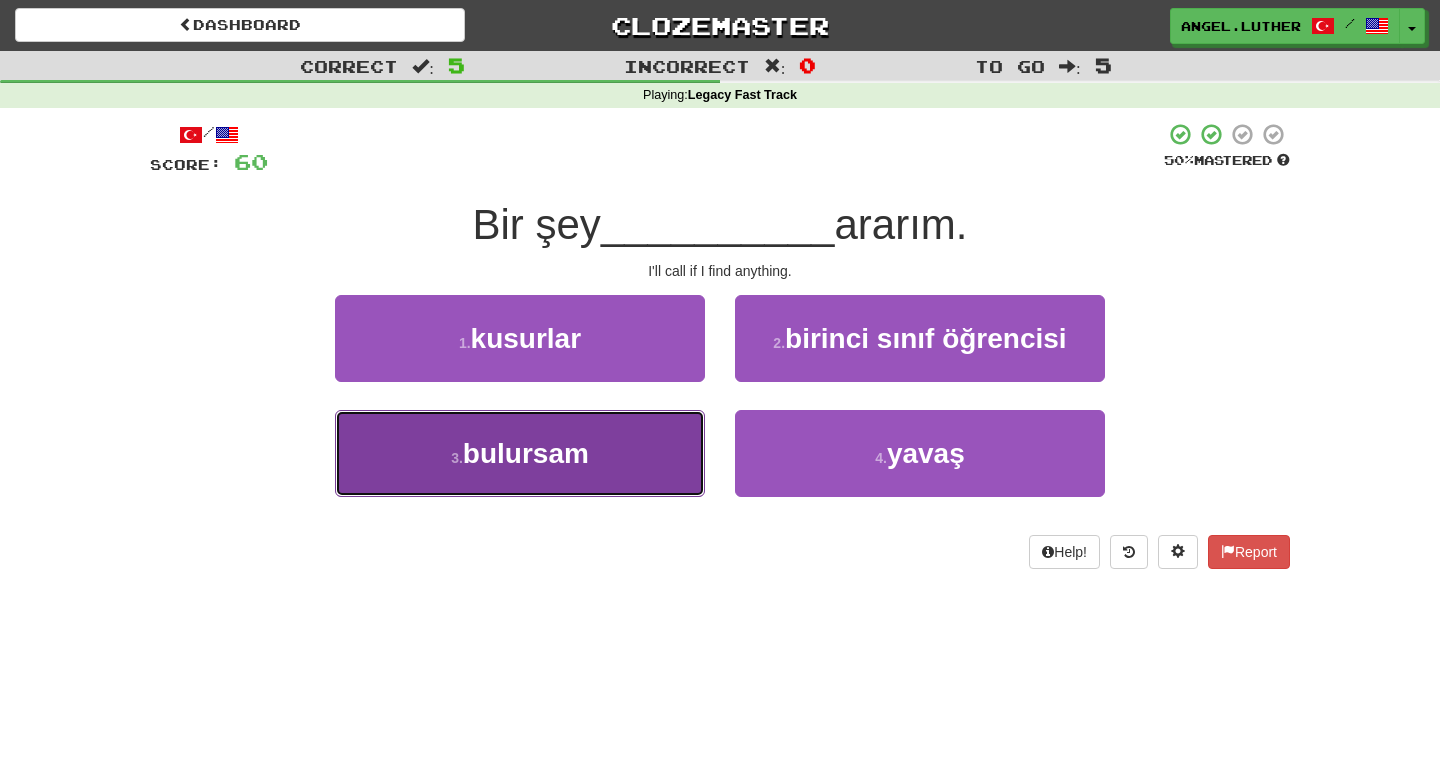 click on "3 .  bulursam" at bounding box center (520, 453) 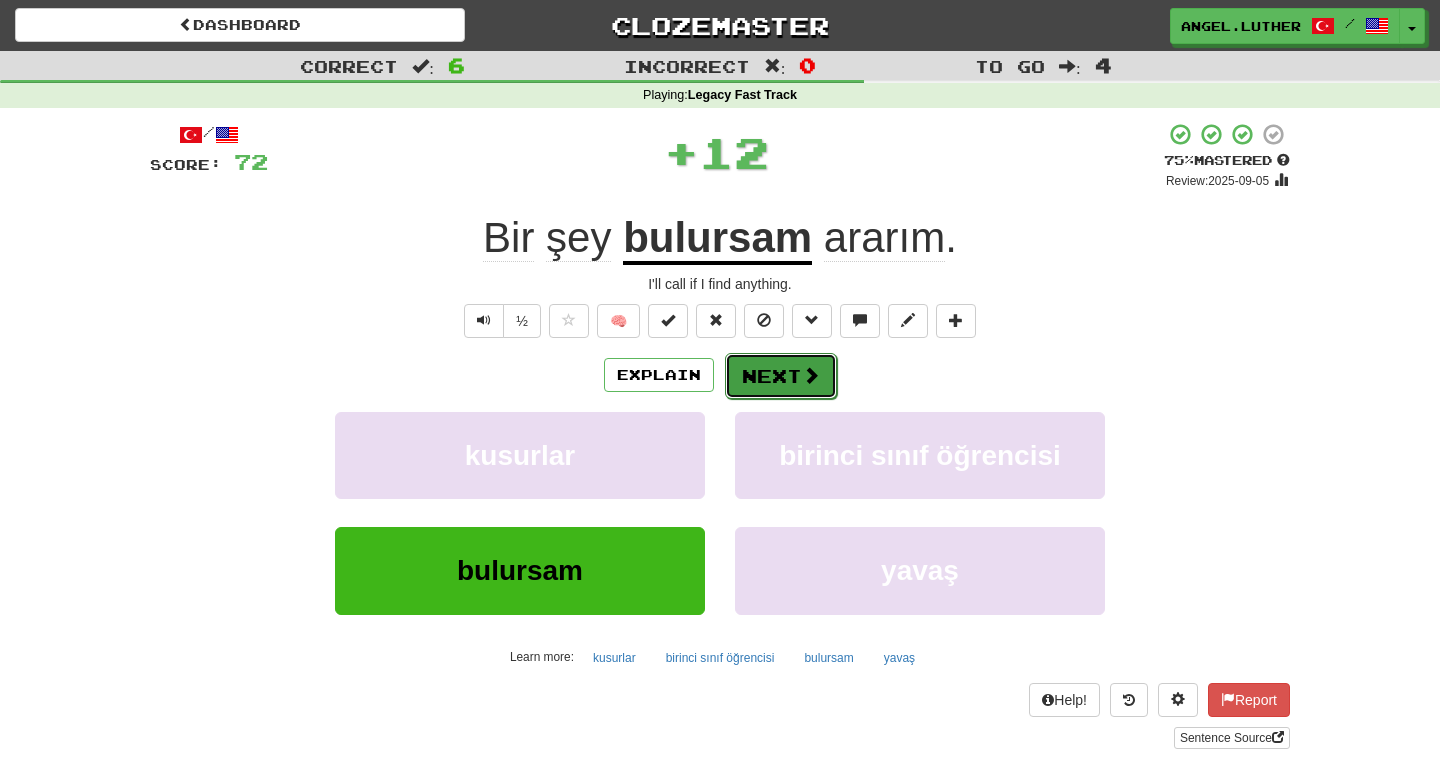 click on "Next" at bounding box center (781, 376) 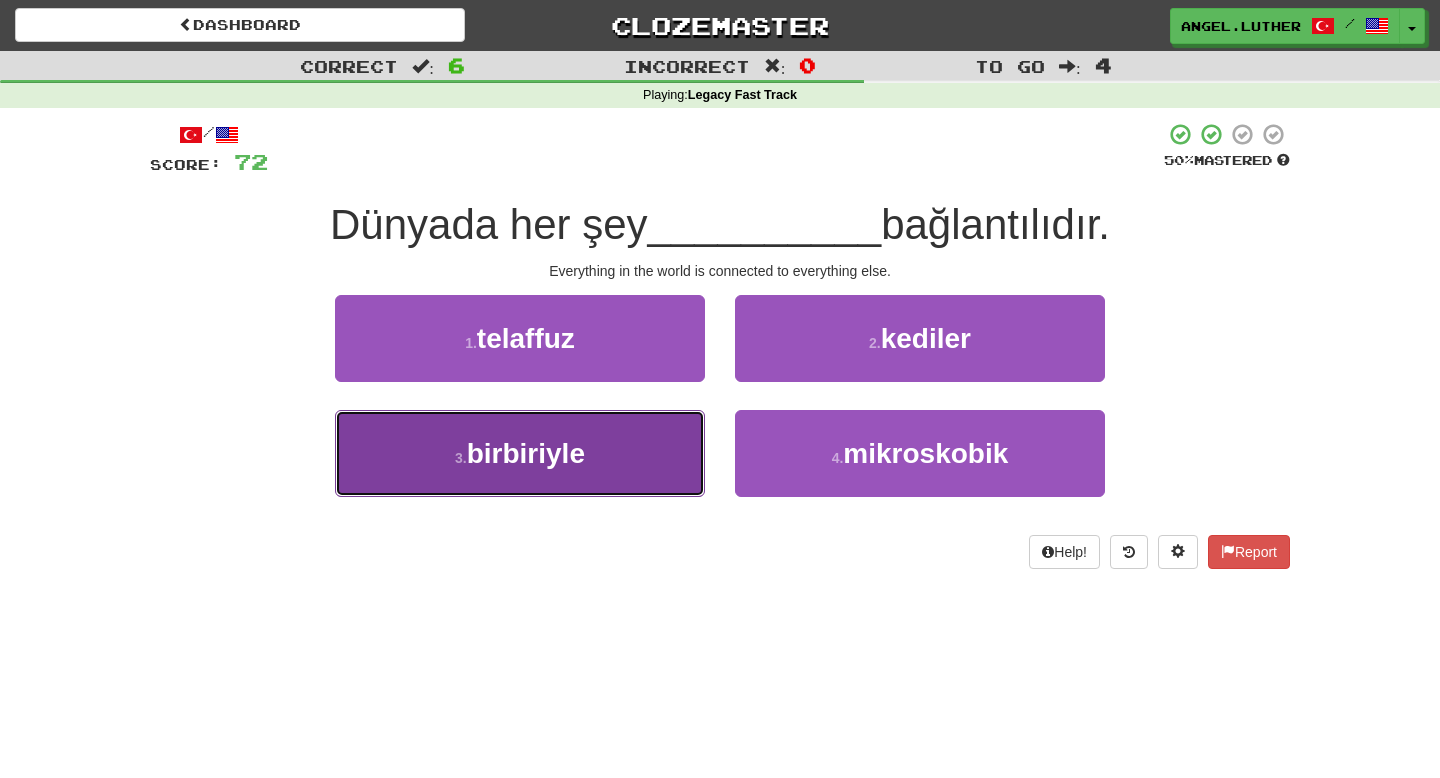 click on "3 .  birbiriyle" at bounding box center [520, 453] 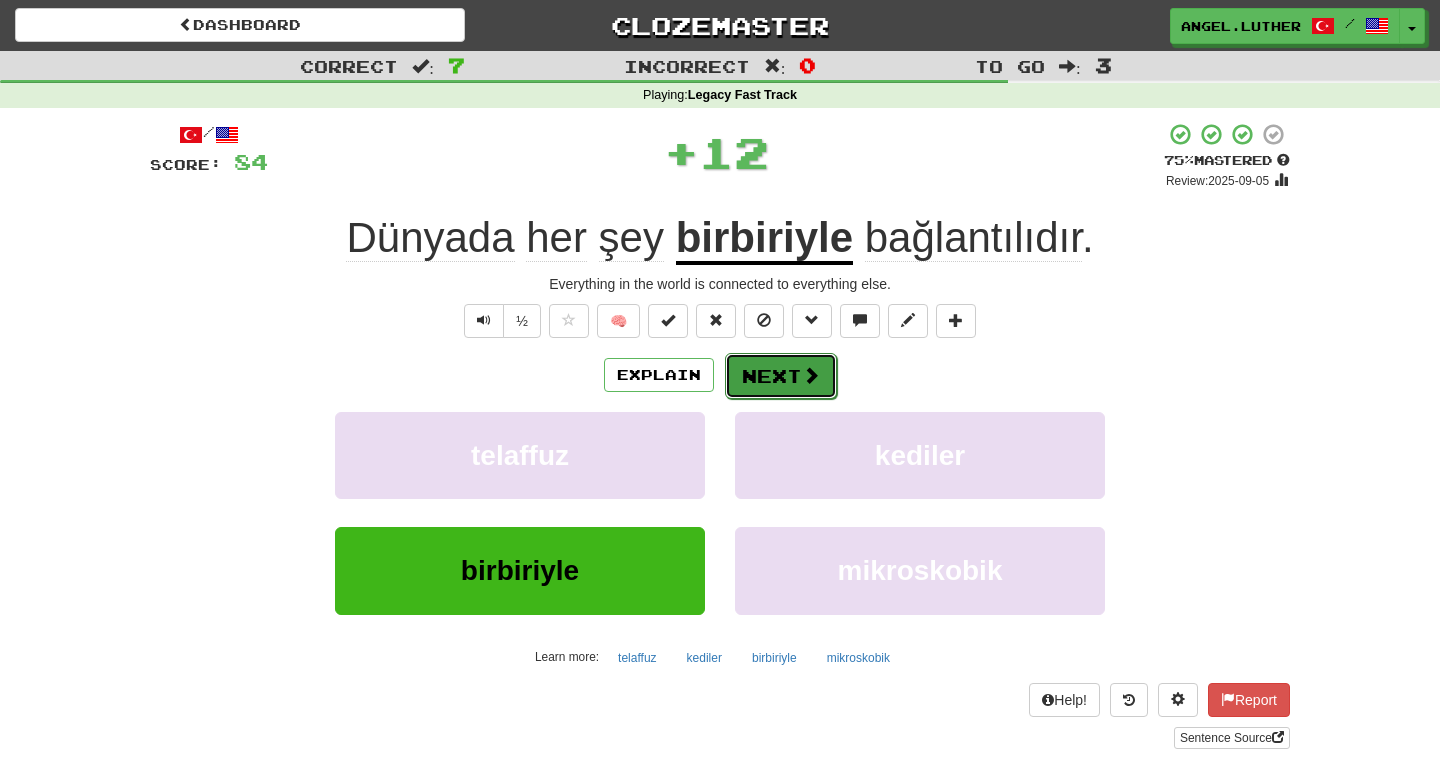 click on "Next" at bounding box center [781, 376] 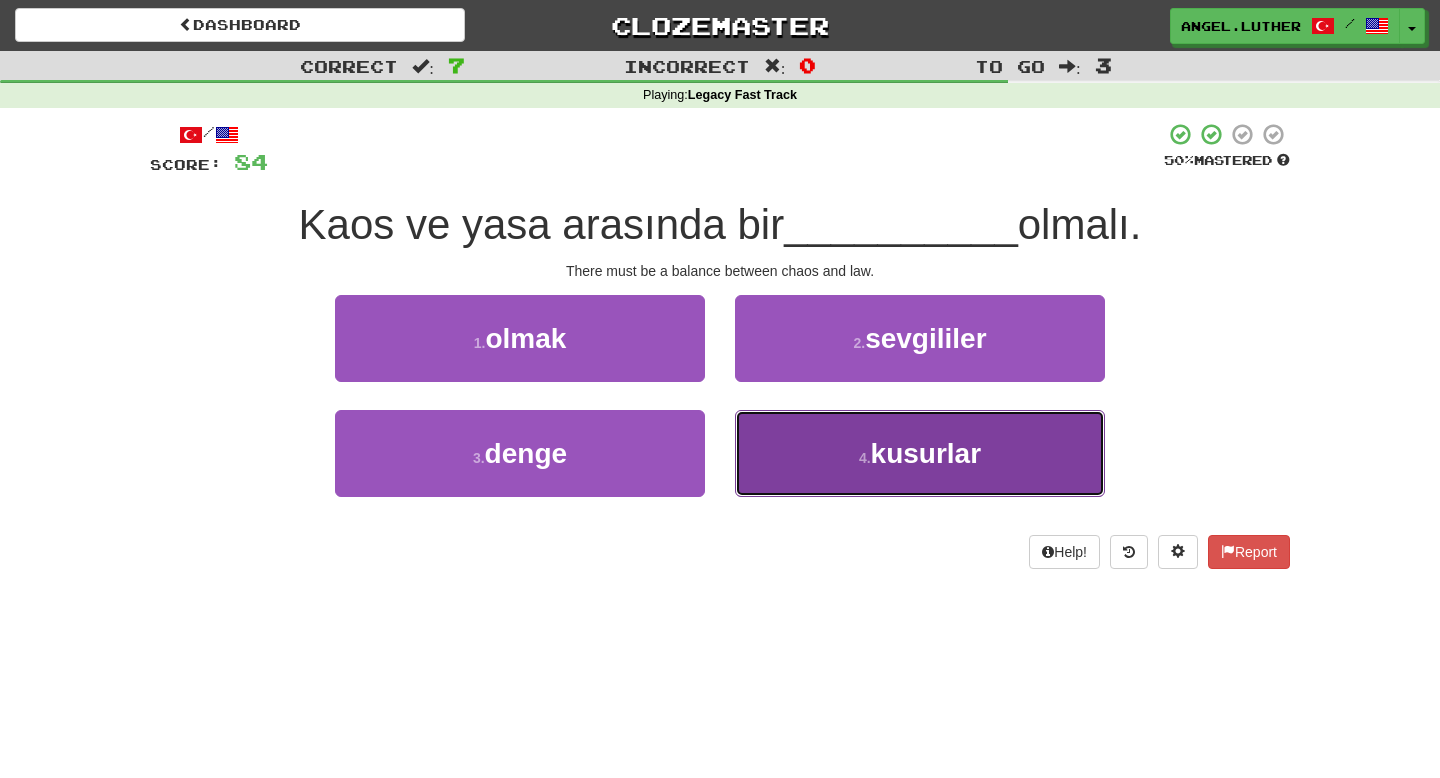 click on "4 .  kusurlar" at bounding box center [920, 453] 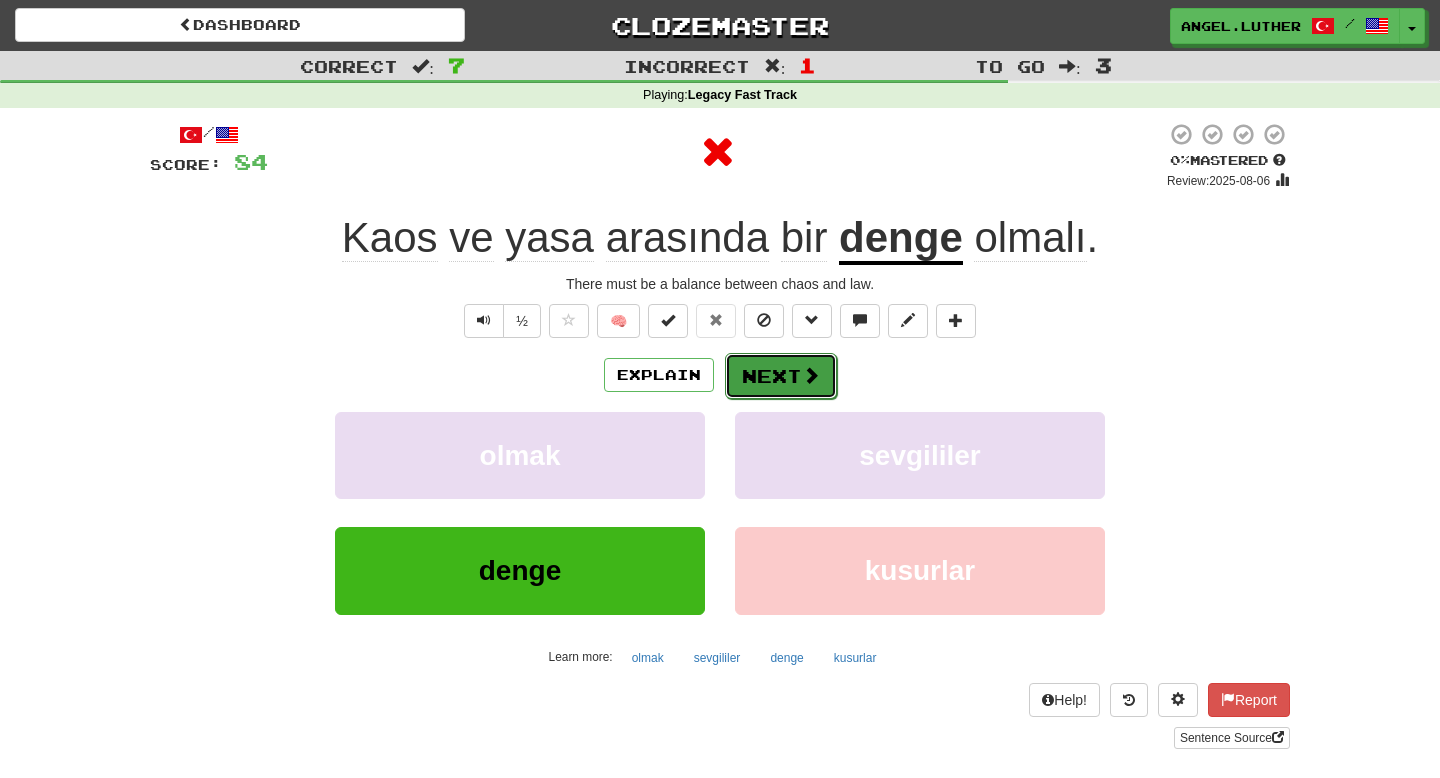 click on "Next" at bounding box center [781, 376] 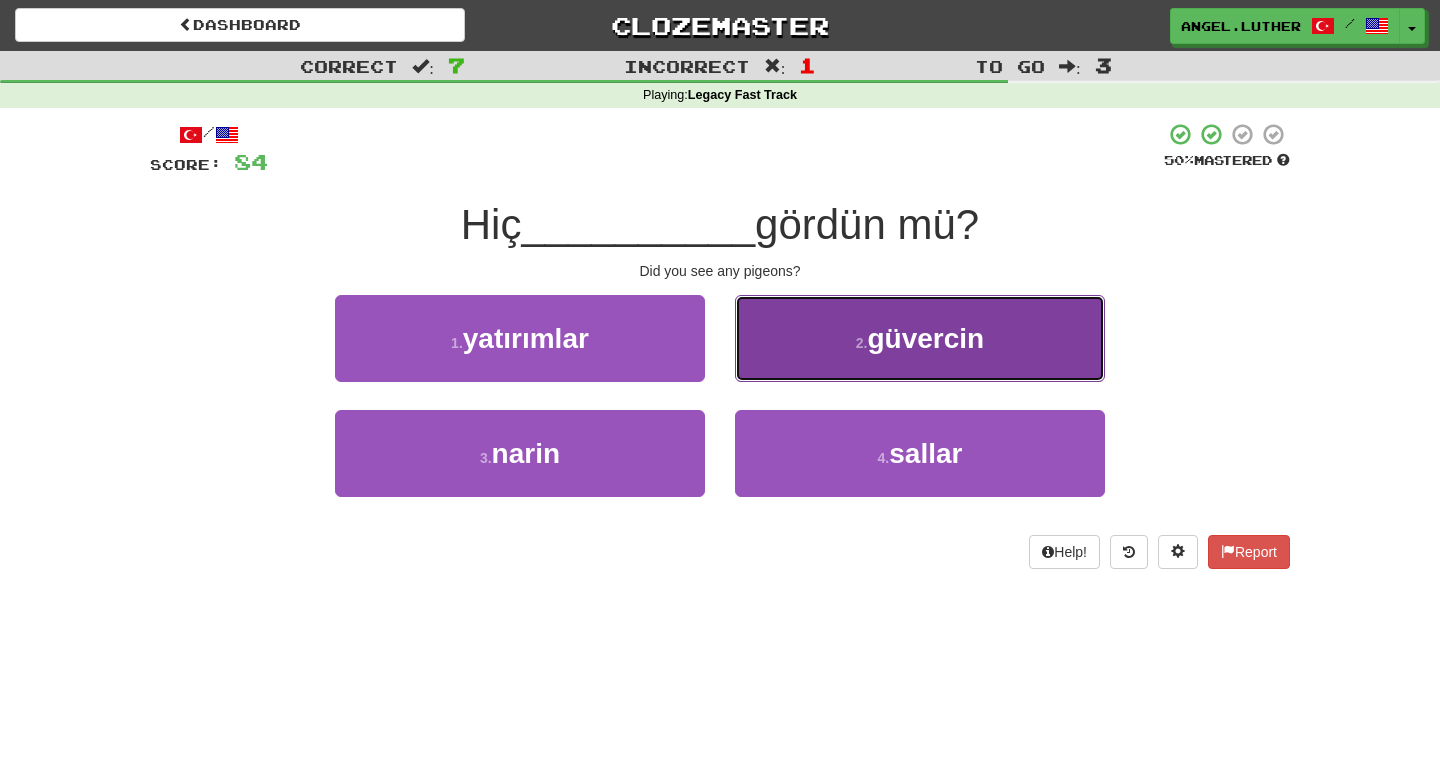 click on "güvercin" at bounding box center (925, 338) 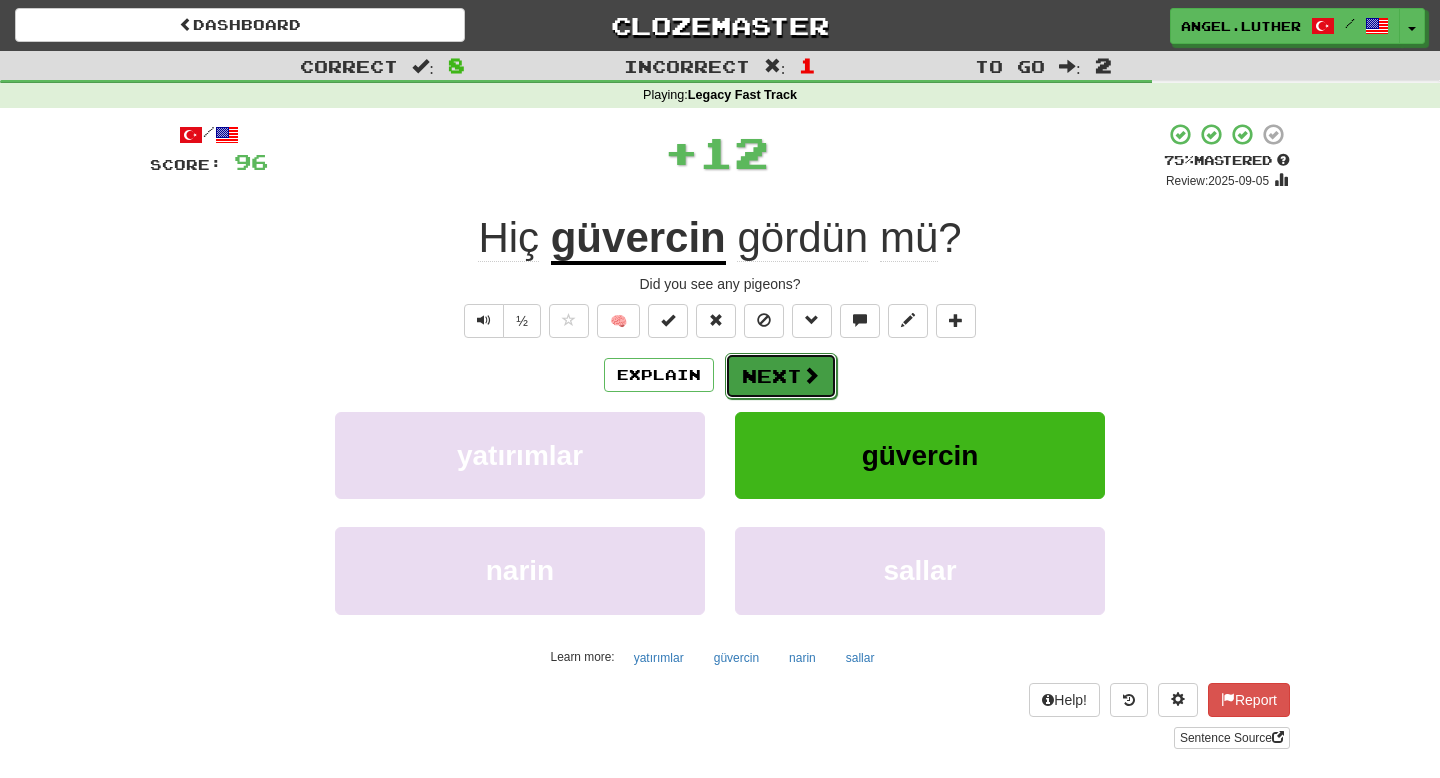 click on "Next" at bounding box center (781, 376) 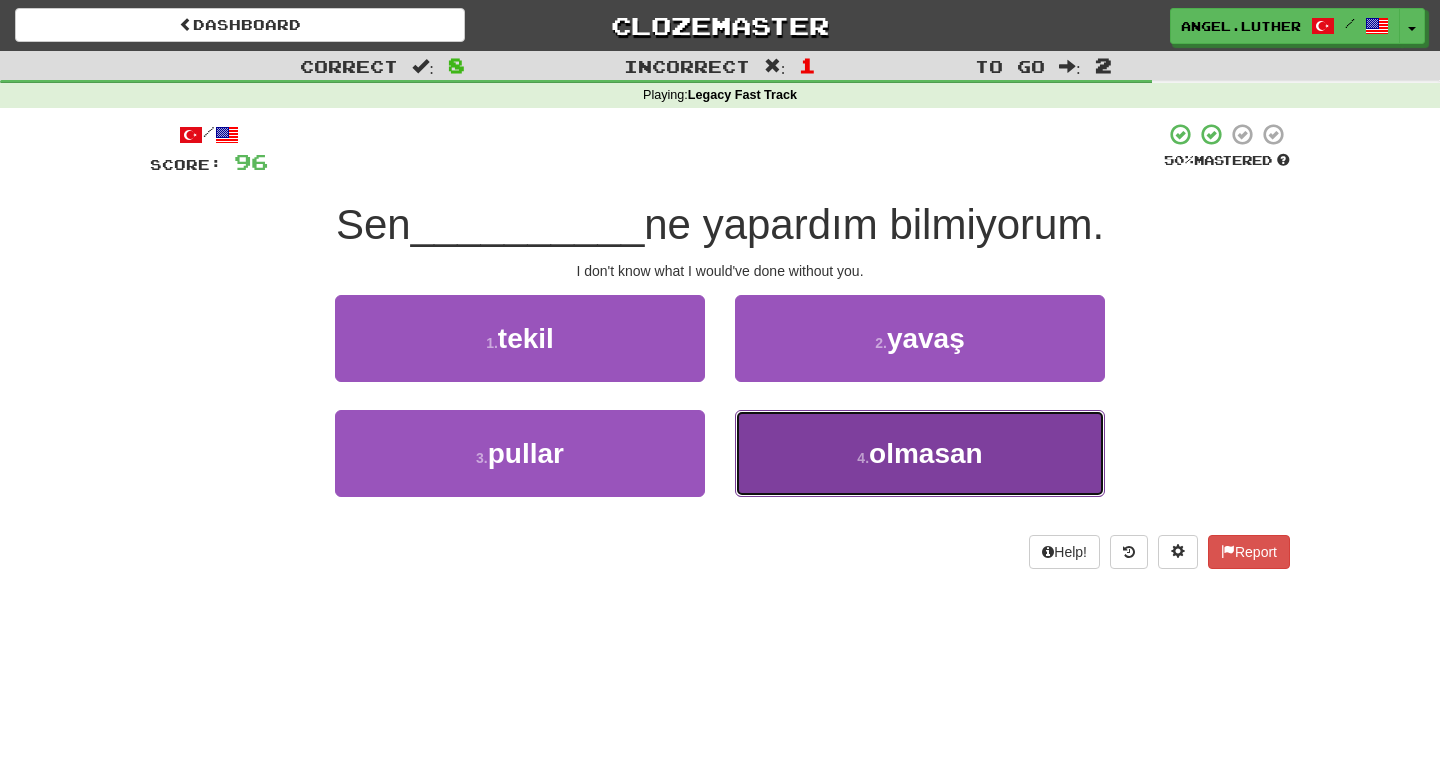 click on "olmasan" at bounding box center [926, 453] 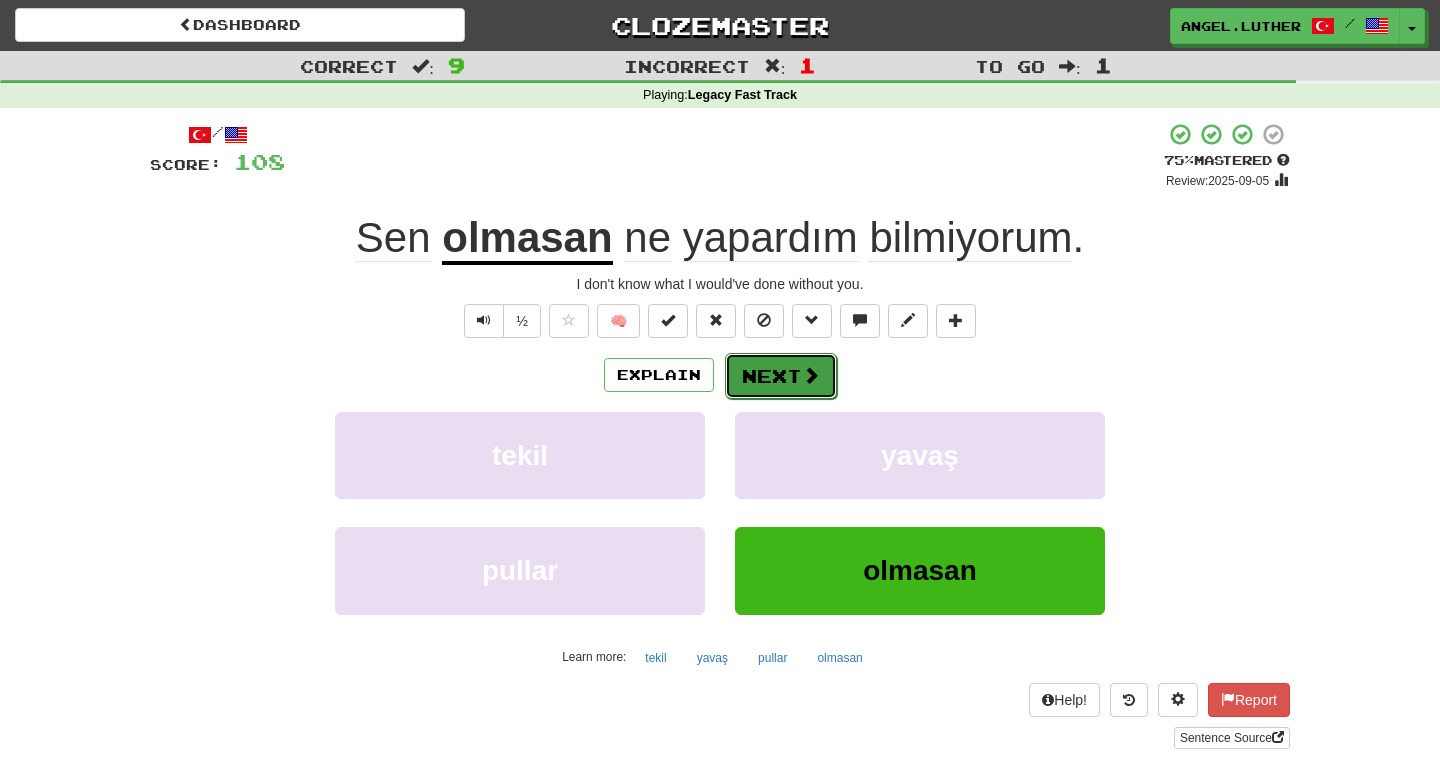 click at bounding box center (811, 375) 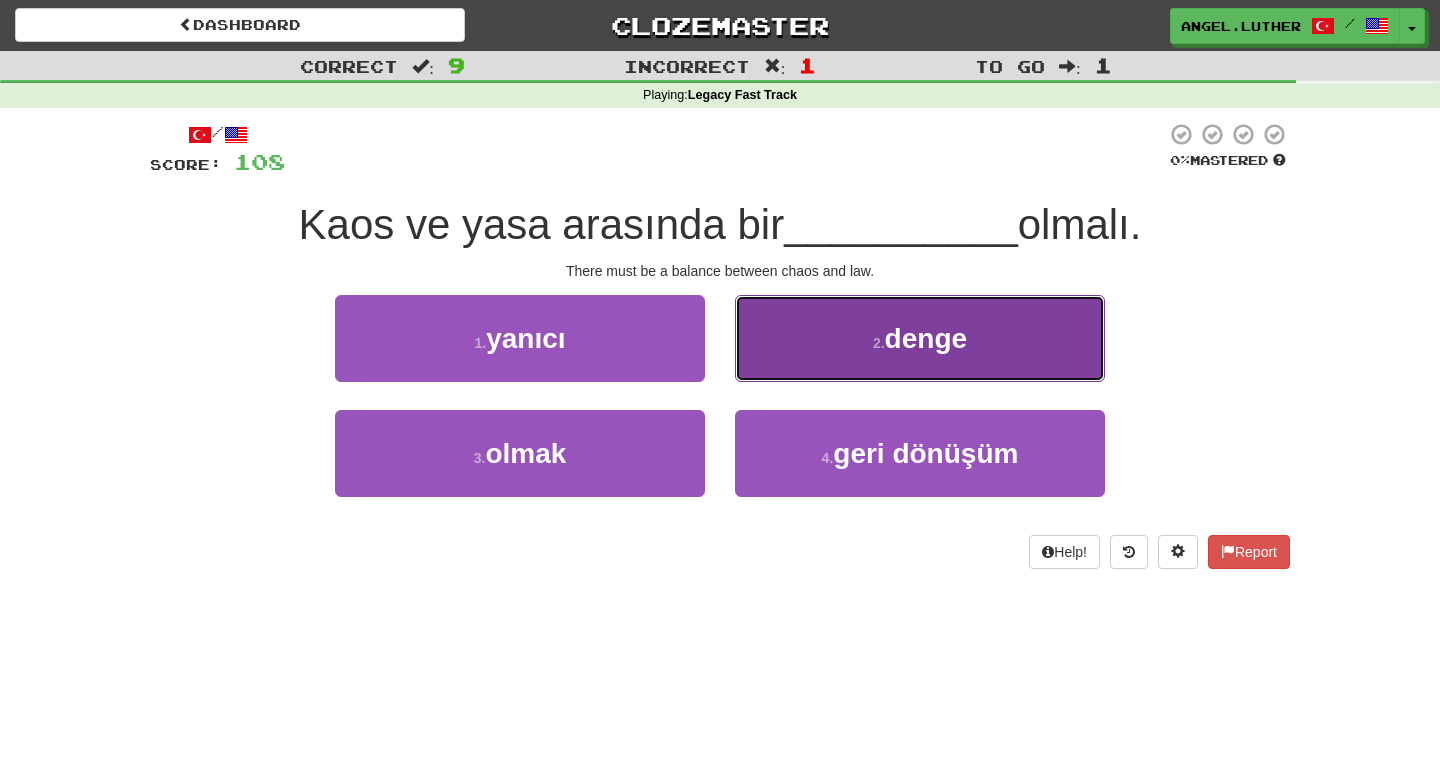 click on "2 .  denge" at bounding box center (920, 338) 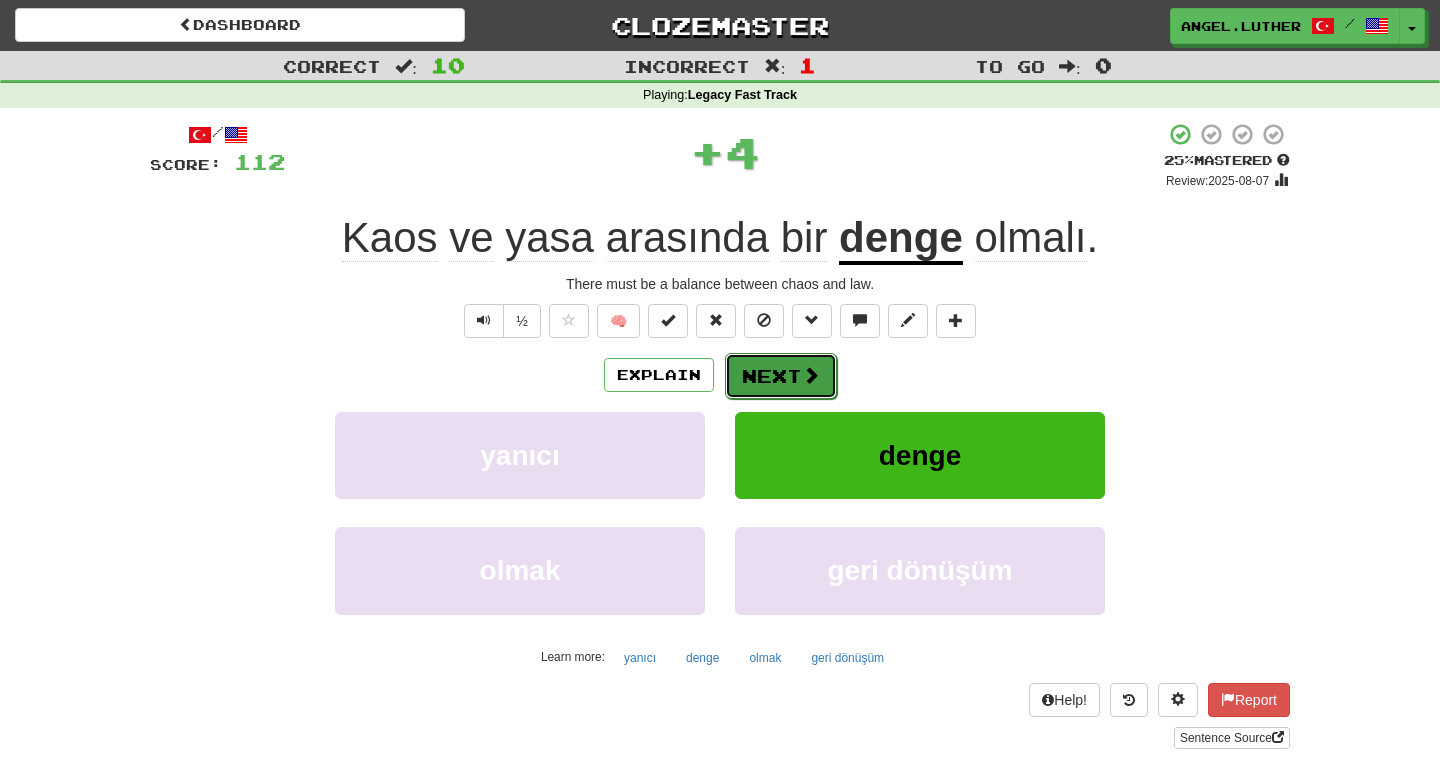 click at bounding box center (811, 375) 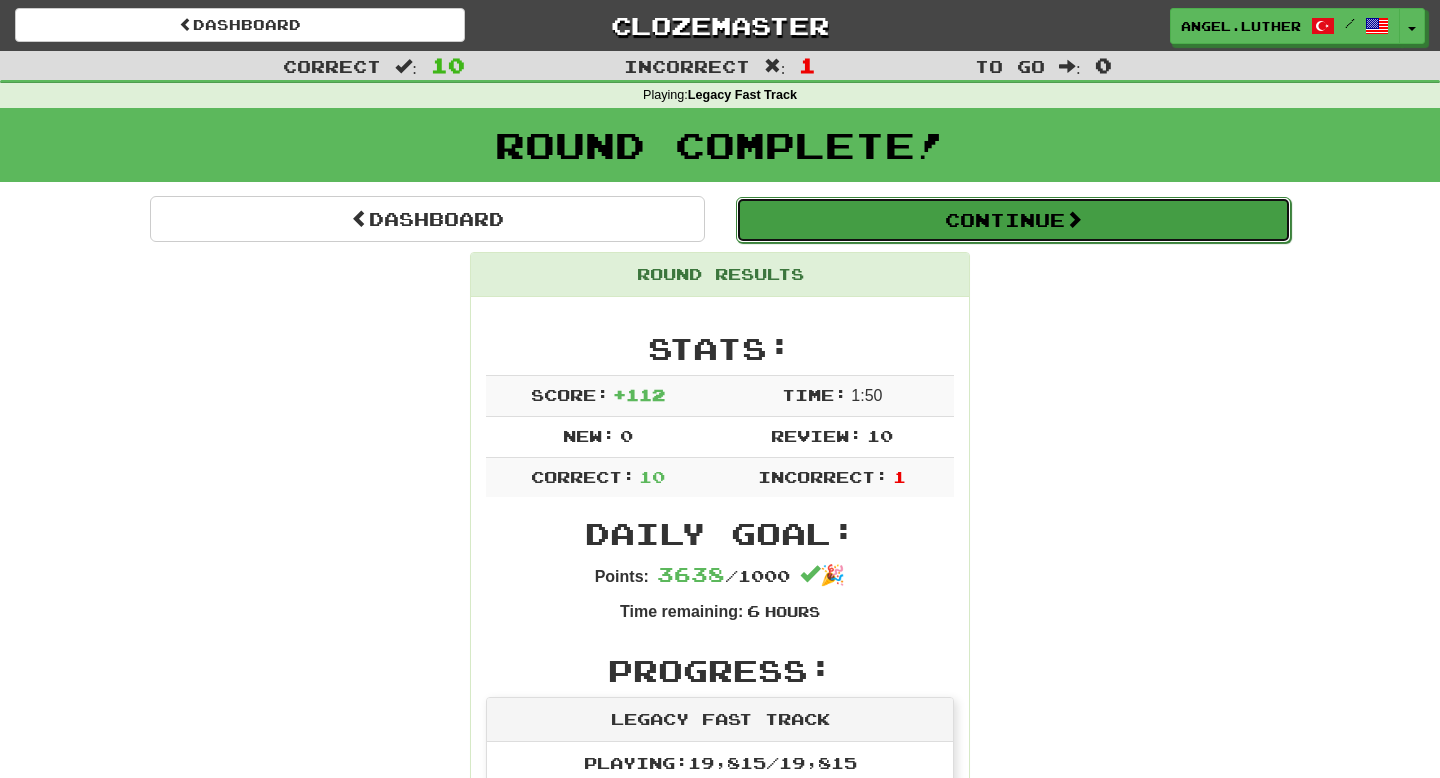 click on "Continue" at bounding box center (1013, 220) 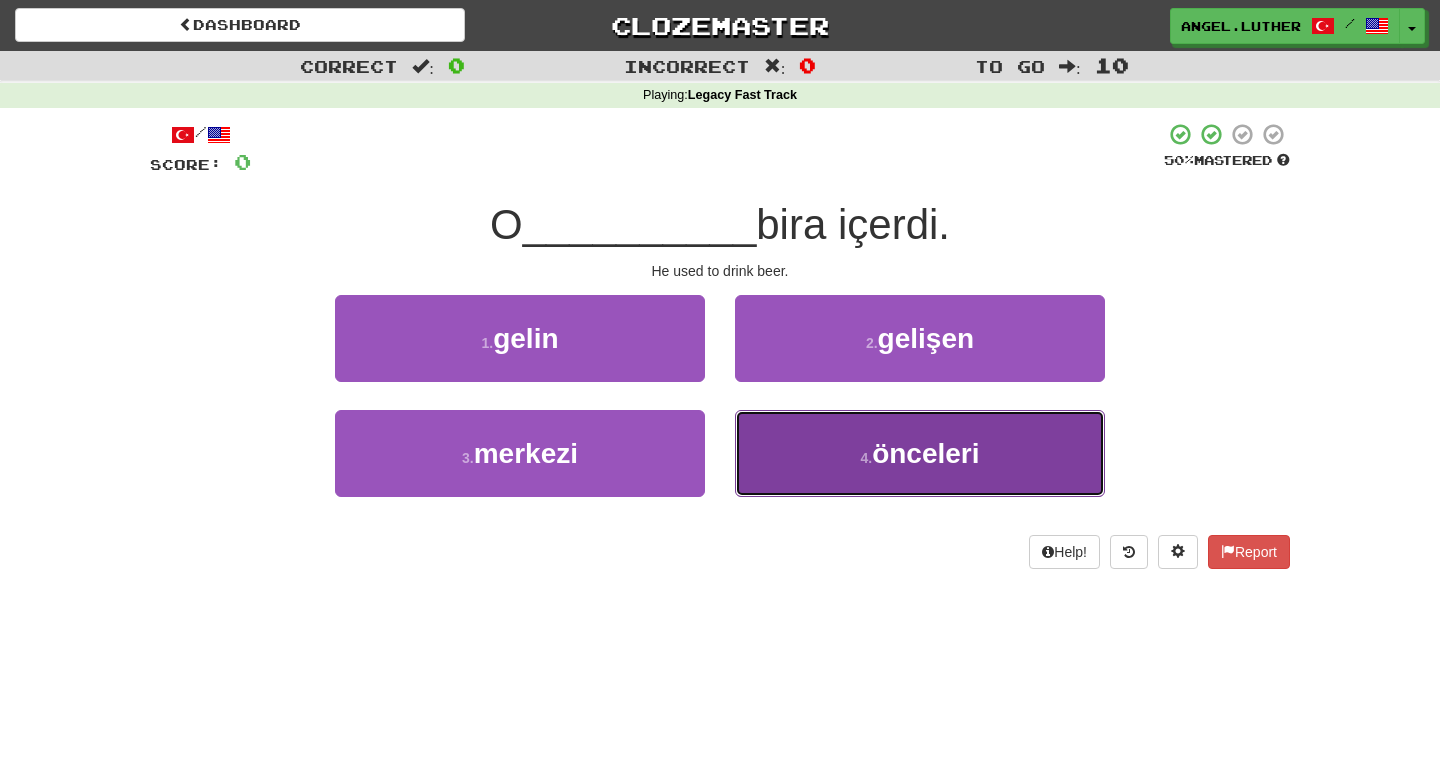 click on "4 .  önceleri" at bounding box center [920, 453] 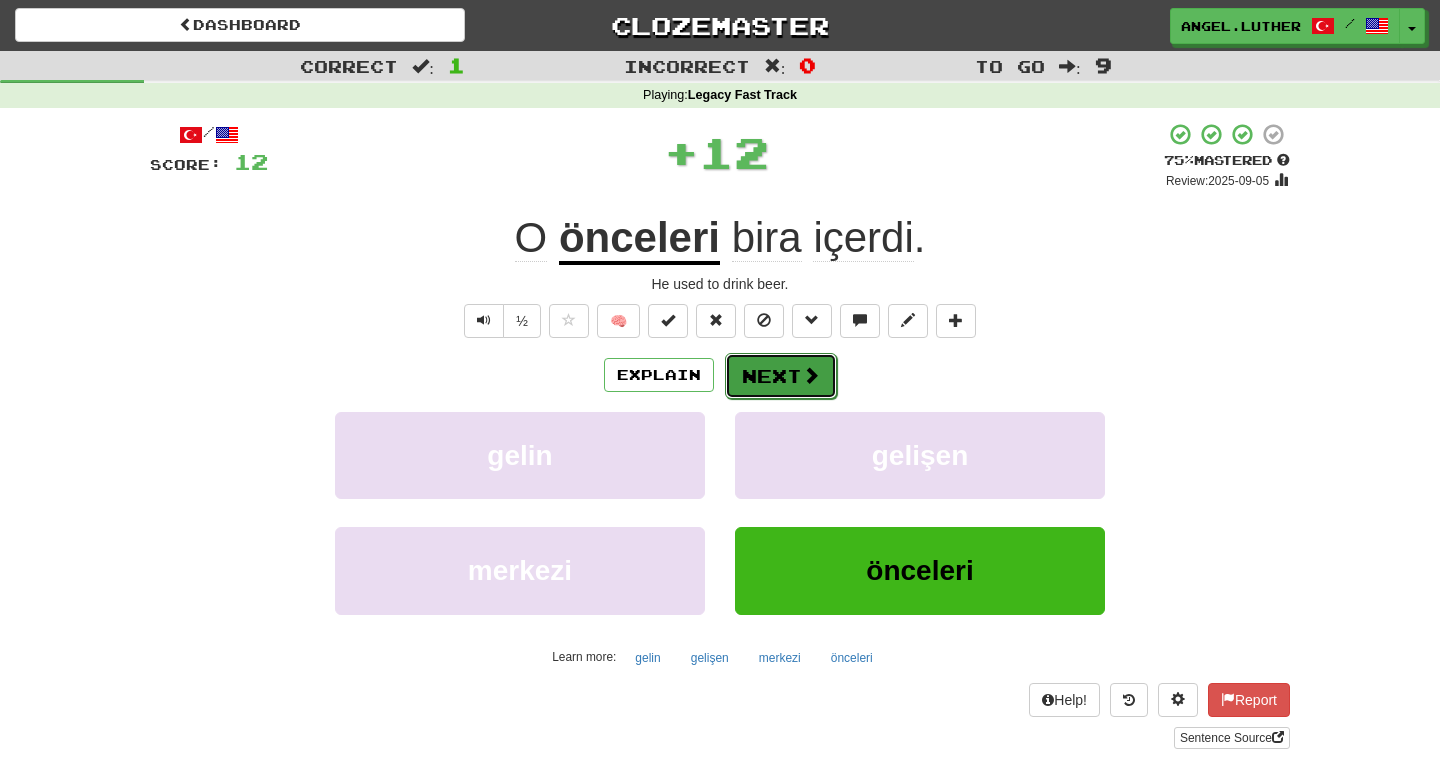 click on "Next" at bounding box center (781, 376) 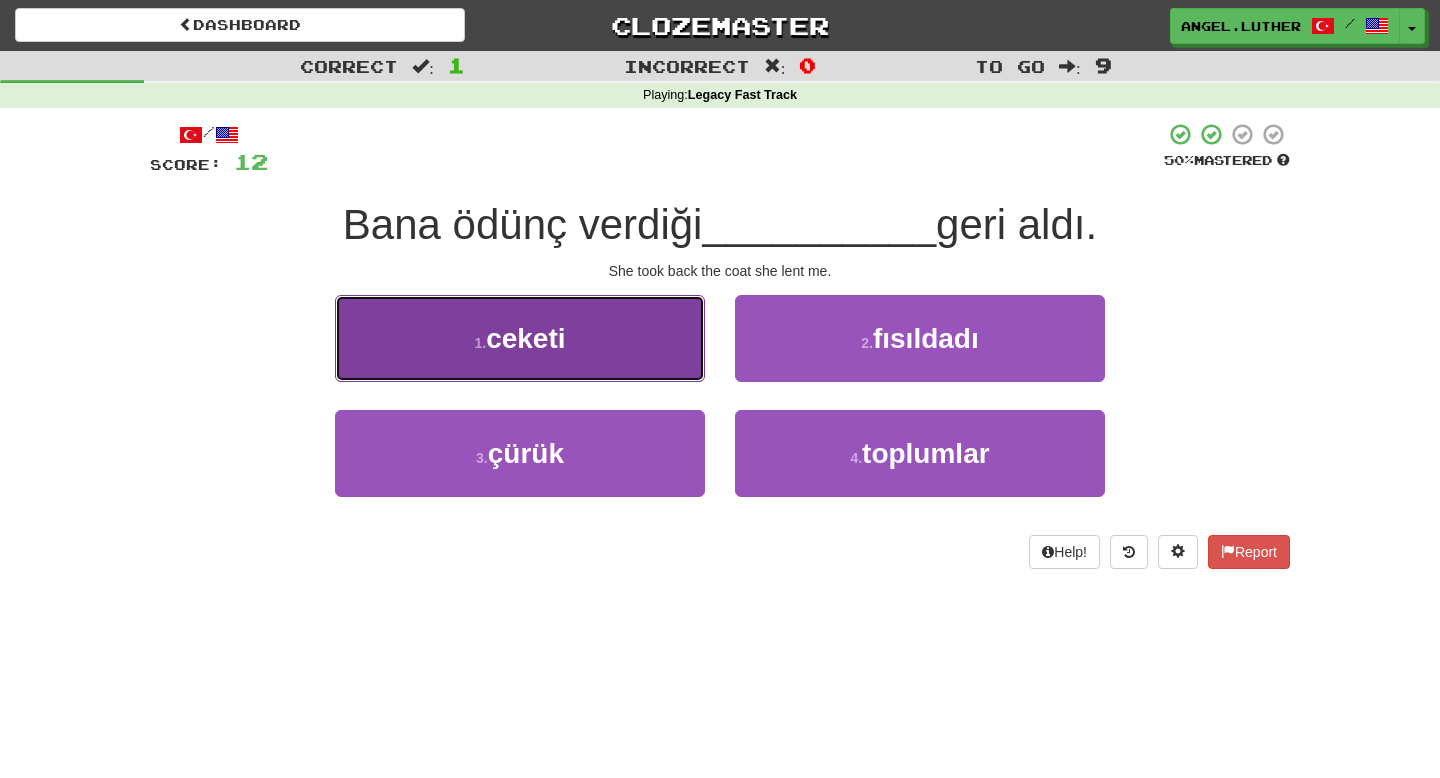 click on "1 .  ceketi" at bounding box center (520, 338) 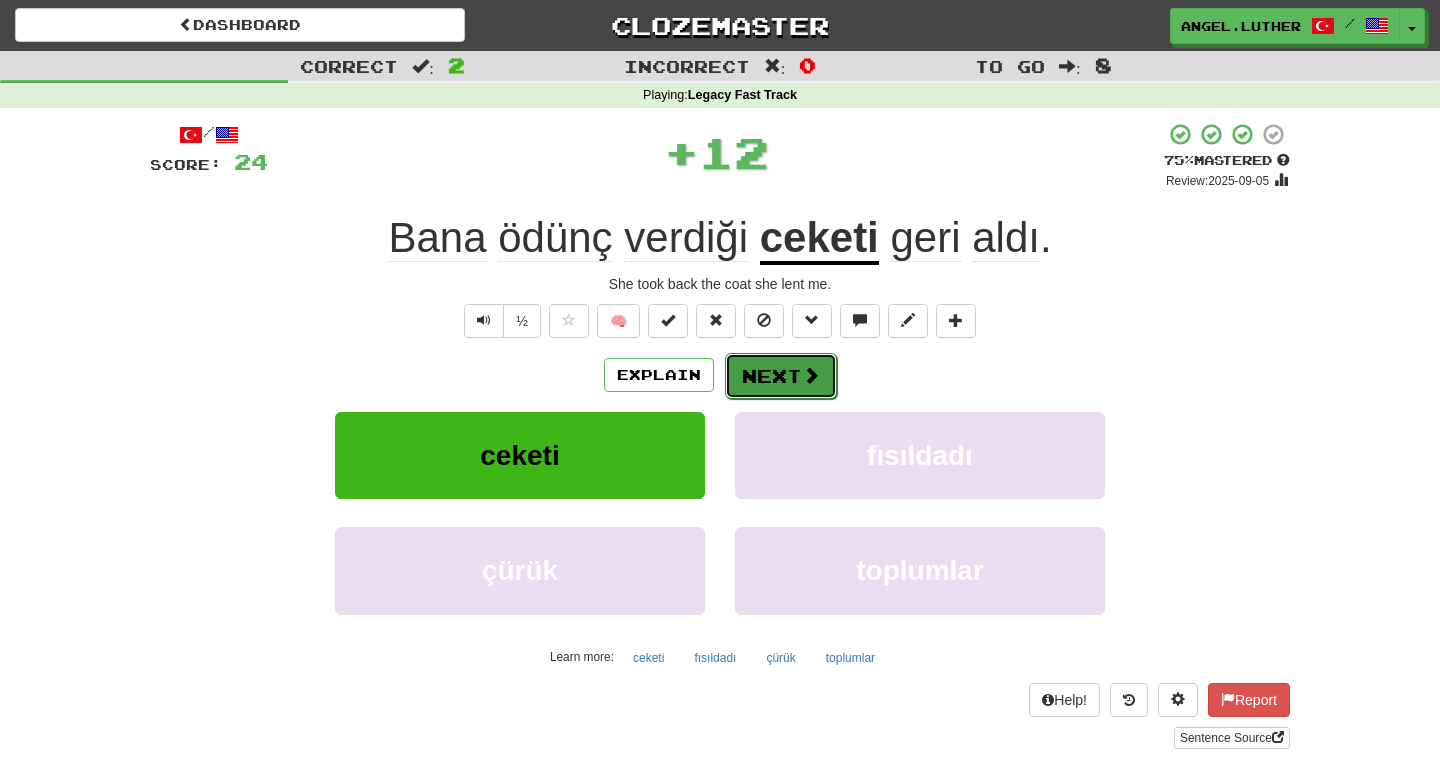 click on "Next" at bounding box center (781, 376) 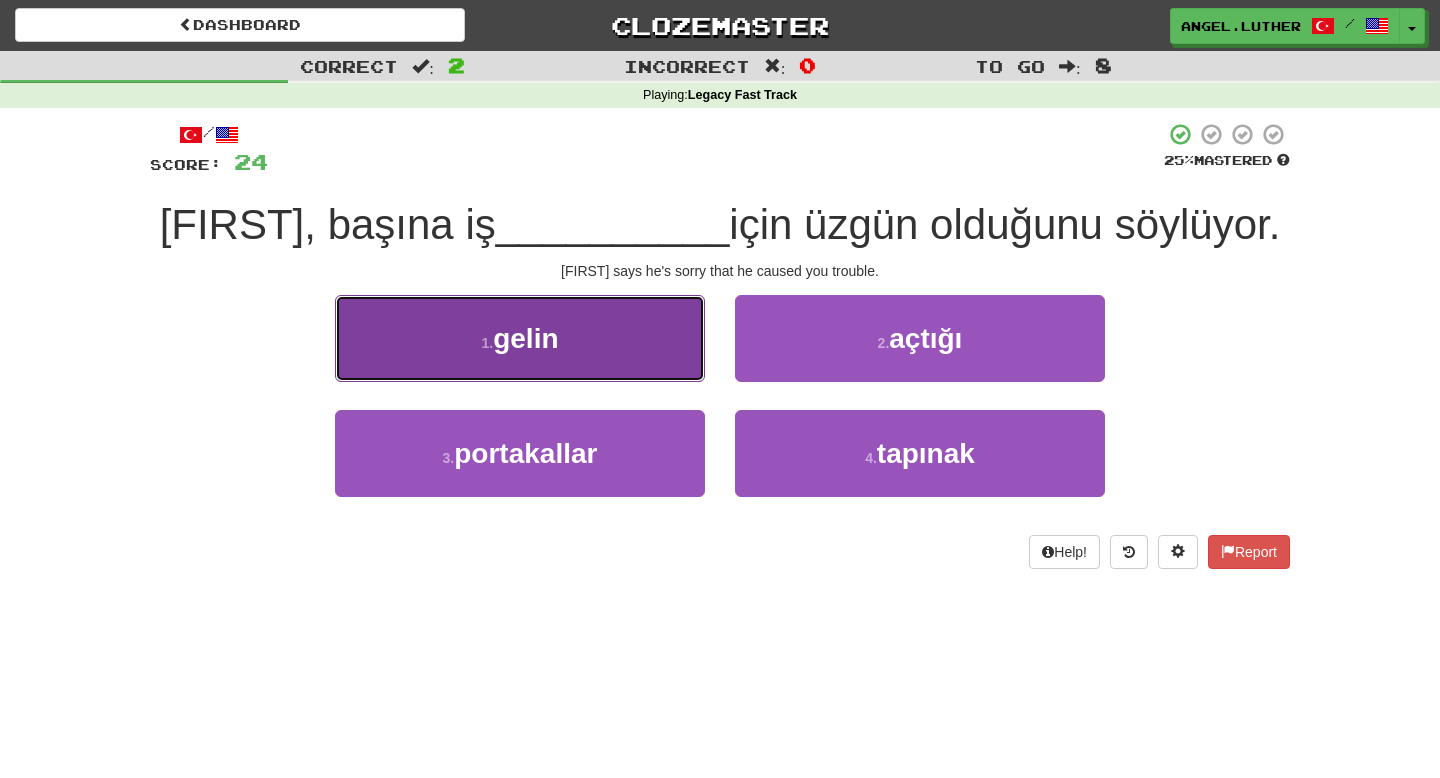 click on "1 .  gelin" at bounding box center [520, 338] 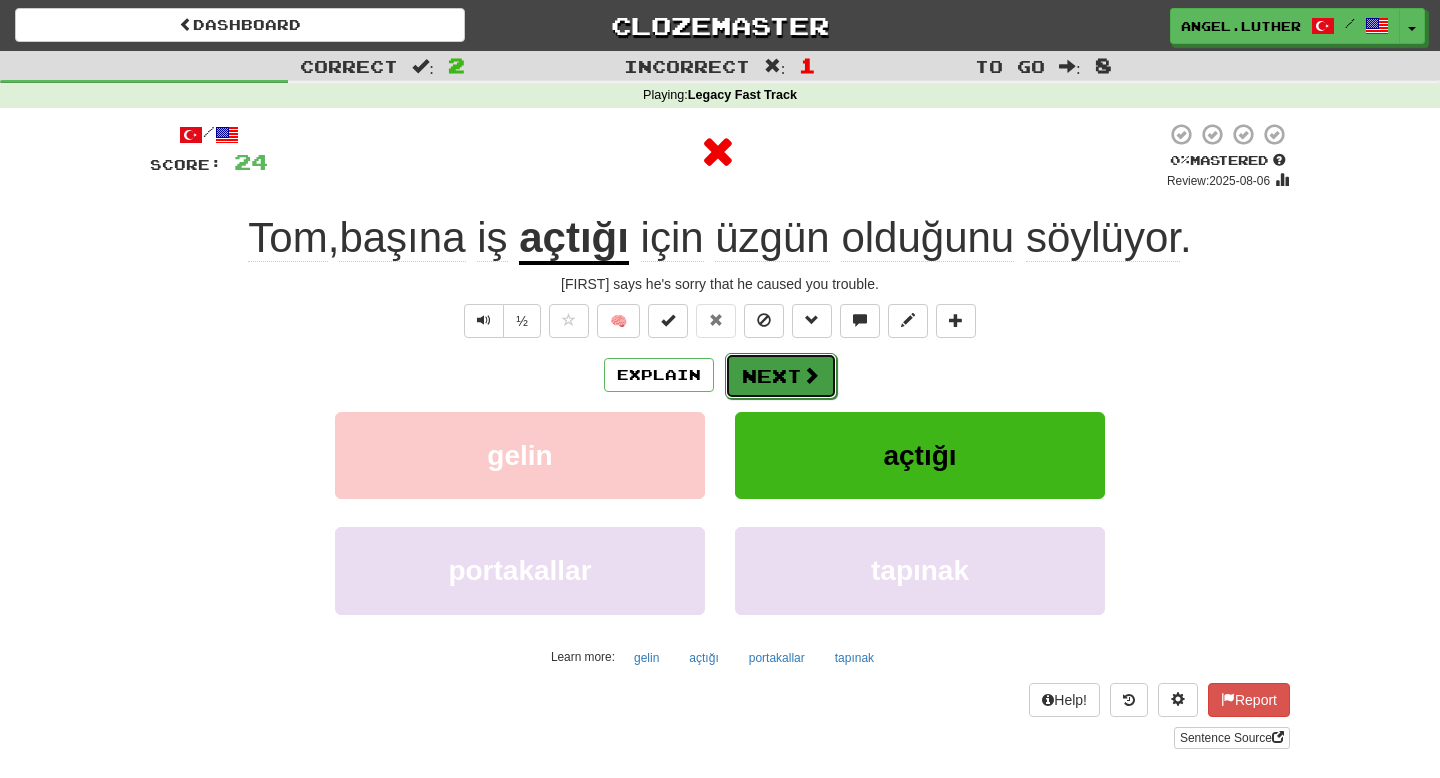 click on "Next" at bounding box center [781, 376] 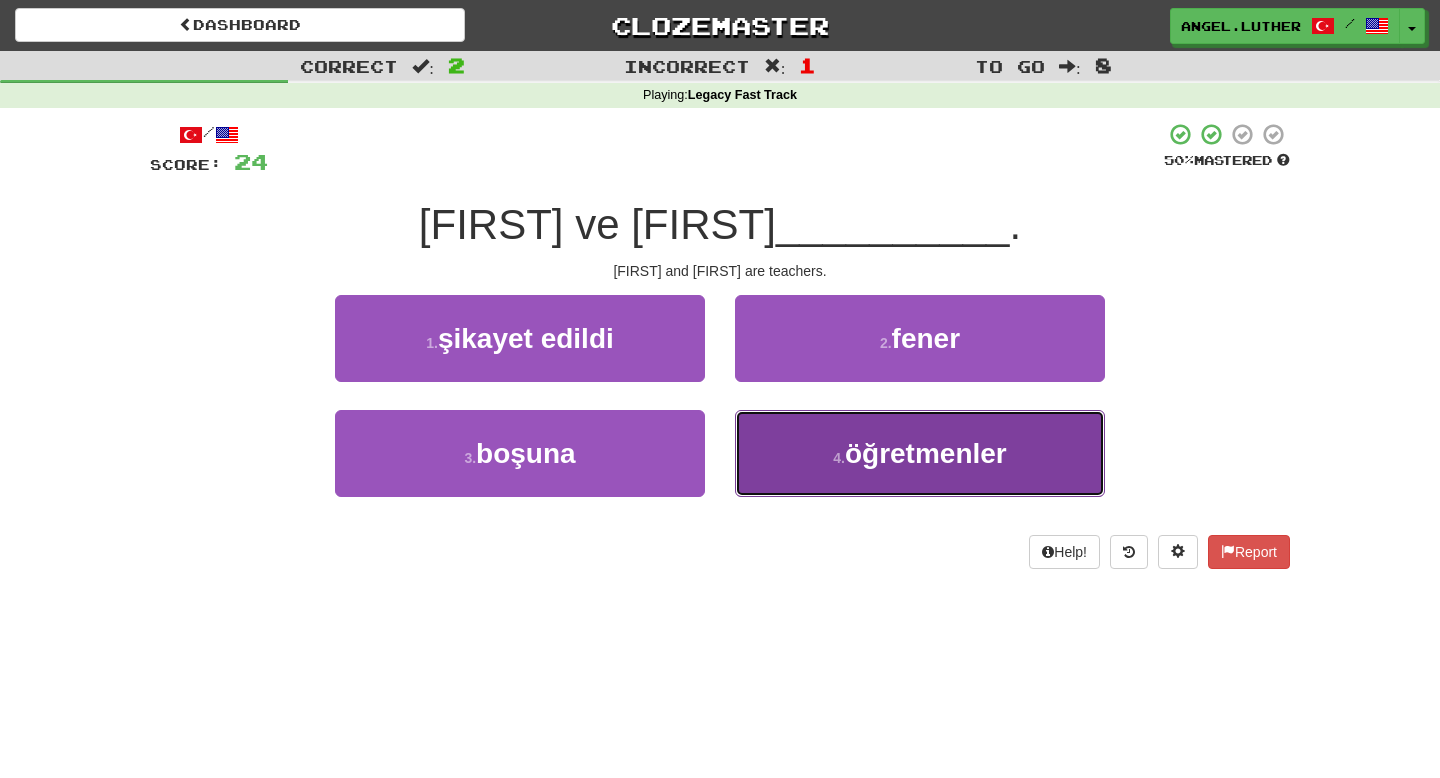 click on "4 .  öğretmenler" at bounding box center [920, 453] 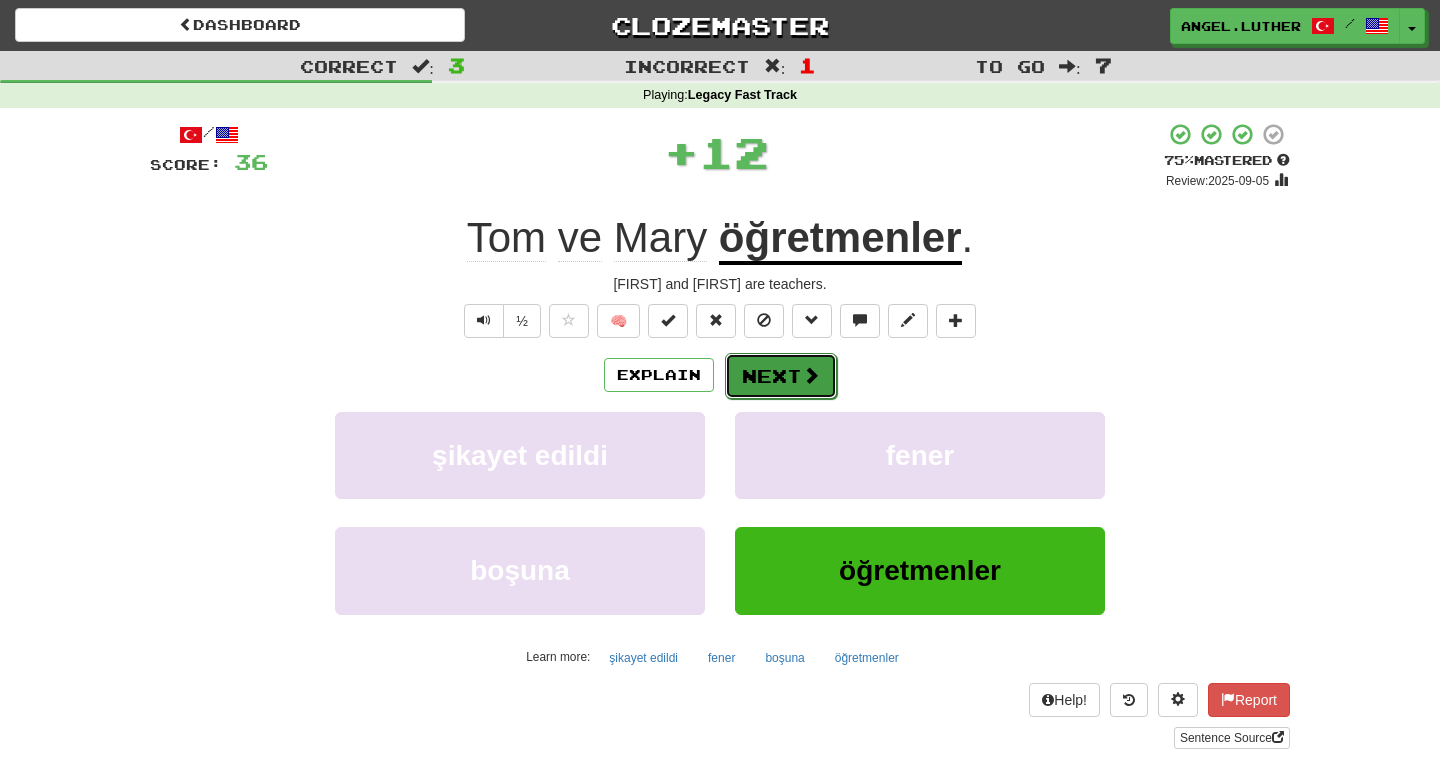 click at bounding box center (811, 375) 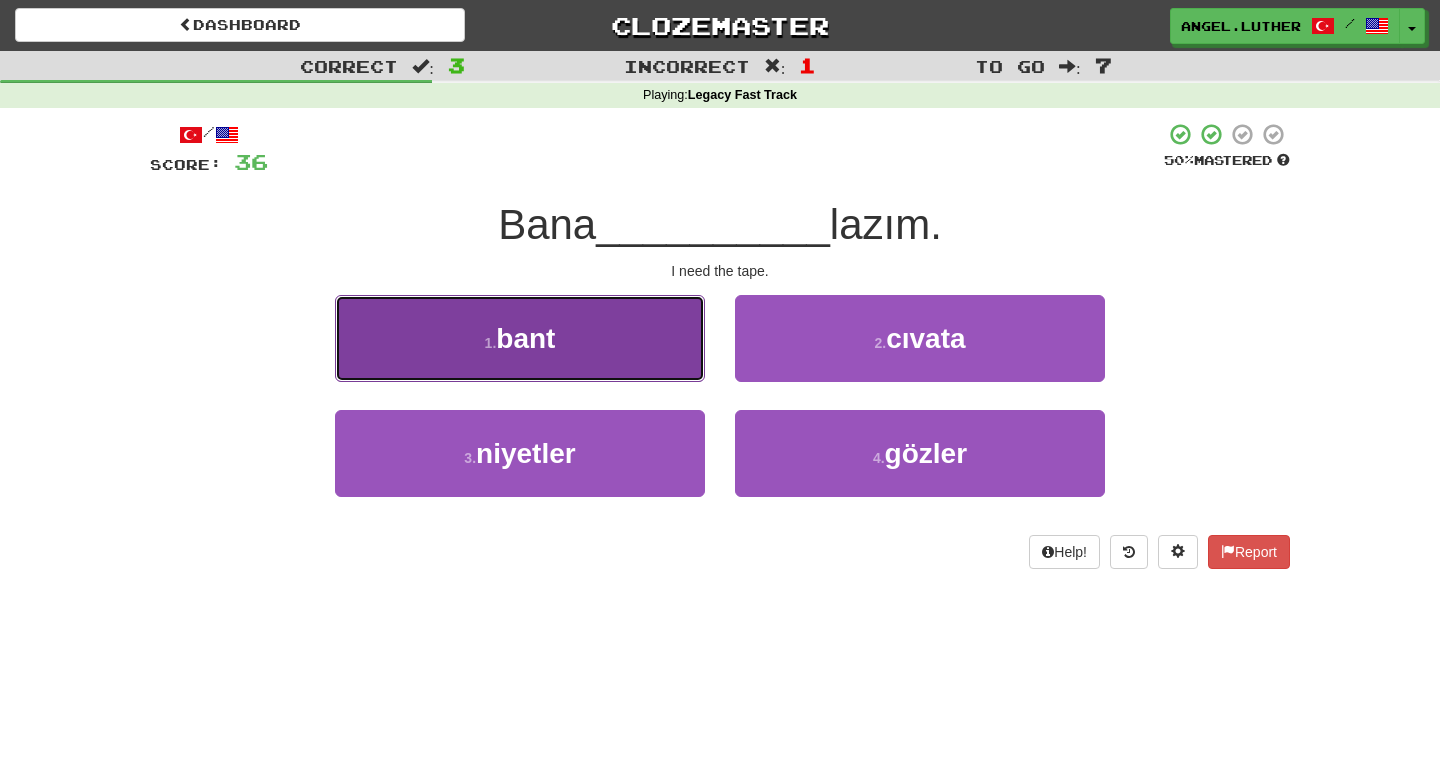 click on "1 .  bant" at bounding box center [520, 338] 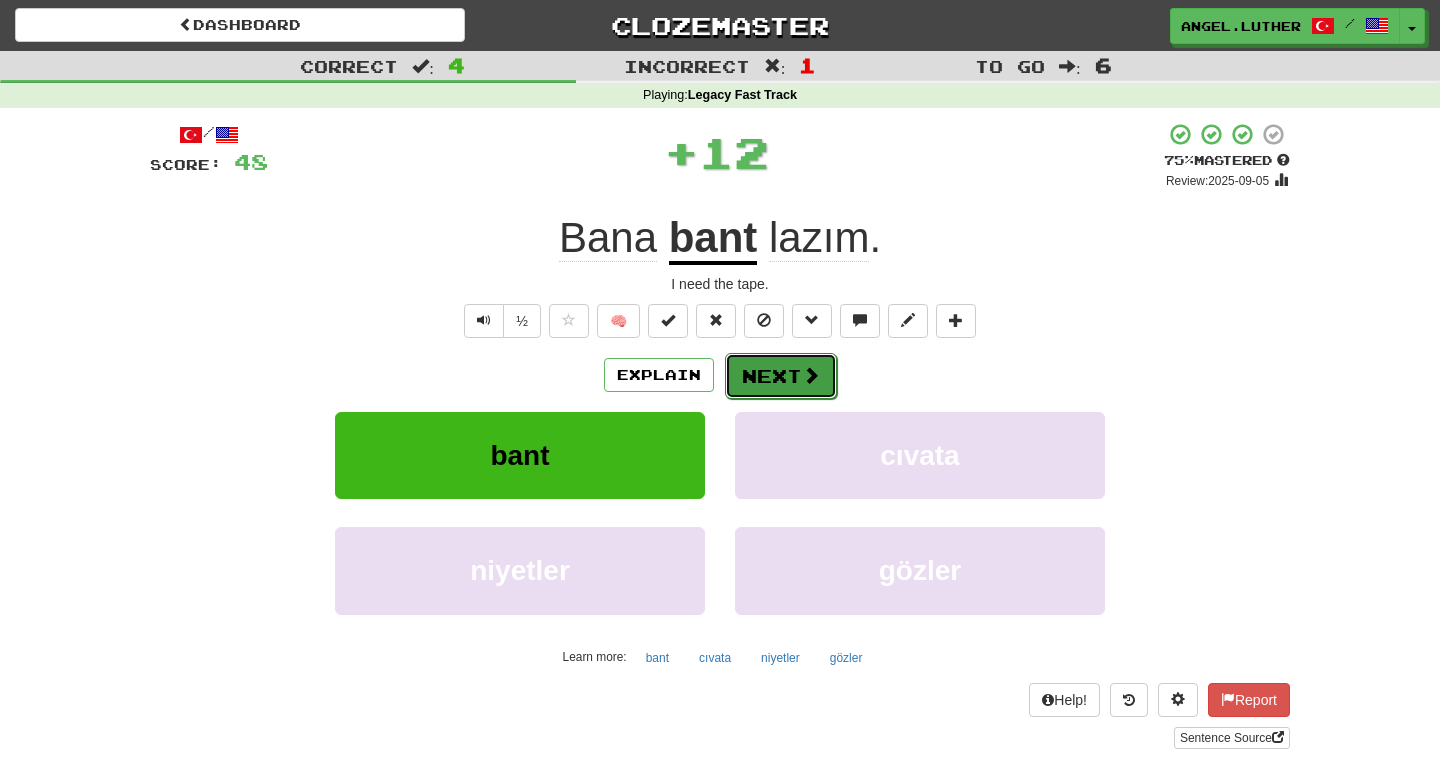 click on "Next" at bounding box center (781, 376) 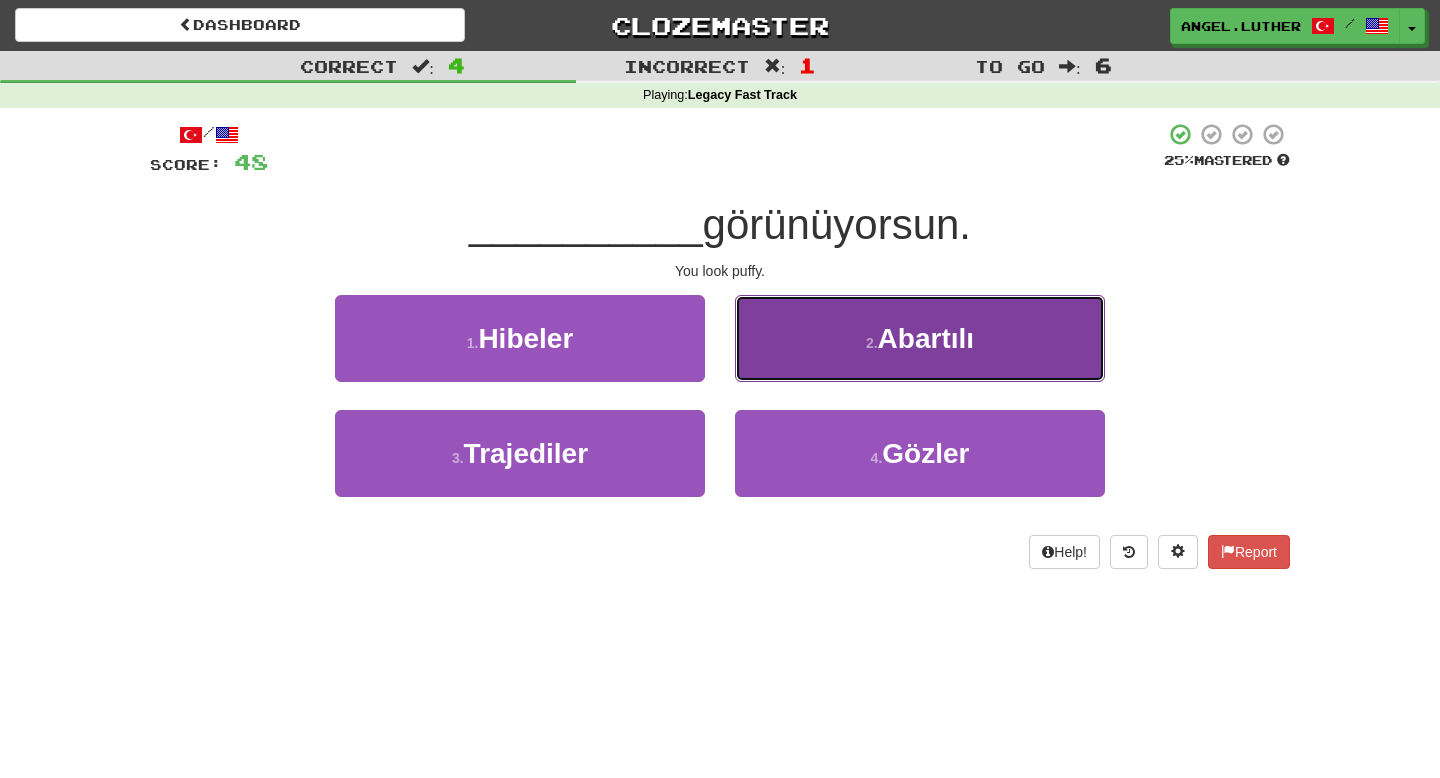 click on "2 .  Abartılı" at bounding box center (920, 338) 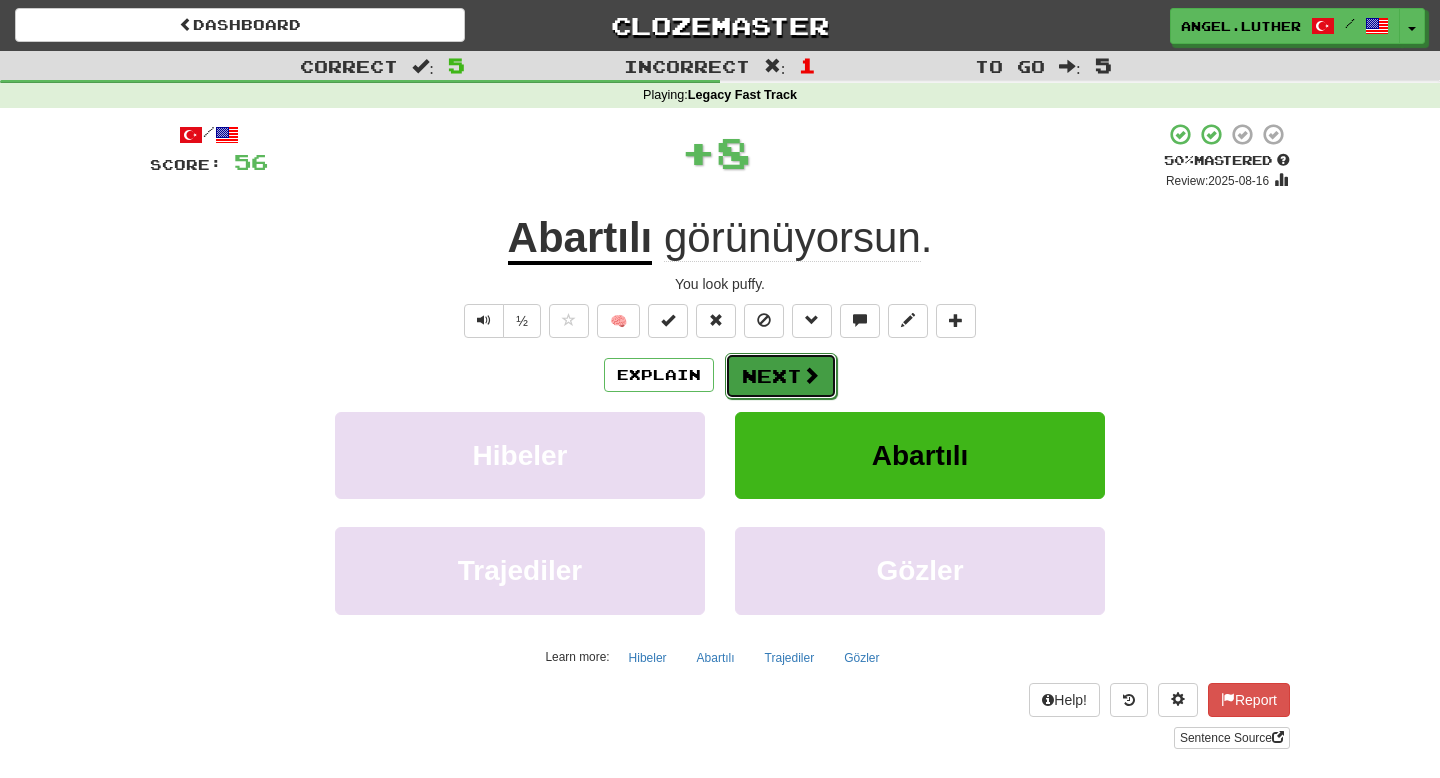 click on "Next" at bounding box center [781, 376] 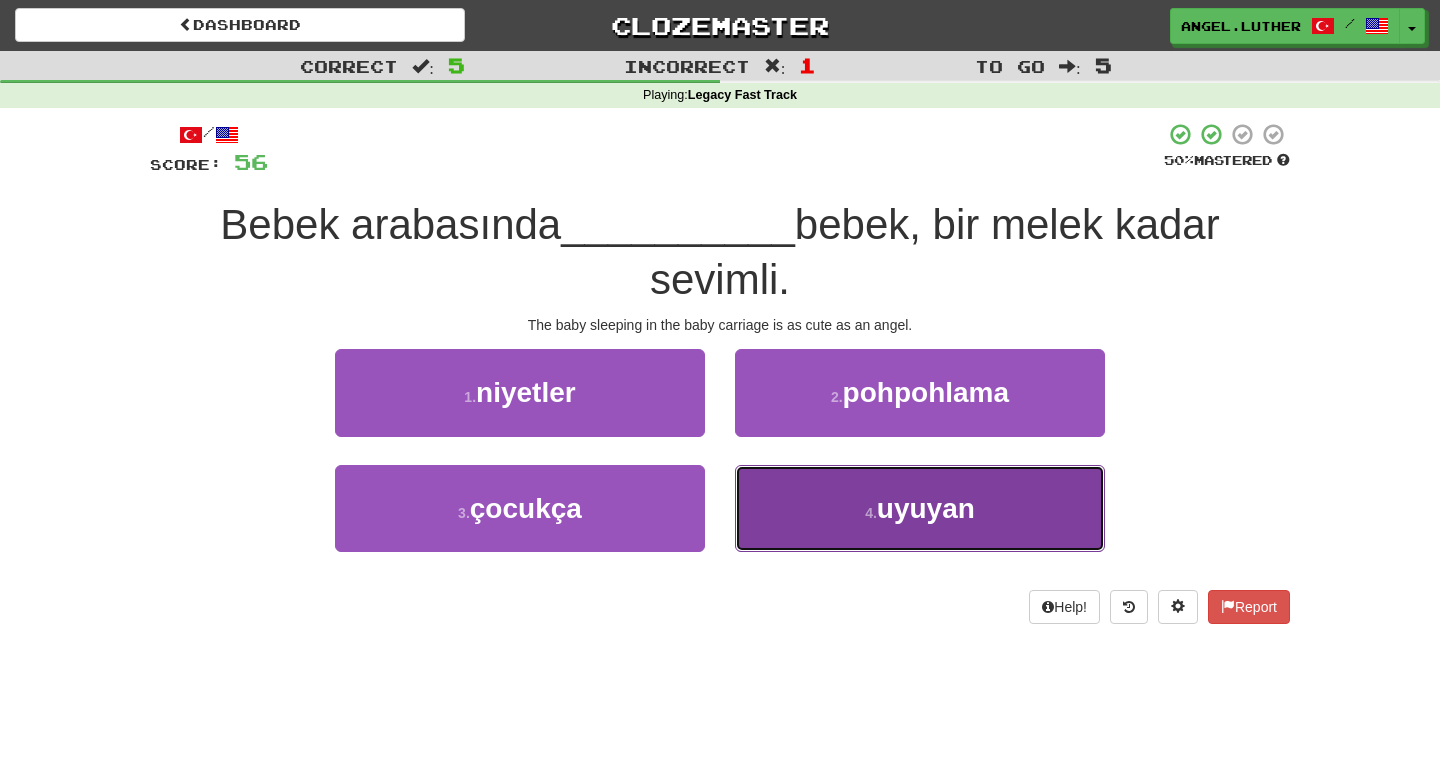 click on "uyuyan" at bounding box center (926, 508) 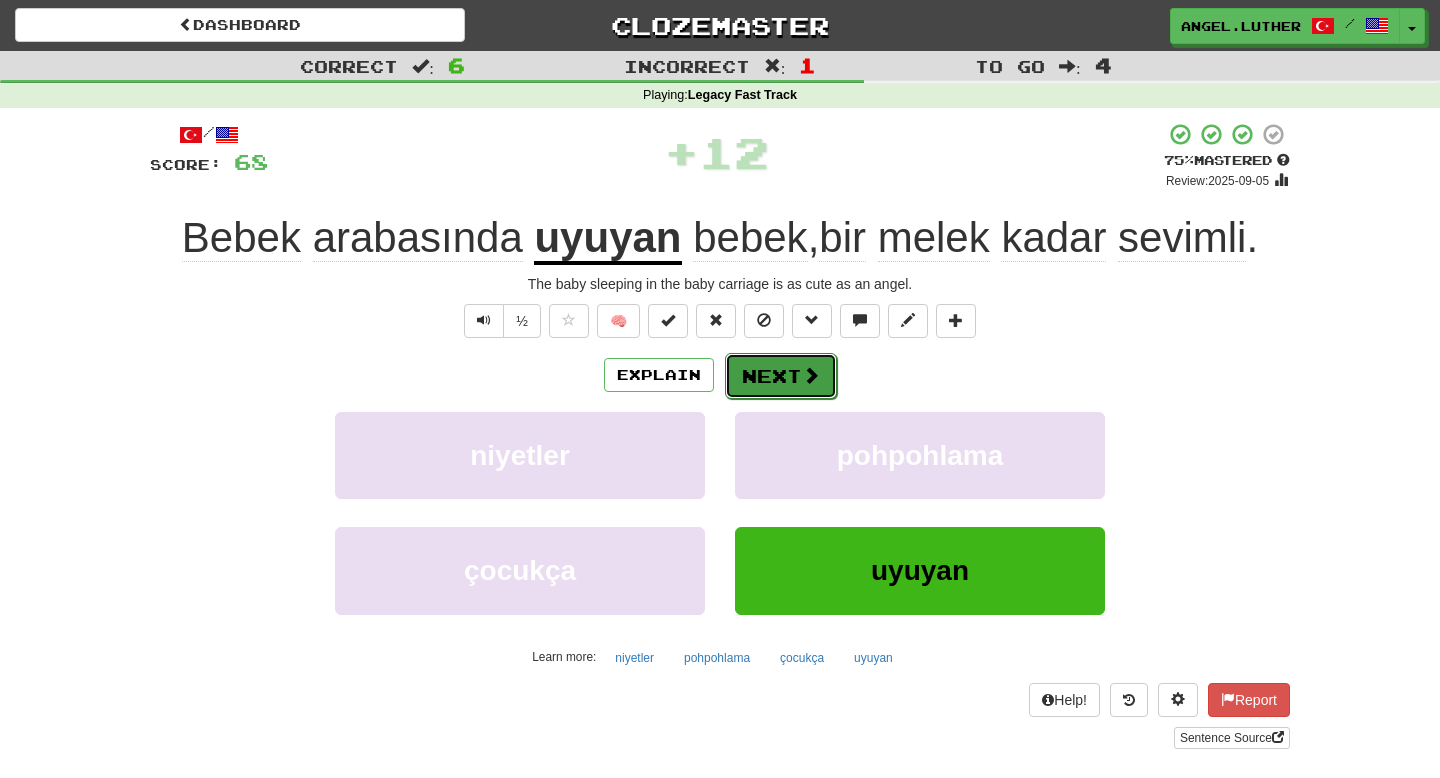 click at bounding box center (811, 375) 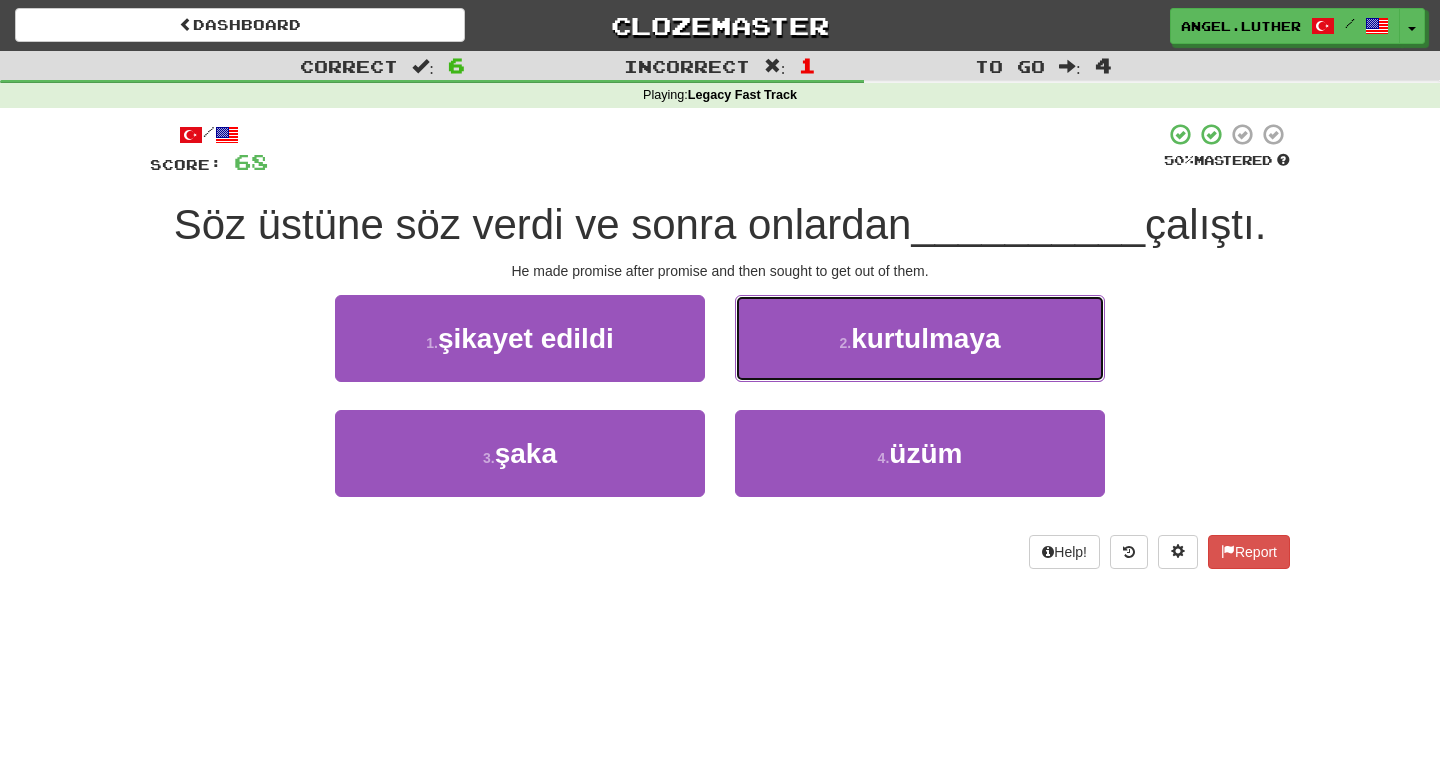 click on "kurtulmaya" at bounding box center [925, 338] 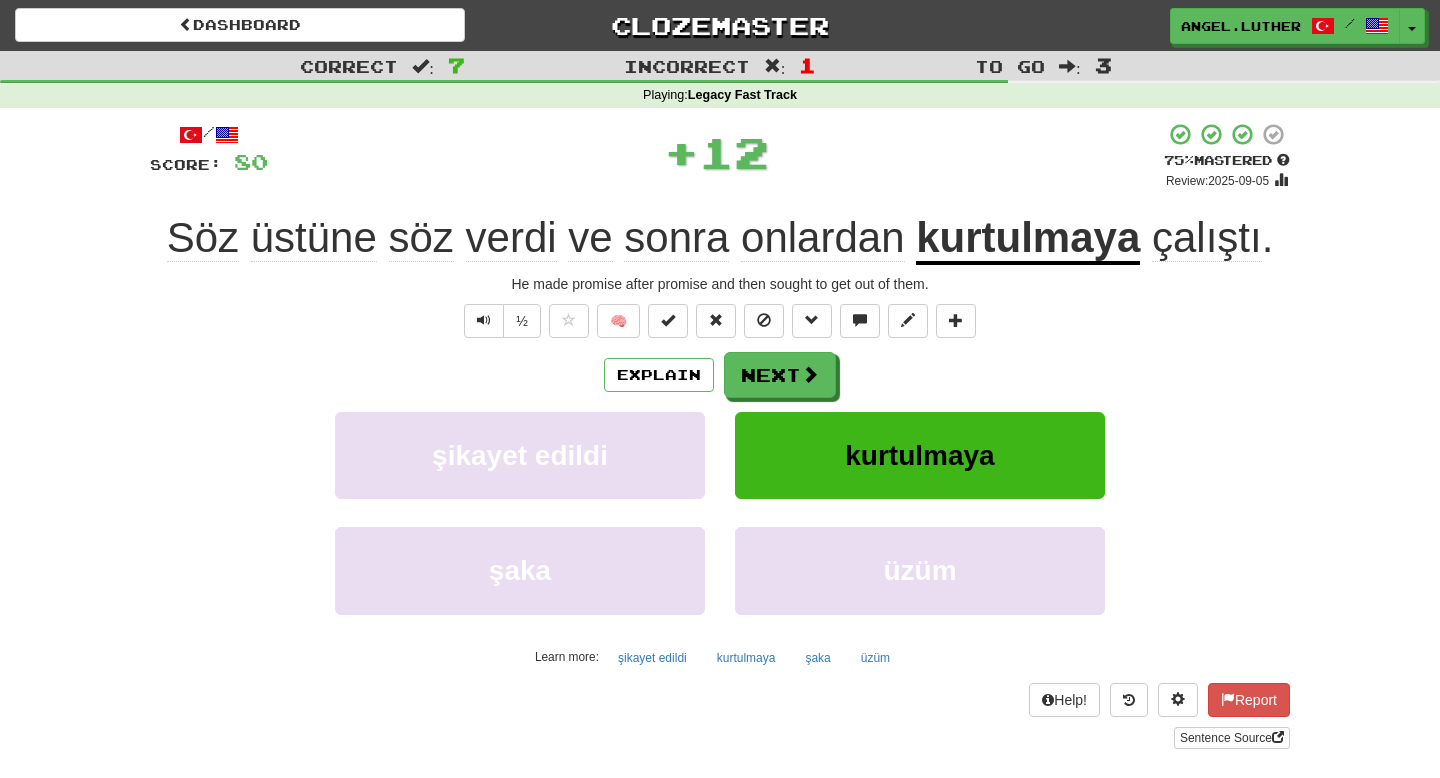 click on "kurtulmaya" at bounding box center (1028, 239) 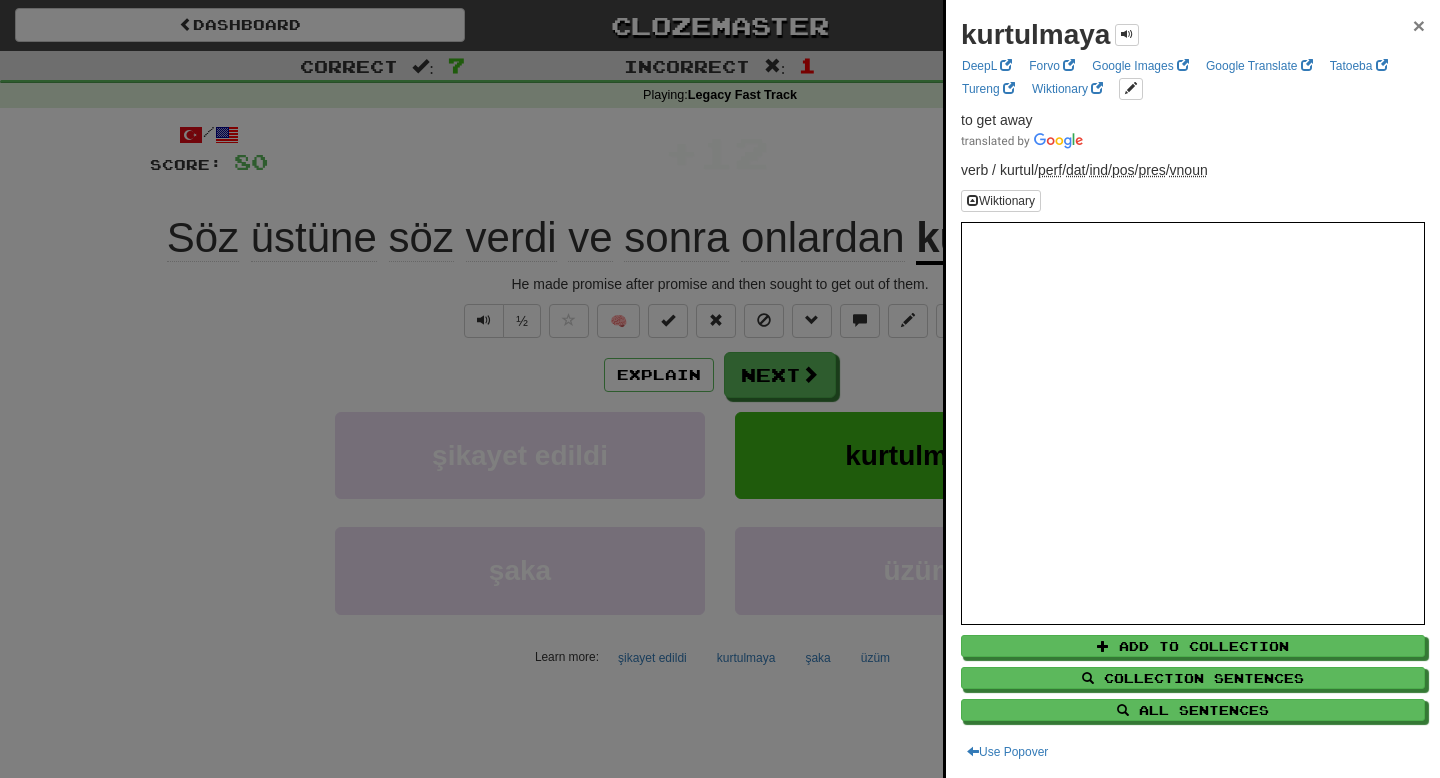click on "×" at bounding box center [1419, 25] 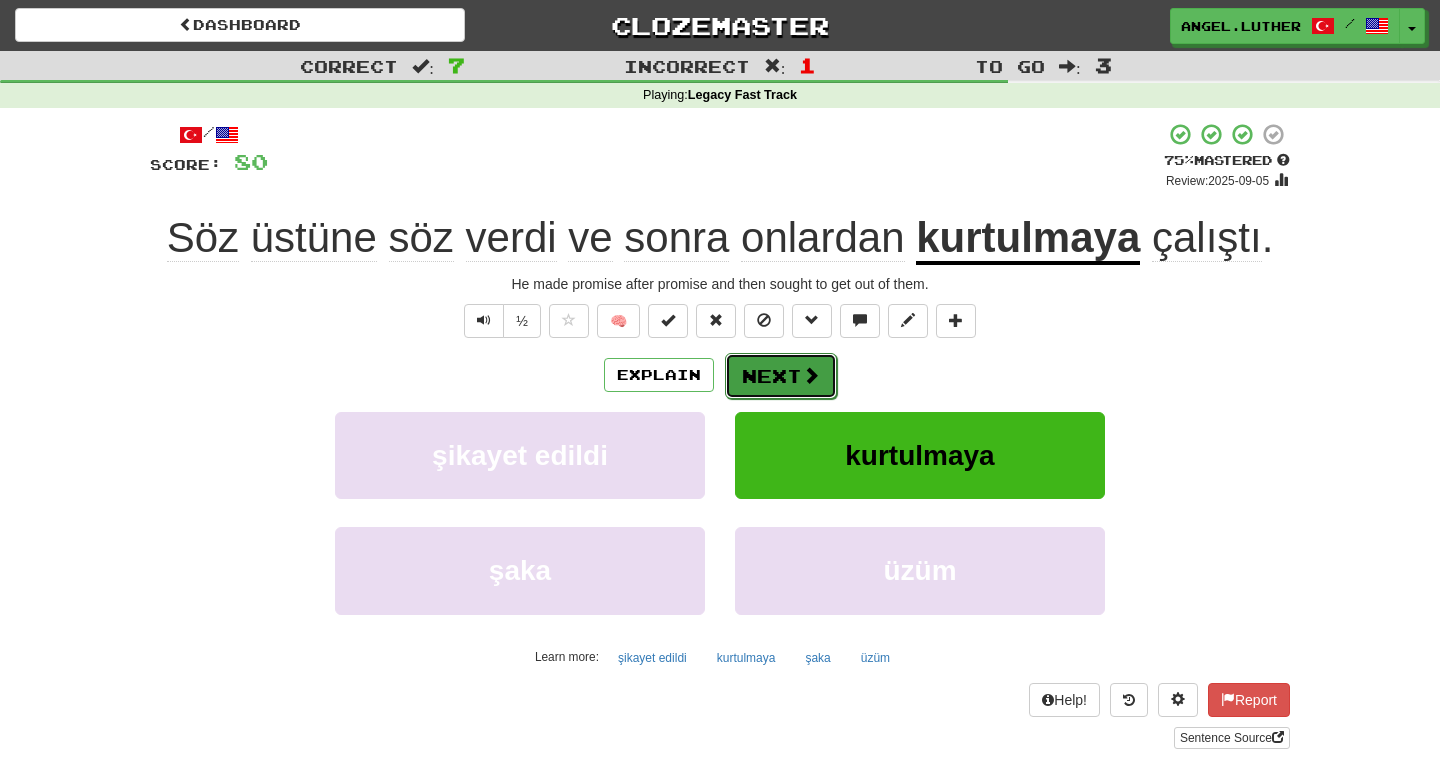 click at bounding box center [811, 375] 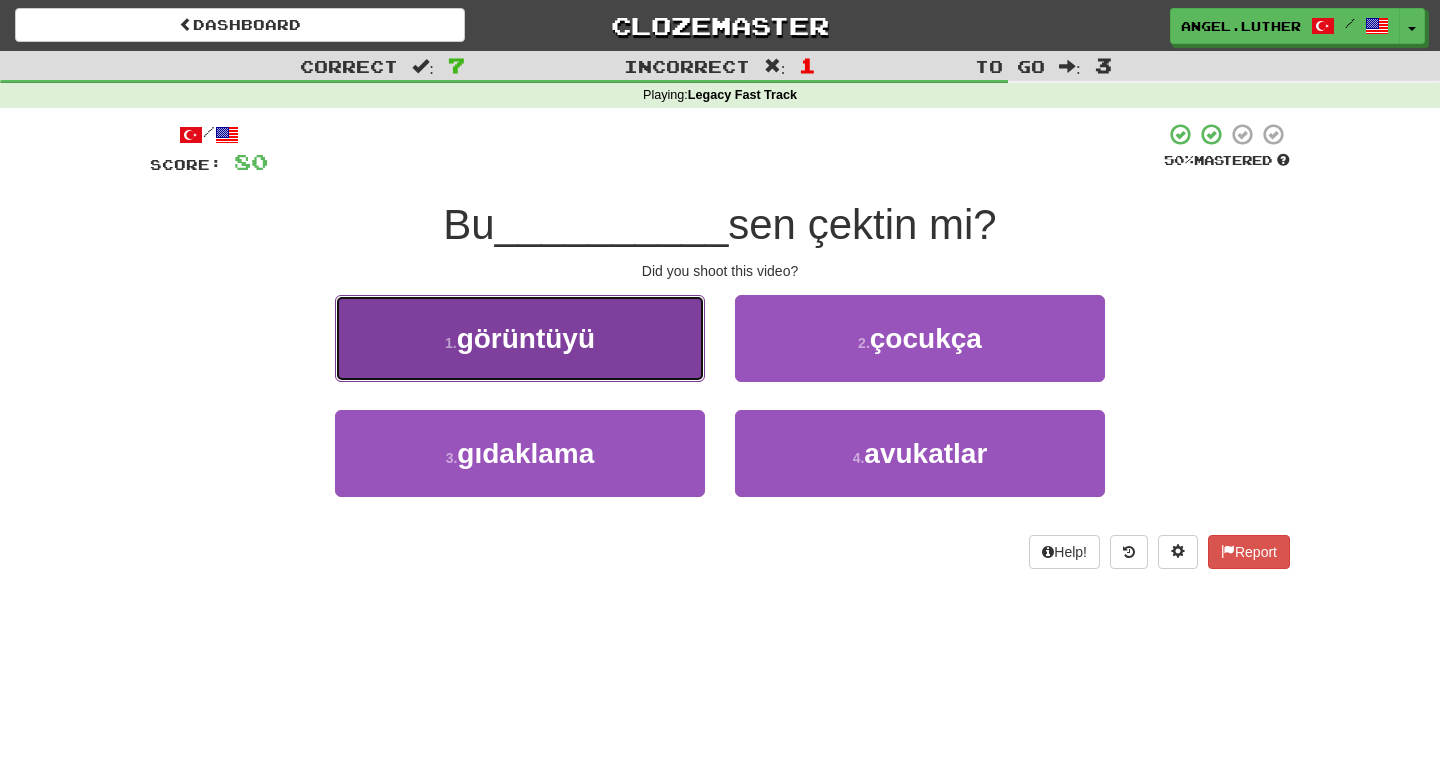 click on "1 .  görüntüyü" at bounding box center (520, 338) 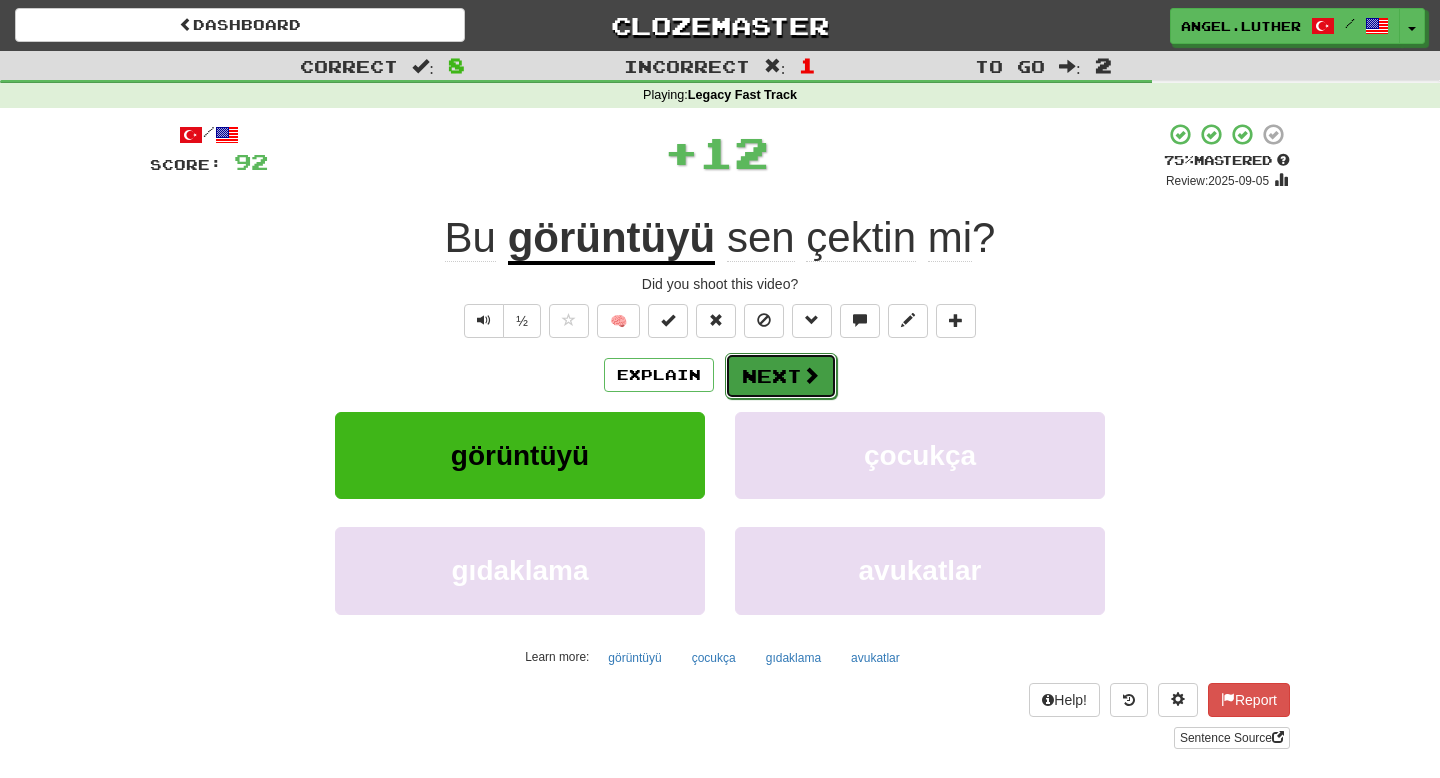 click on "Next" at bounding box center [781, 376] 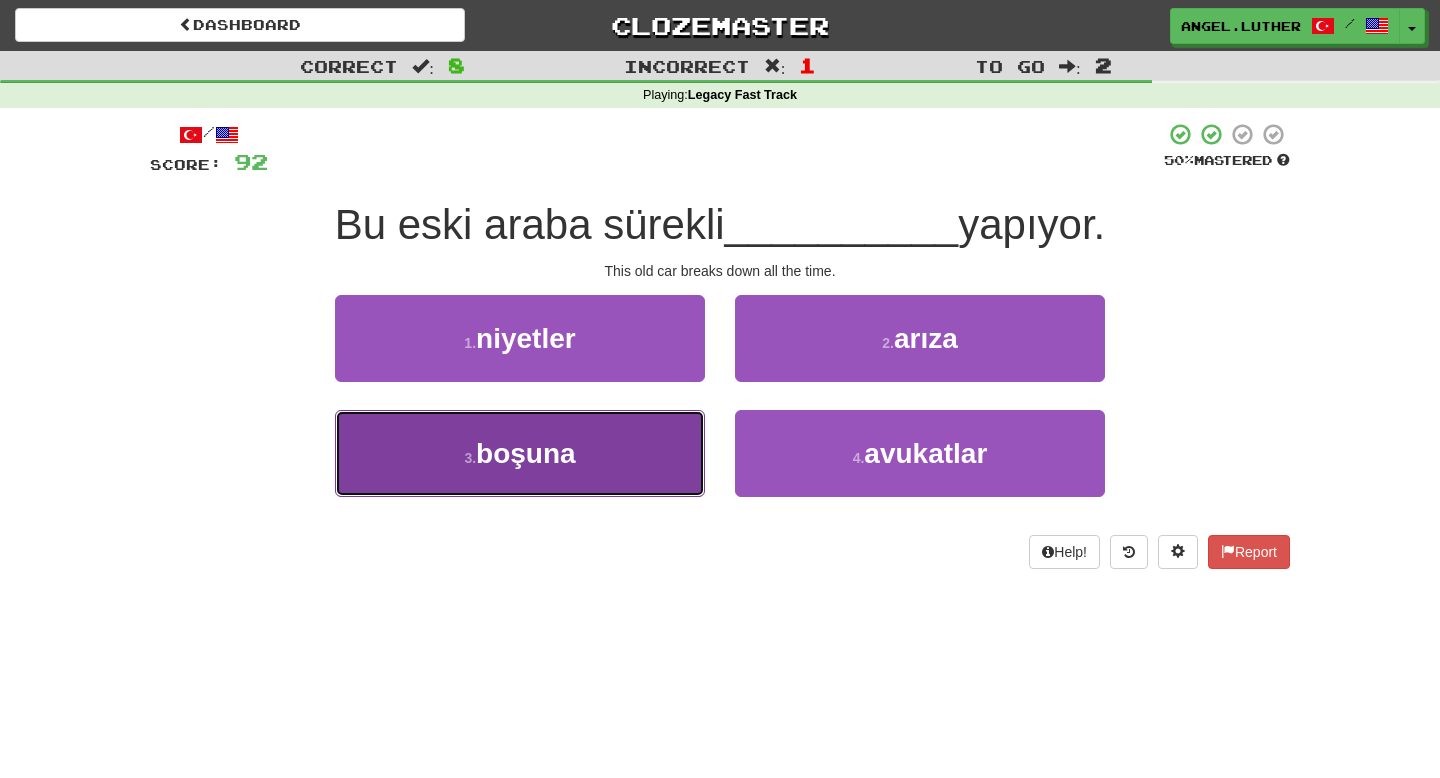 click on "3 .  boşuna" at bounding box center [520, 453] 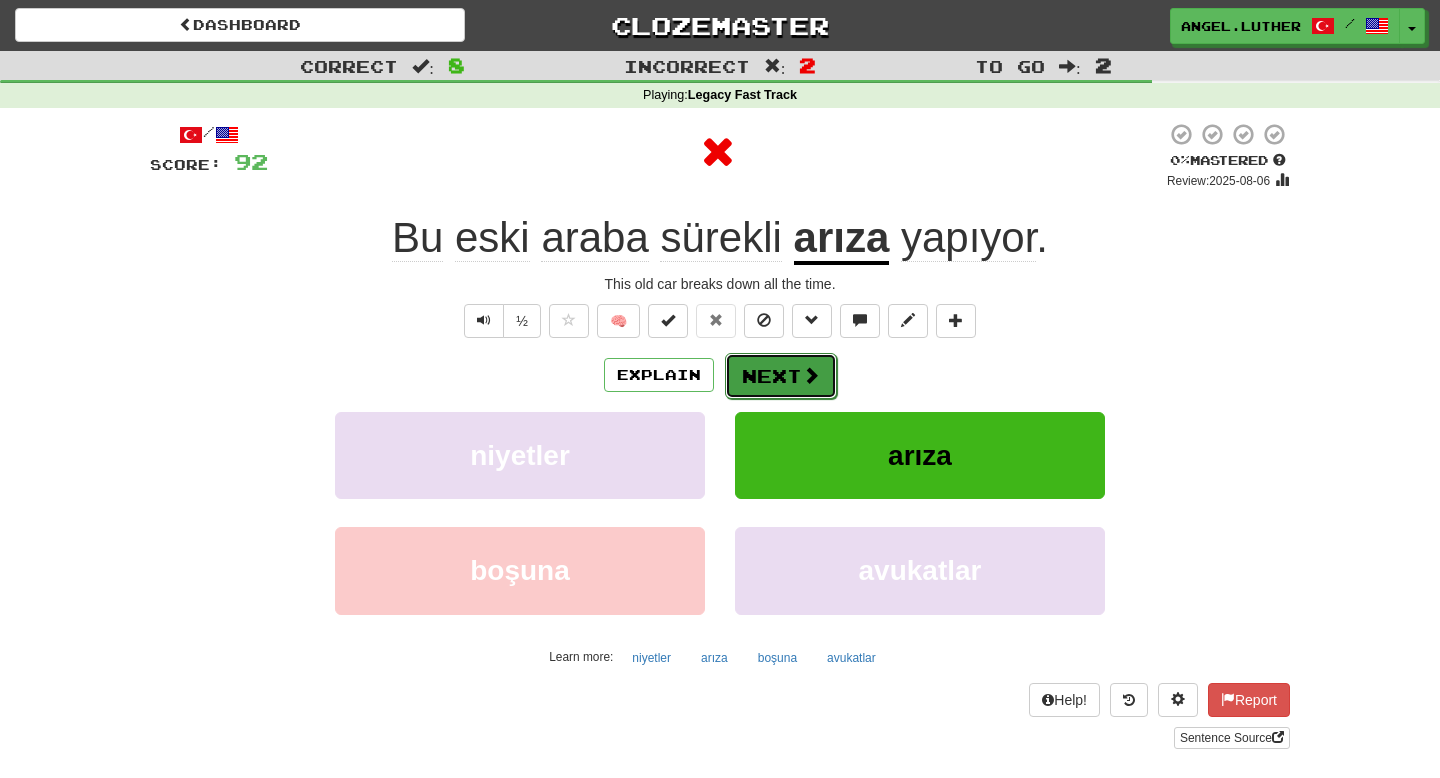click on "Next" at bounding box center (781, 376) 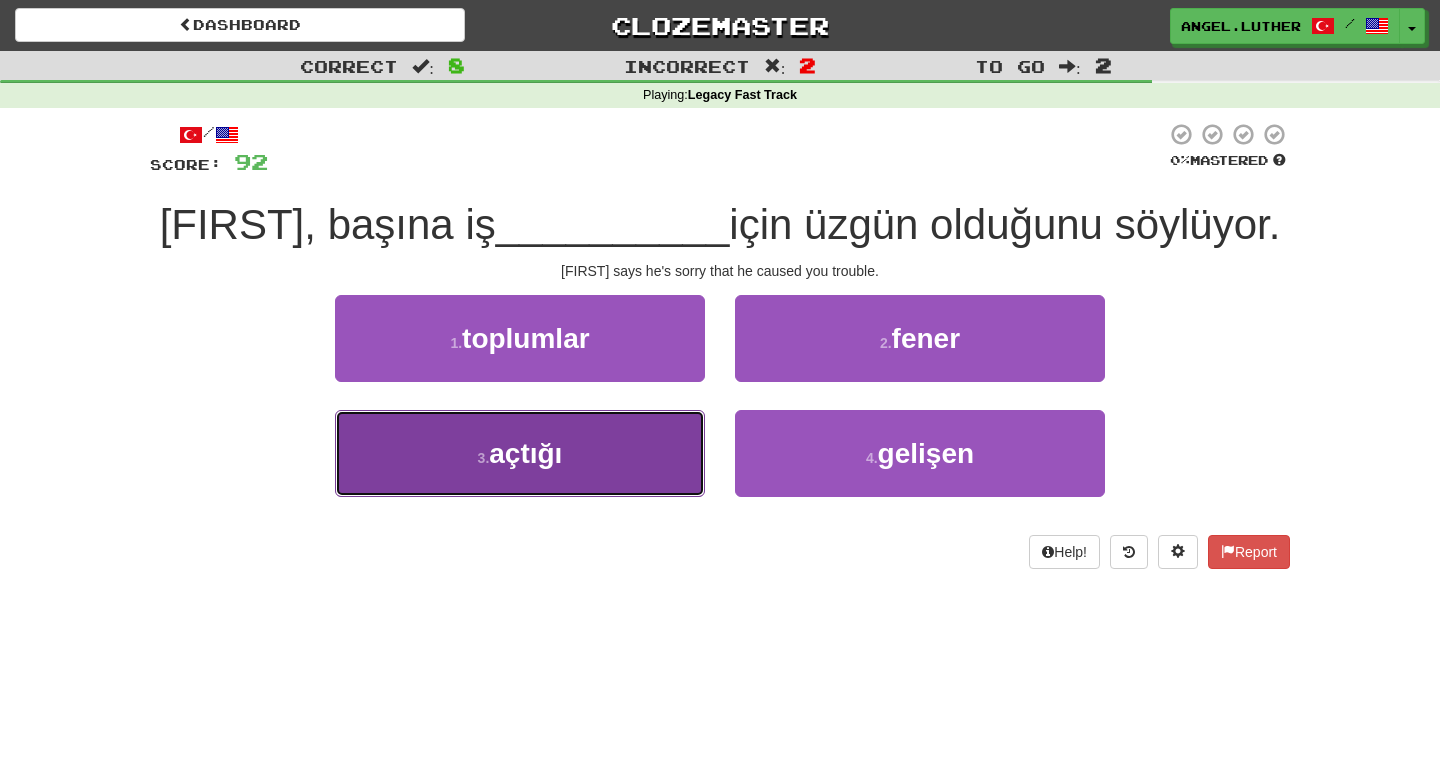click on "3 .  açtığı" at bounding box center [520, 453] 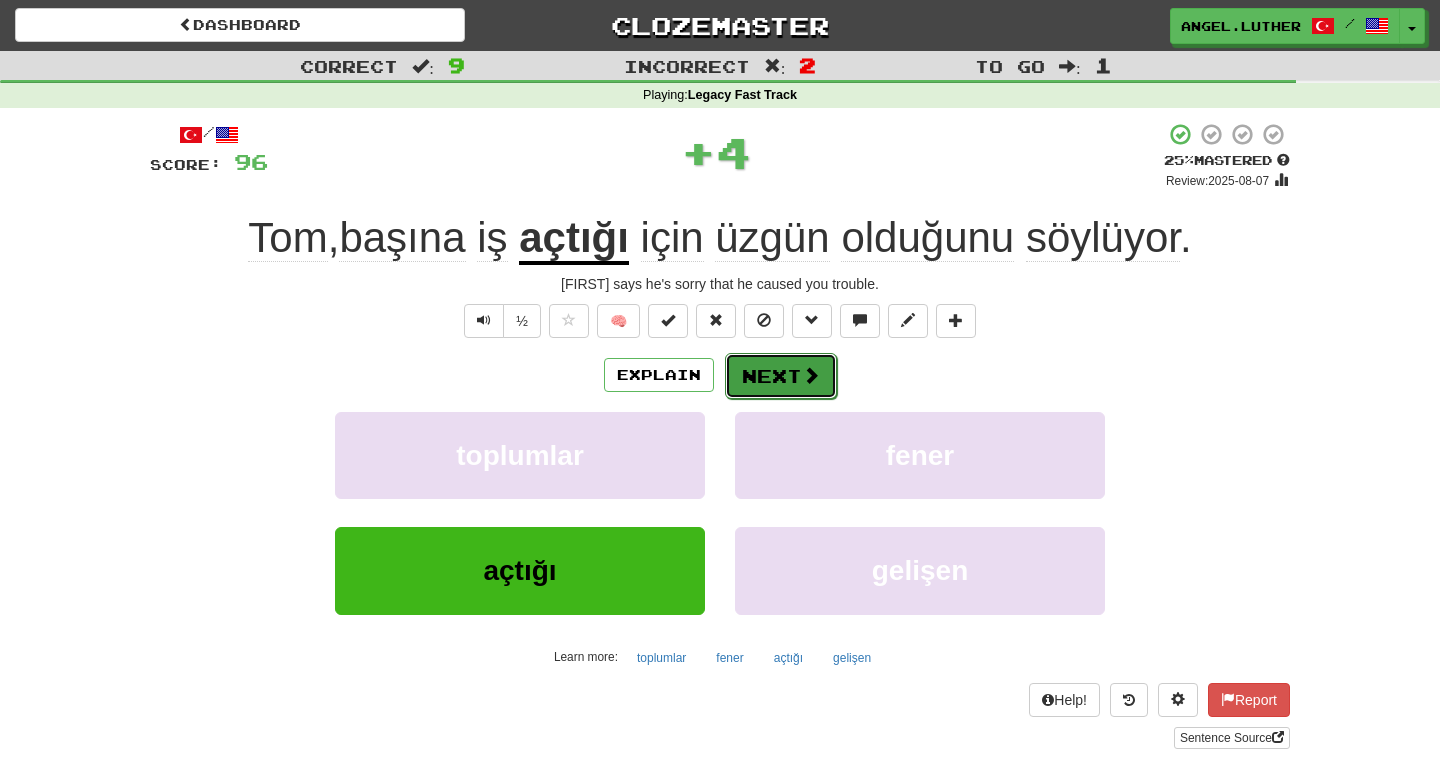 click on "Next" at bounding box center (781, 376) 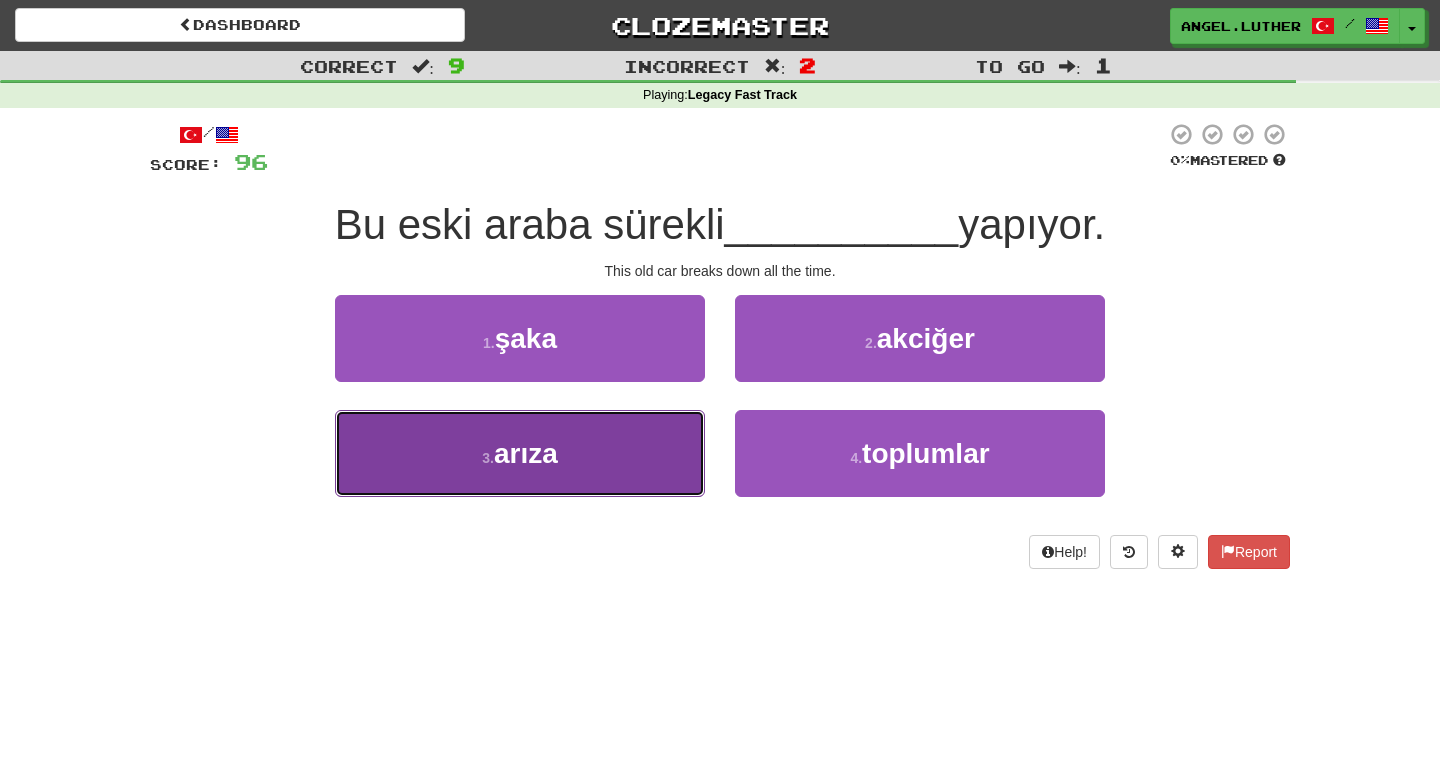 click on "3 .  arıza" at bounding box center (520, 453) 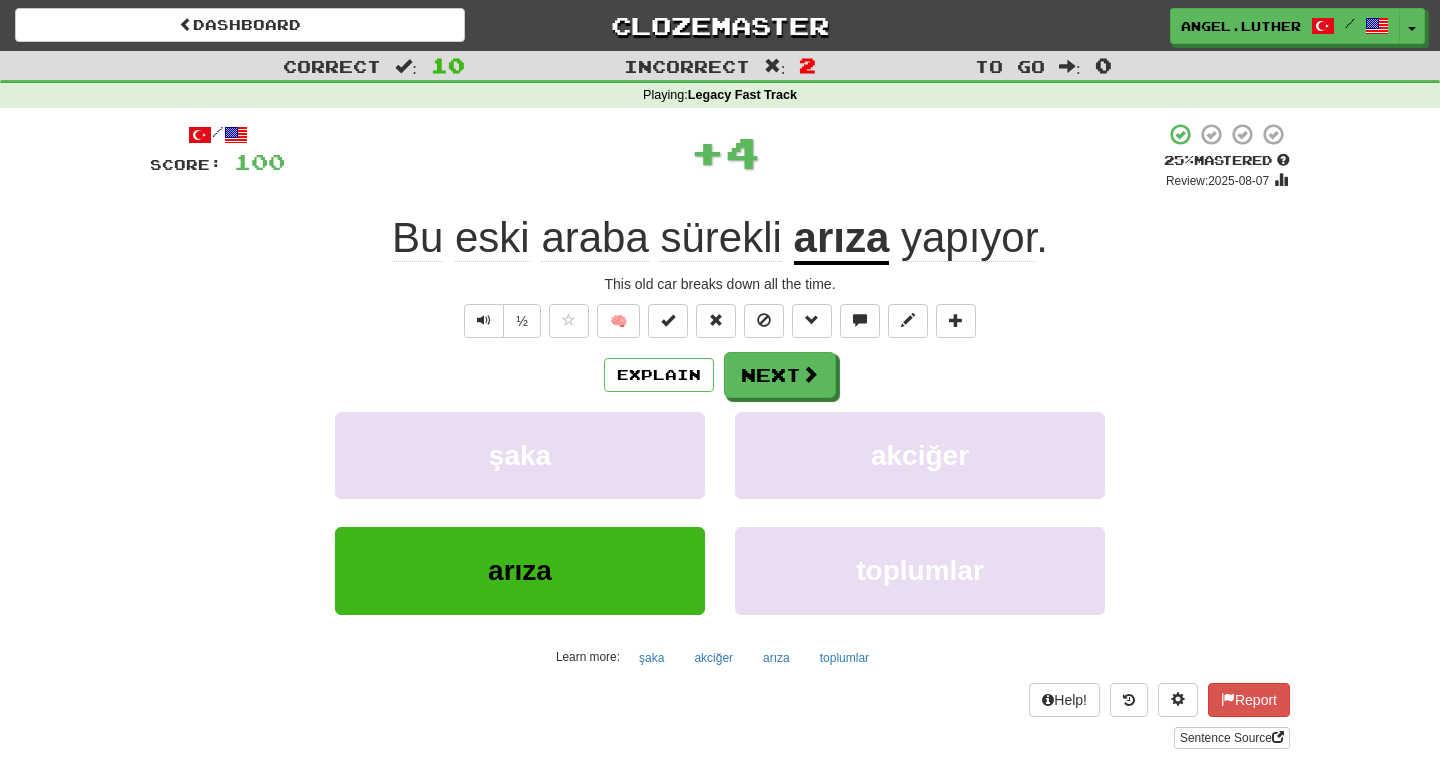 click on "arıza" at bounding box center (842, 239) 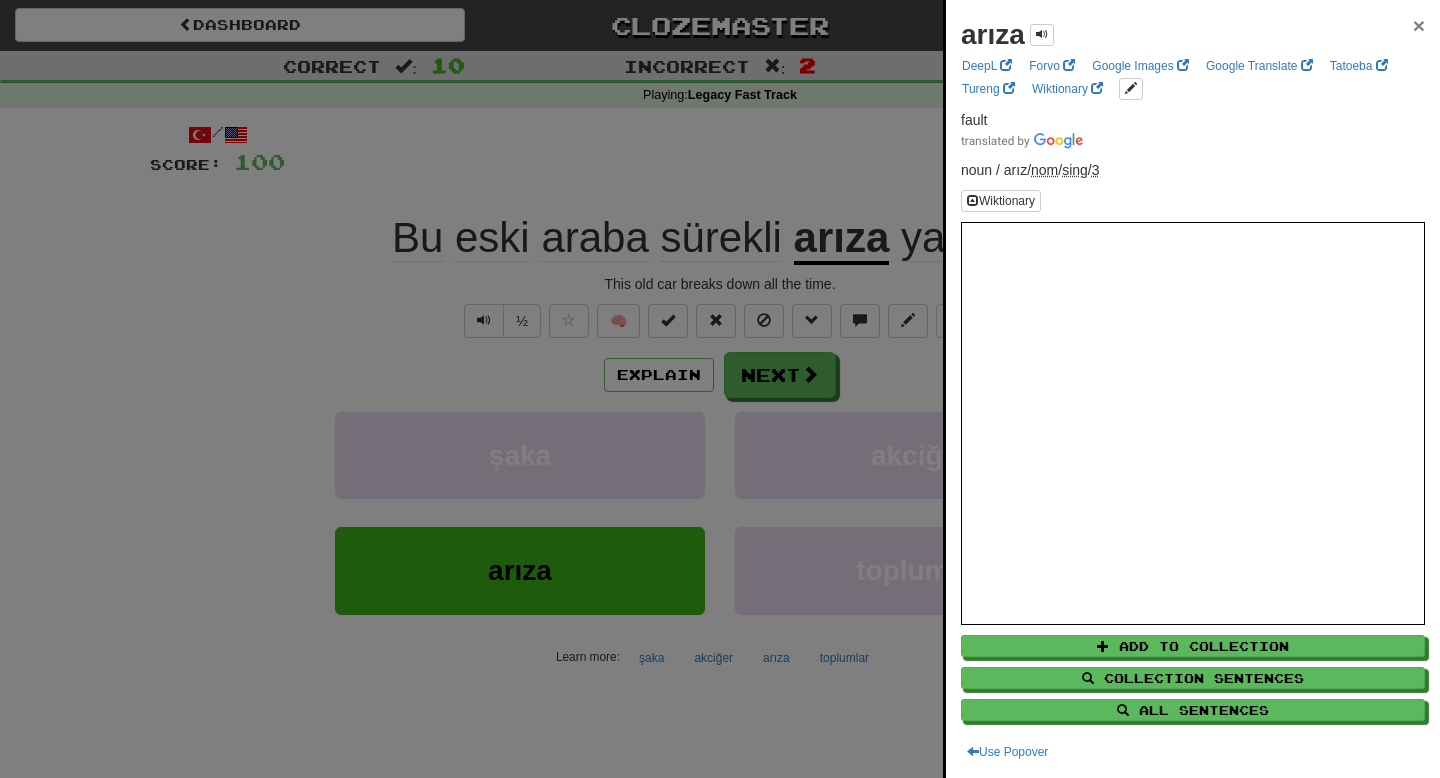 click on "×" at bounding box center [1419, 25] 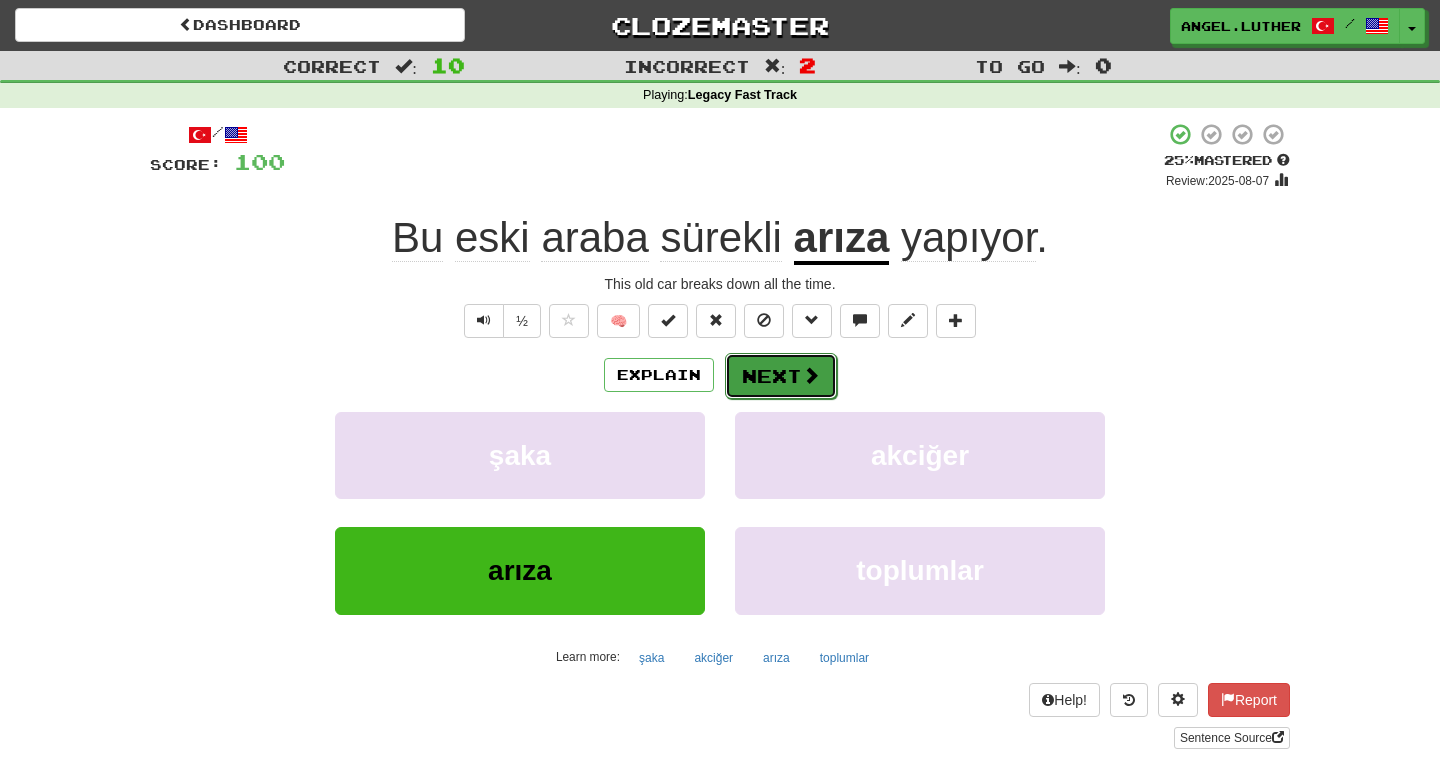click on "Next" at bounding box center (781, 376) 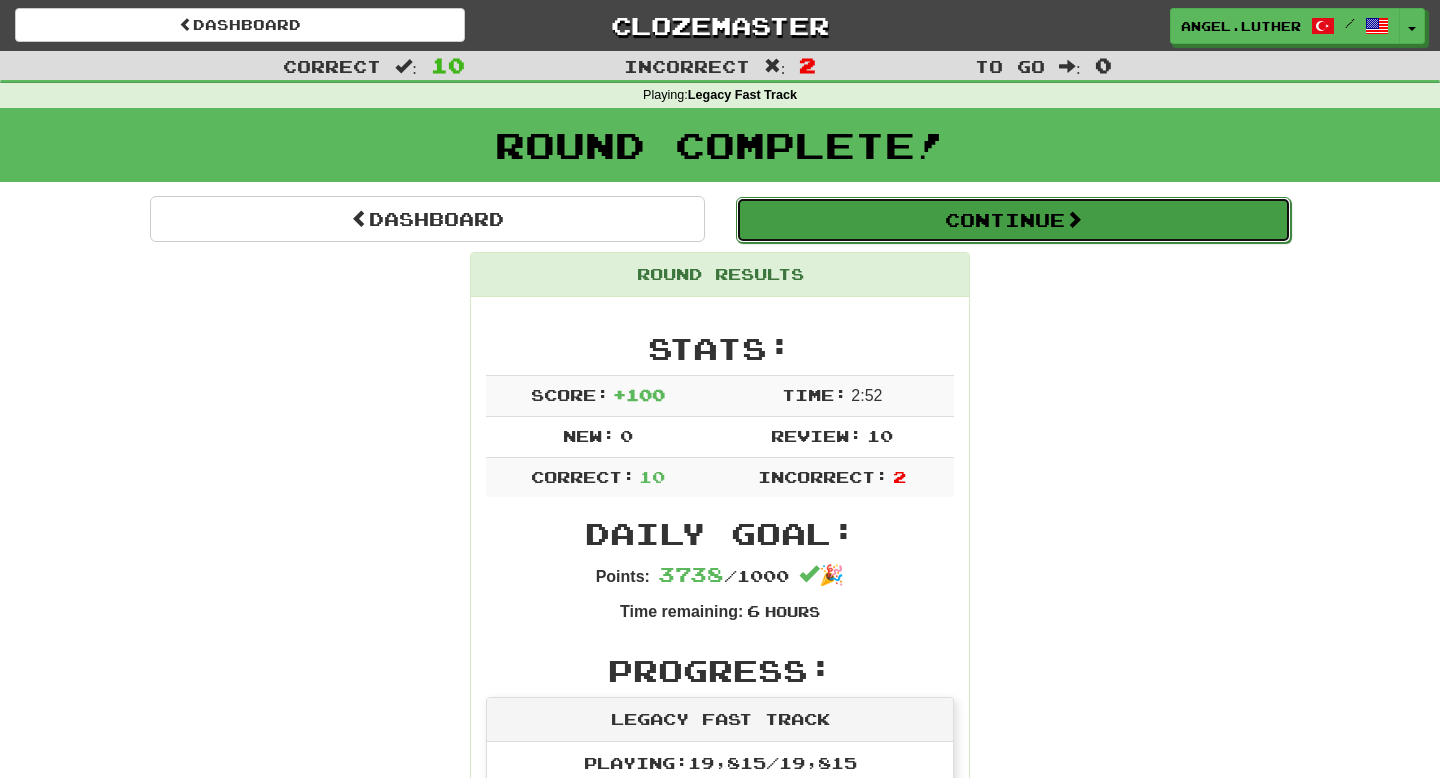 click on "Continue" at bounding box center [1013, 220] 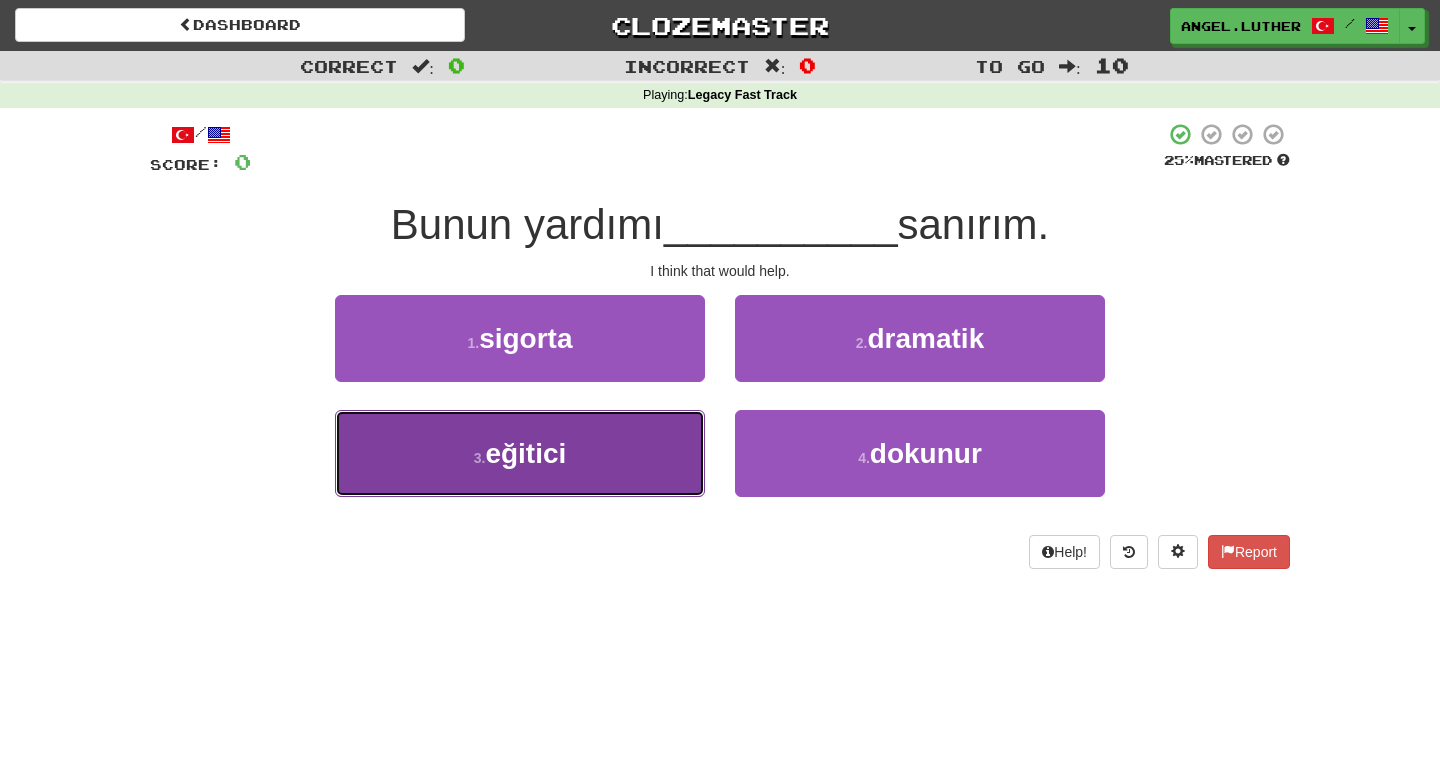 click on "3 .  eğitici" at bounding box center [520, 453] 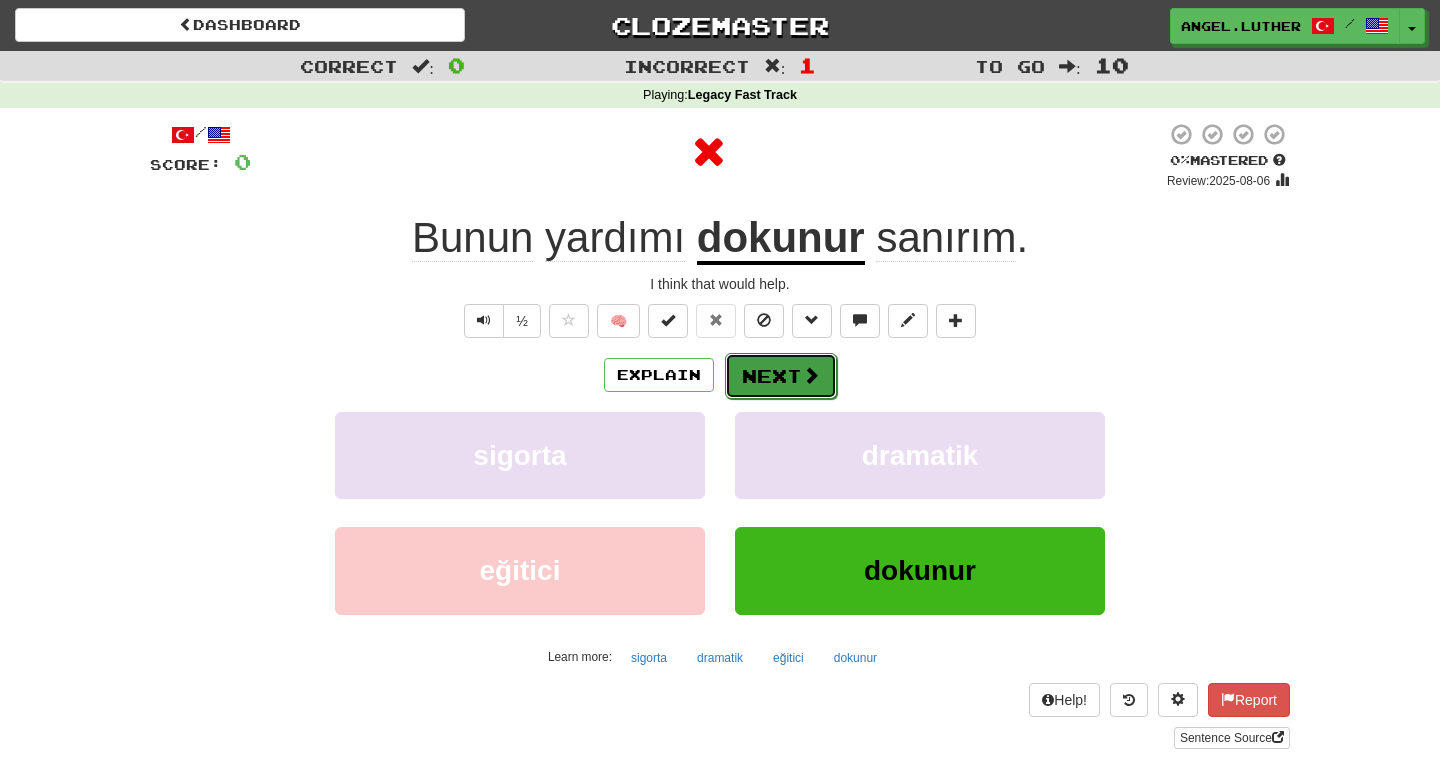 click on "Next" at bounding box center [781, 376] 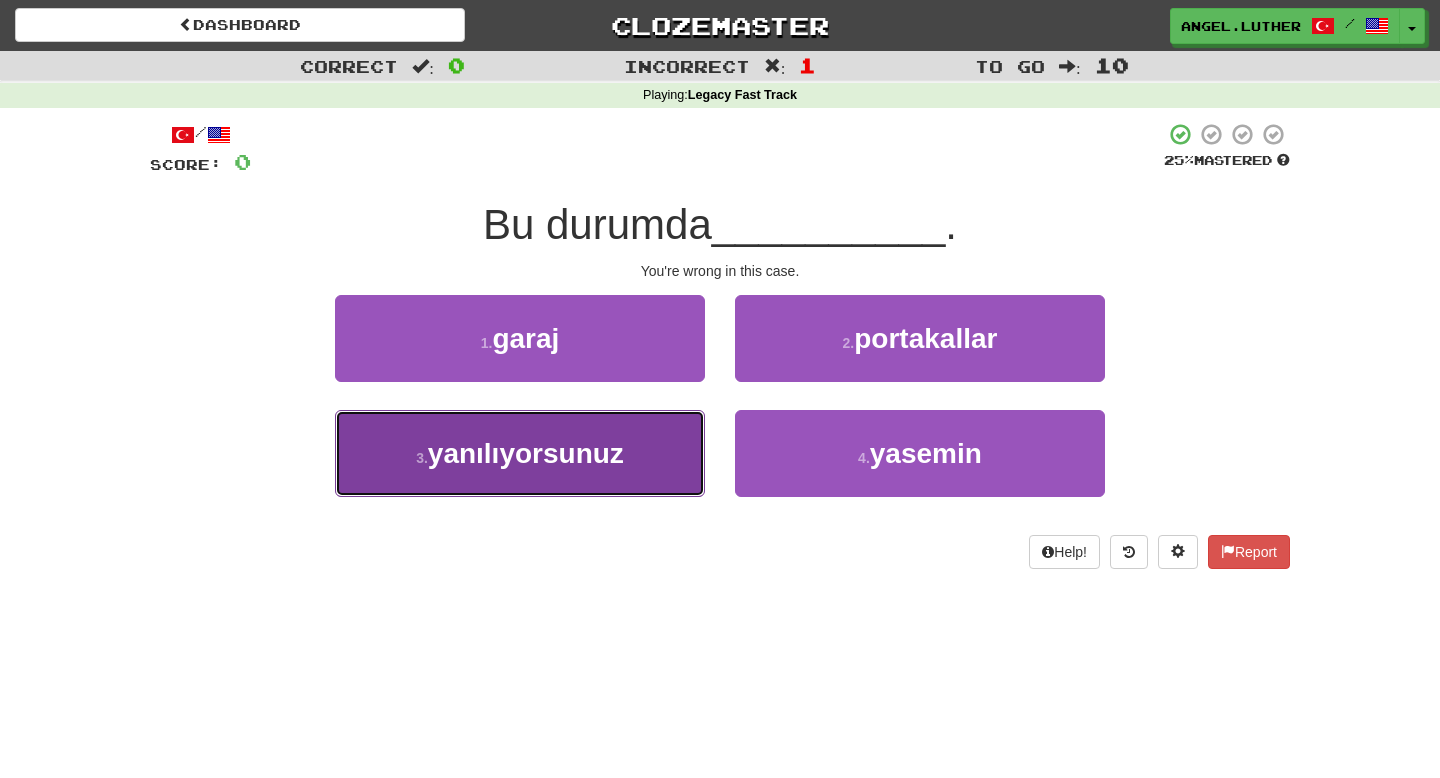 click on "yanılıyorsunuz" at bounding box center (526, 453) 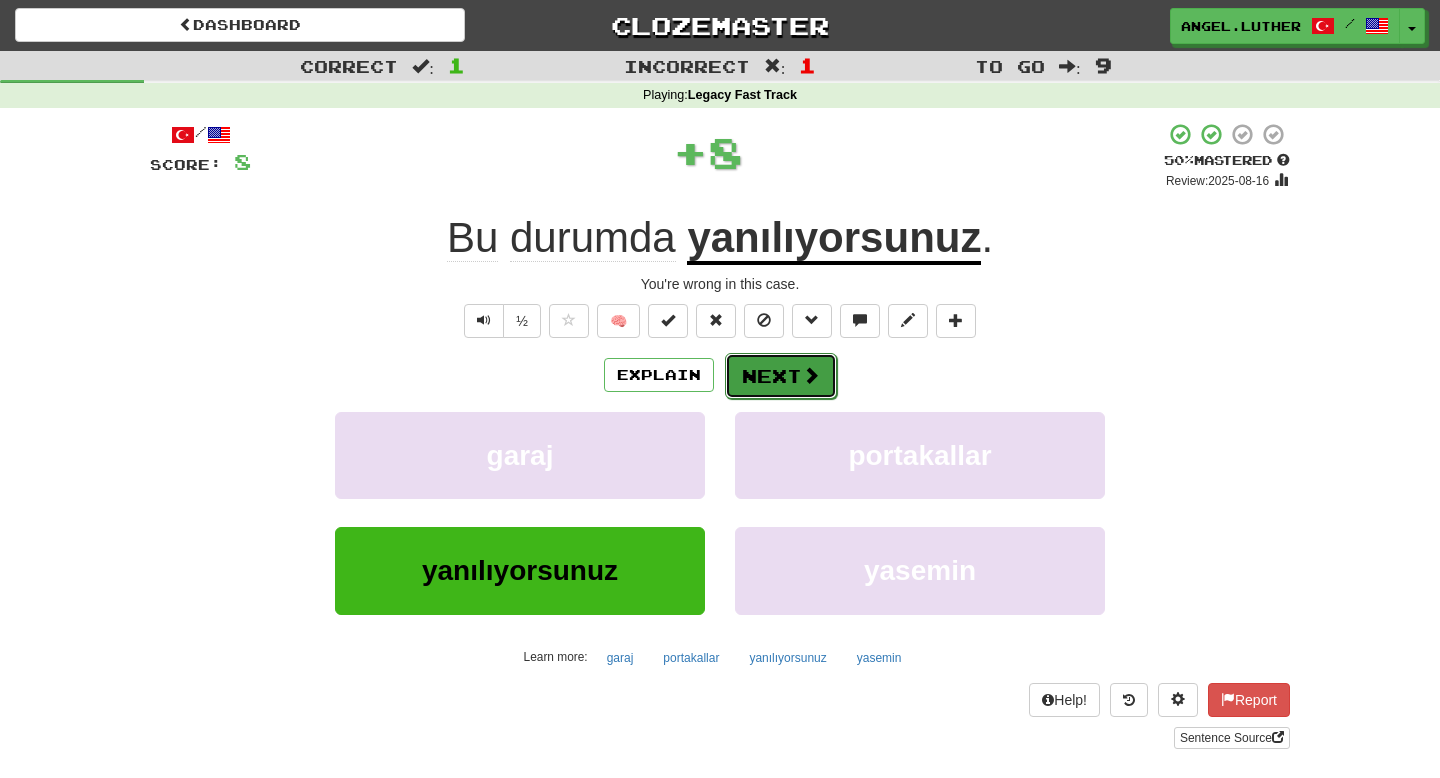 click on "Next" at bounding box center (781, 376) 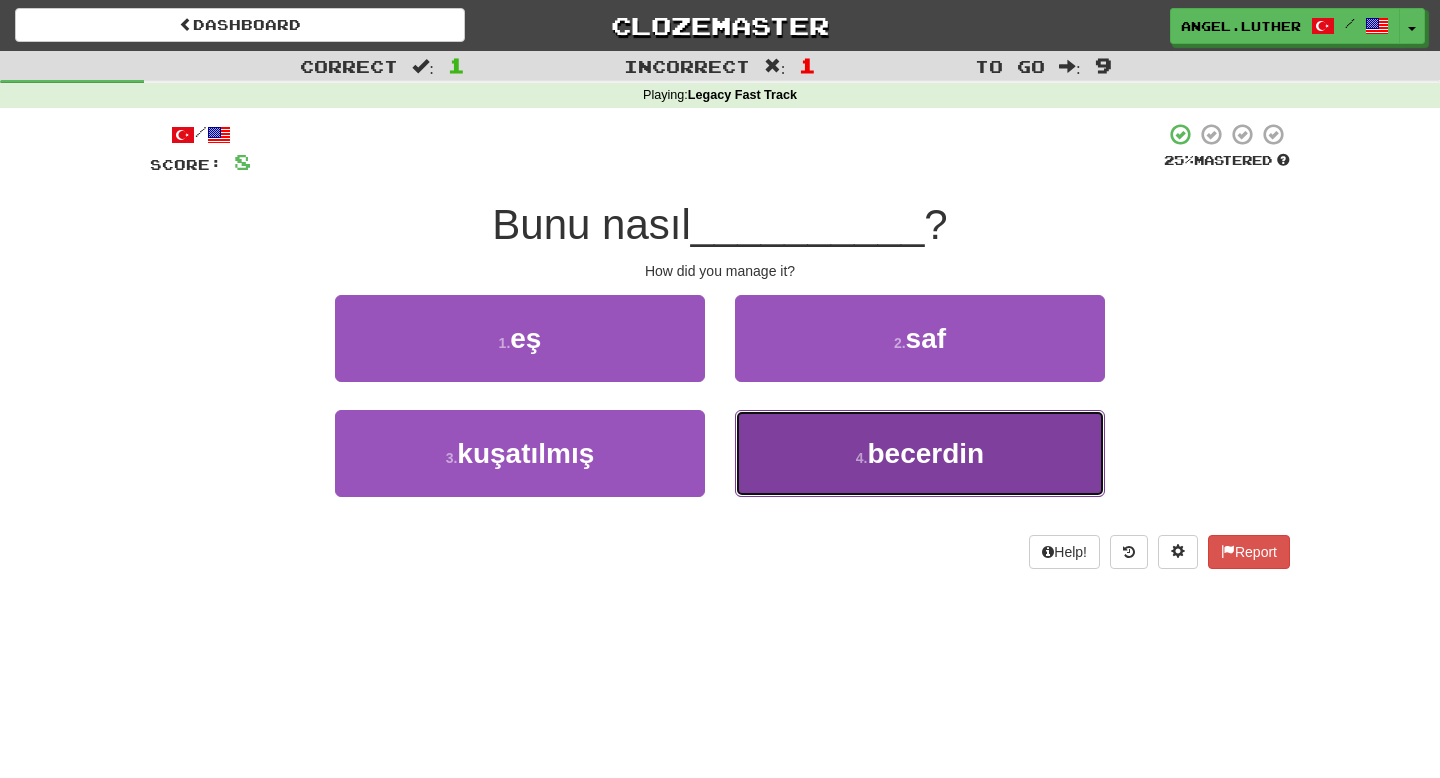 click on "4 ." at bounding box center (862, 458) 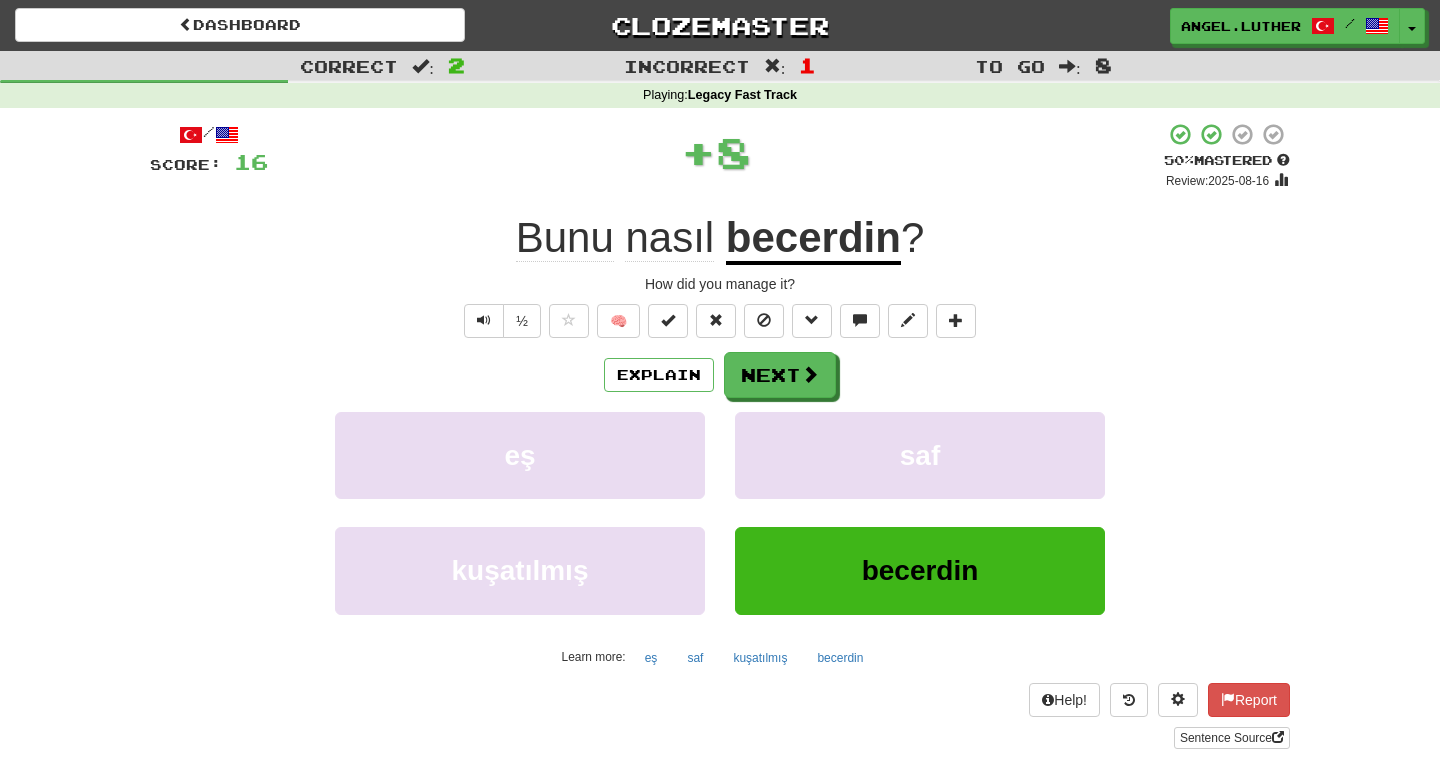 click on "becerdin" at bounding box center (813, 239) 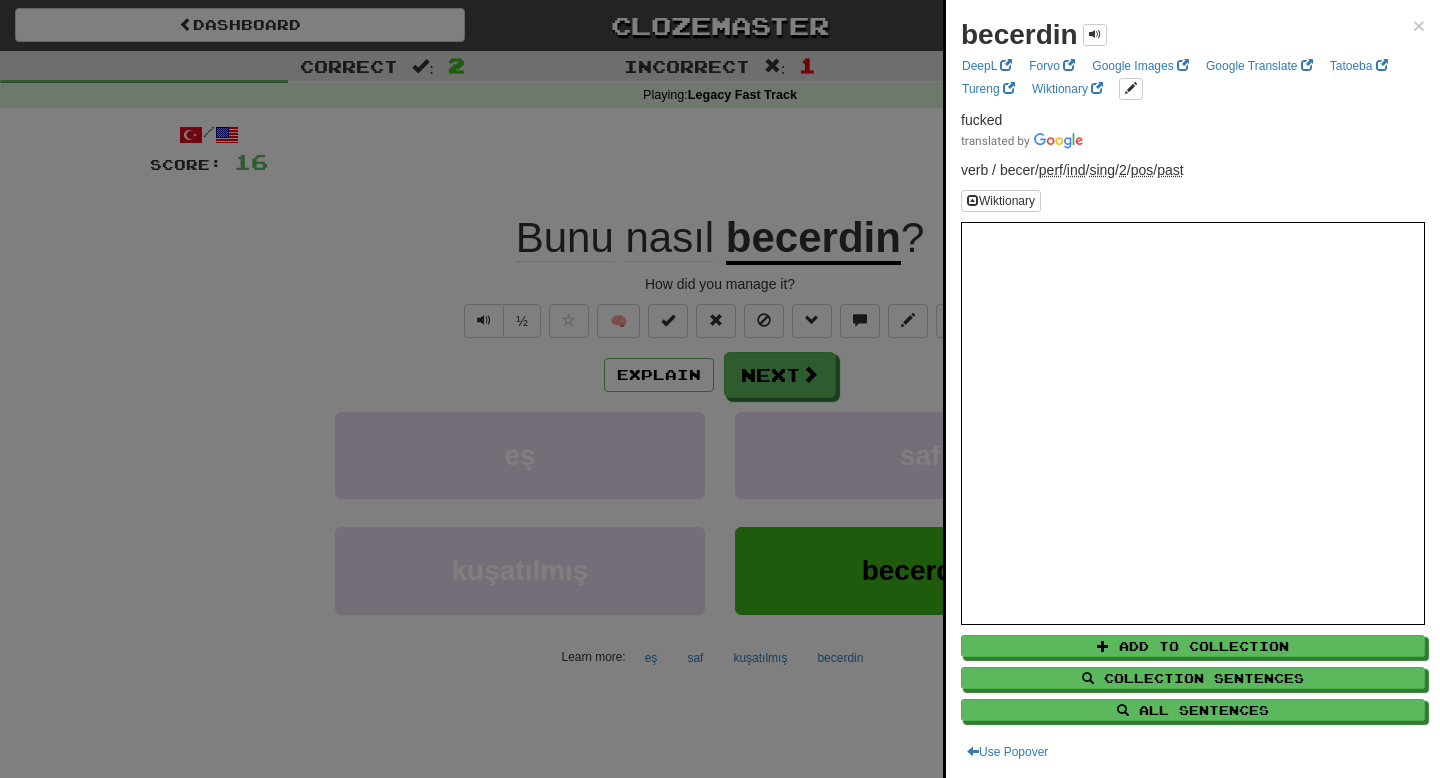 click on "becerdin × DeepL   Forvo   Google Images   Google Translate   Tatoeba   Tureng   Wiktionary   fucked verb / becer  /  perf  /  ind  /  sing  /  2  /  pos  /  past  Wiktionary   Add to Collection   Collection Sentences   All Sentences  Use Popover" at bounding box center (1193, 389) 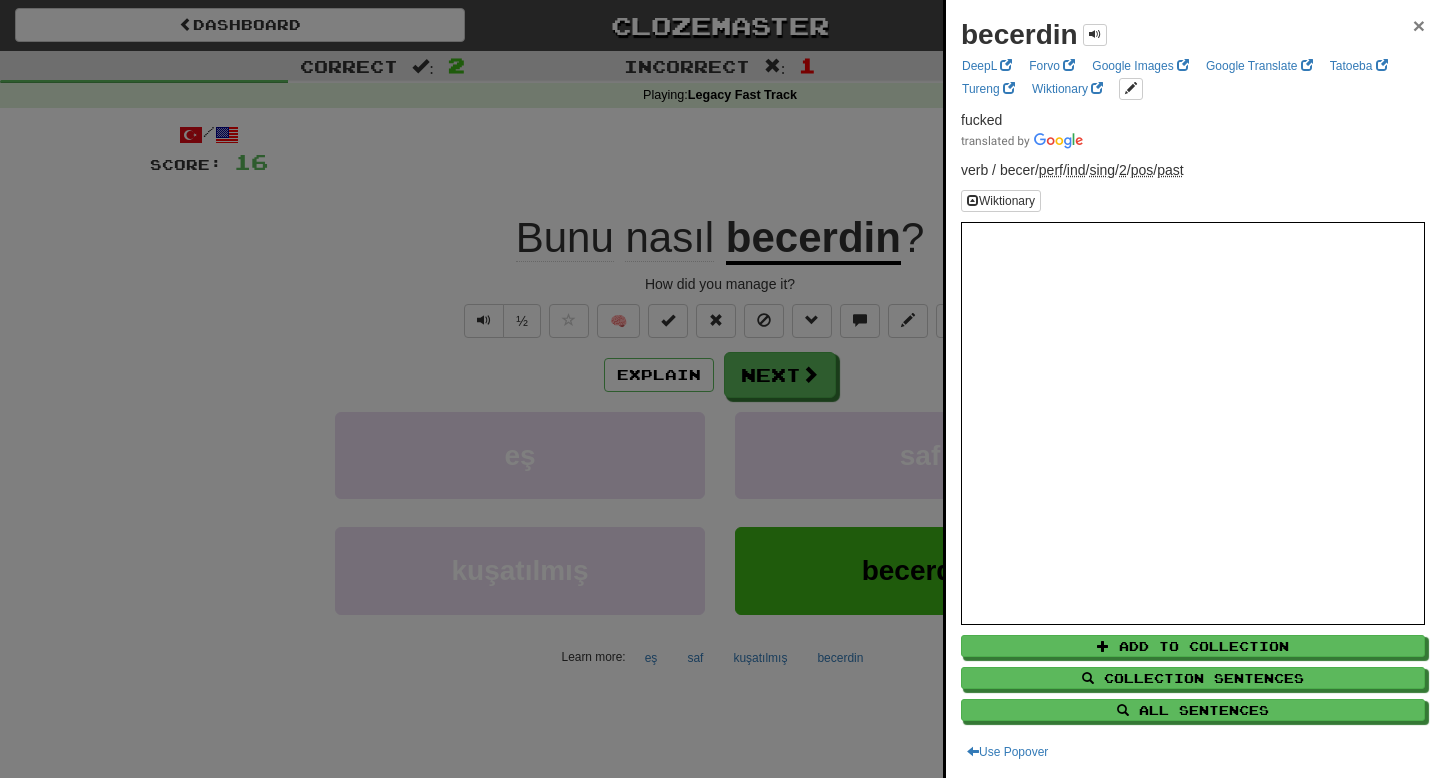 click on "×" at bounding box center (1419, 25) 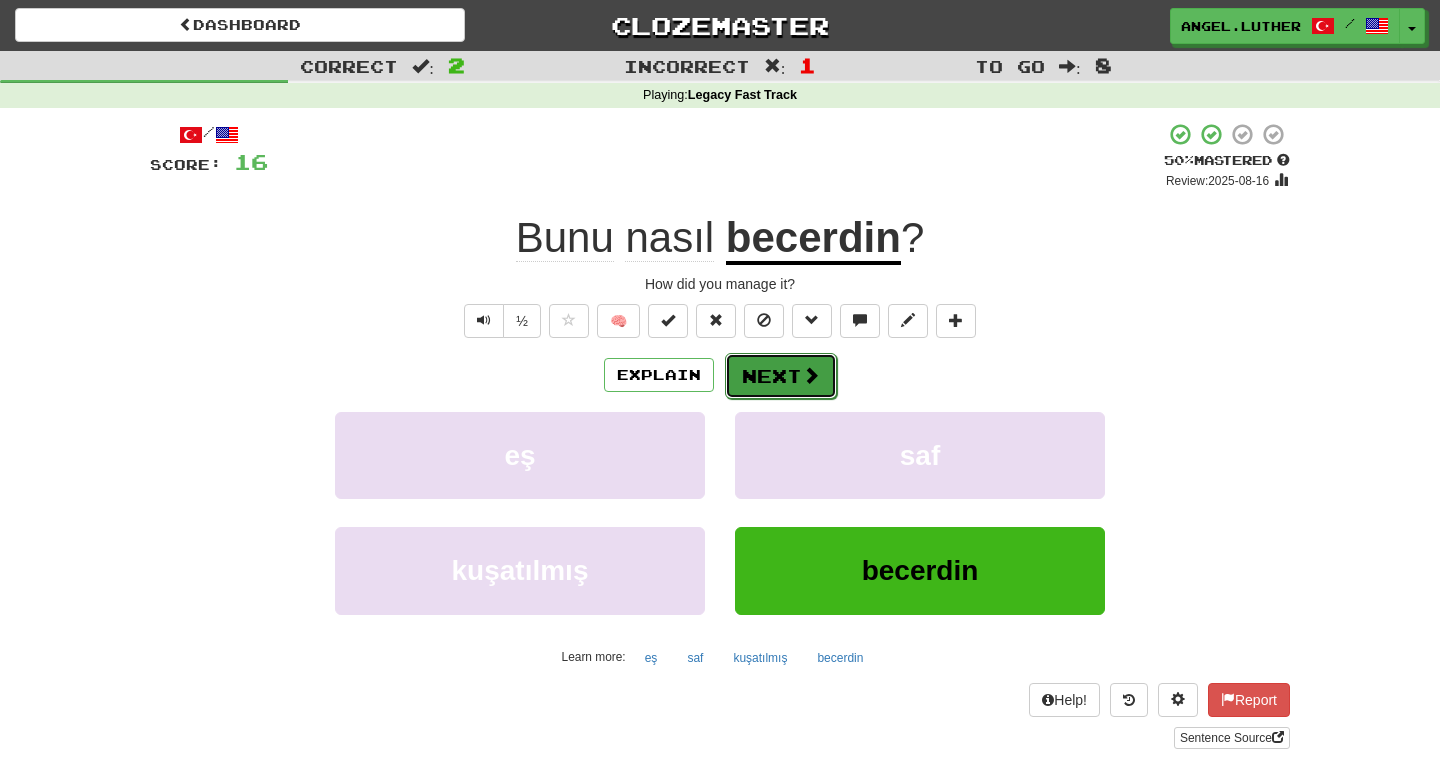 click on "Next" at bounding box center [781, 376] 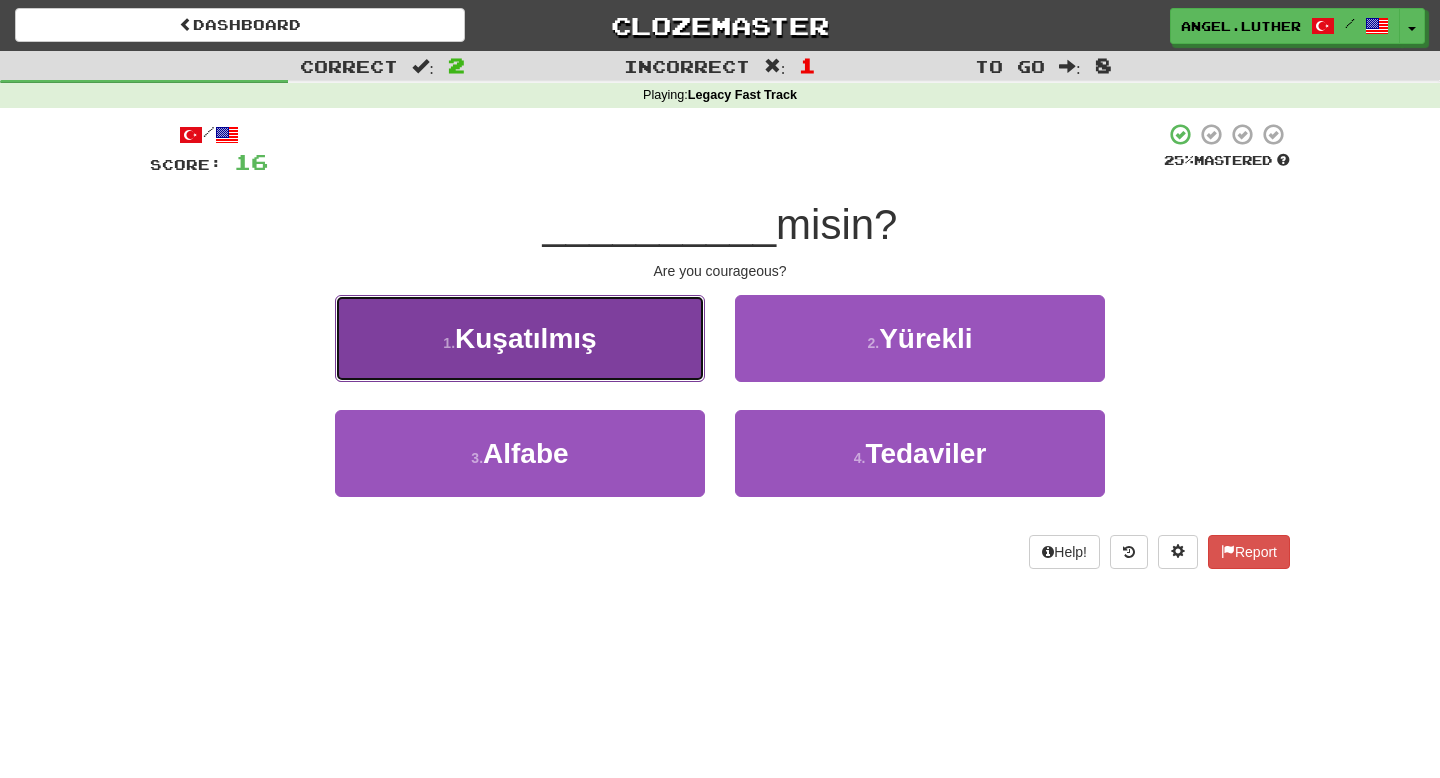 click on "1 .  Kuşatılmış" at bounding box center (520, 338) 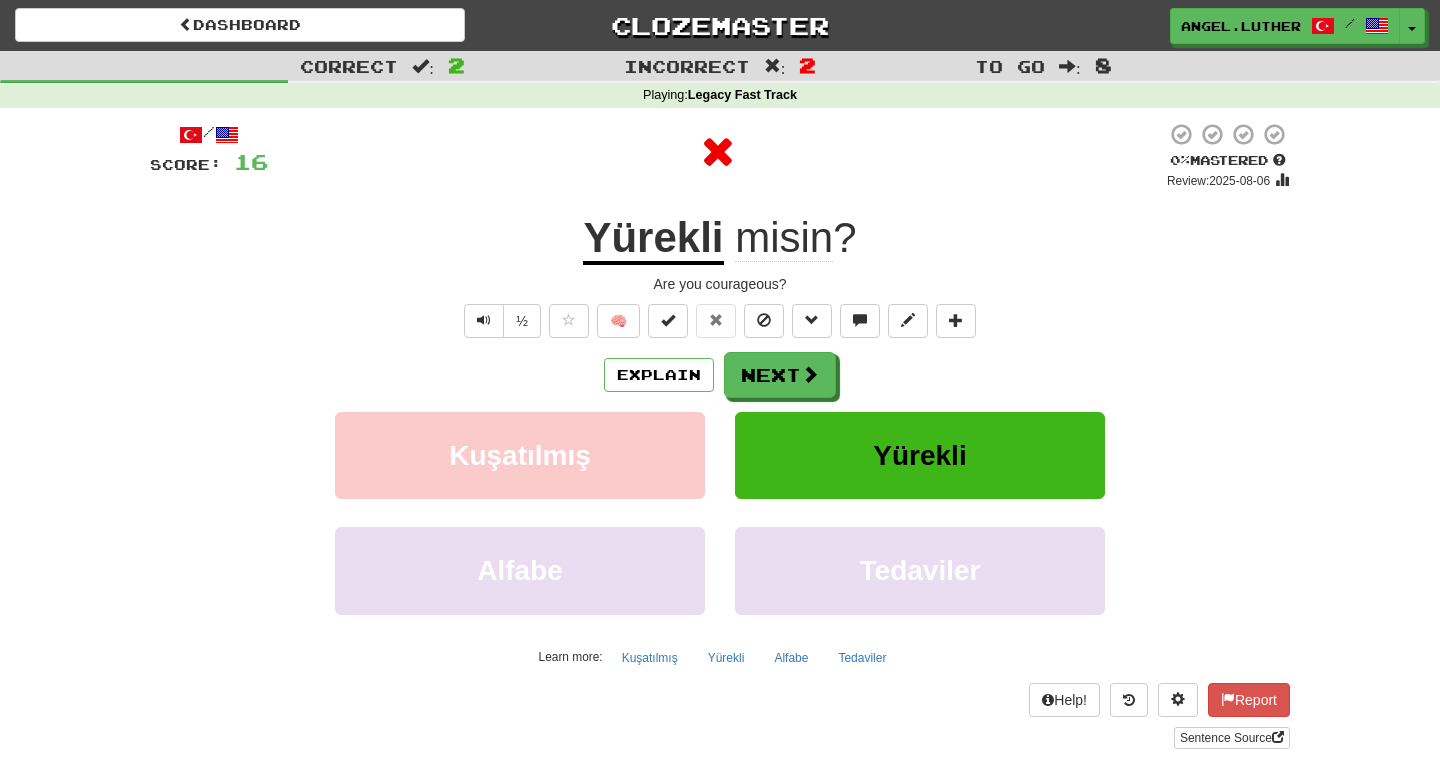 click on "Yürekli" at bounding box center [653, 239] 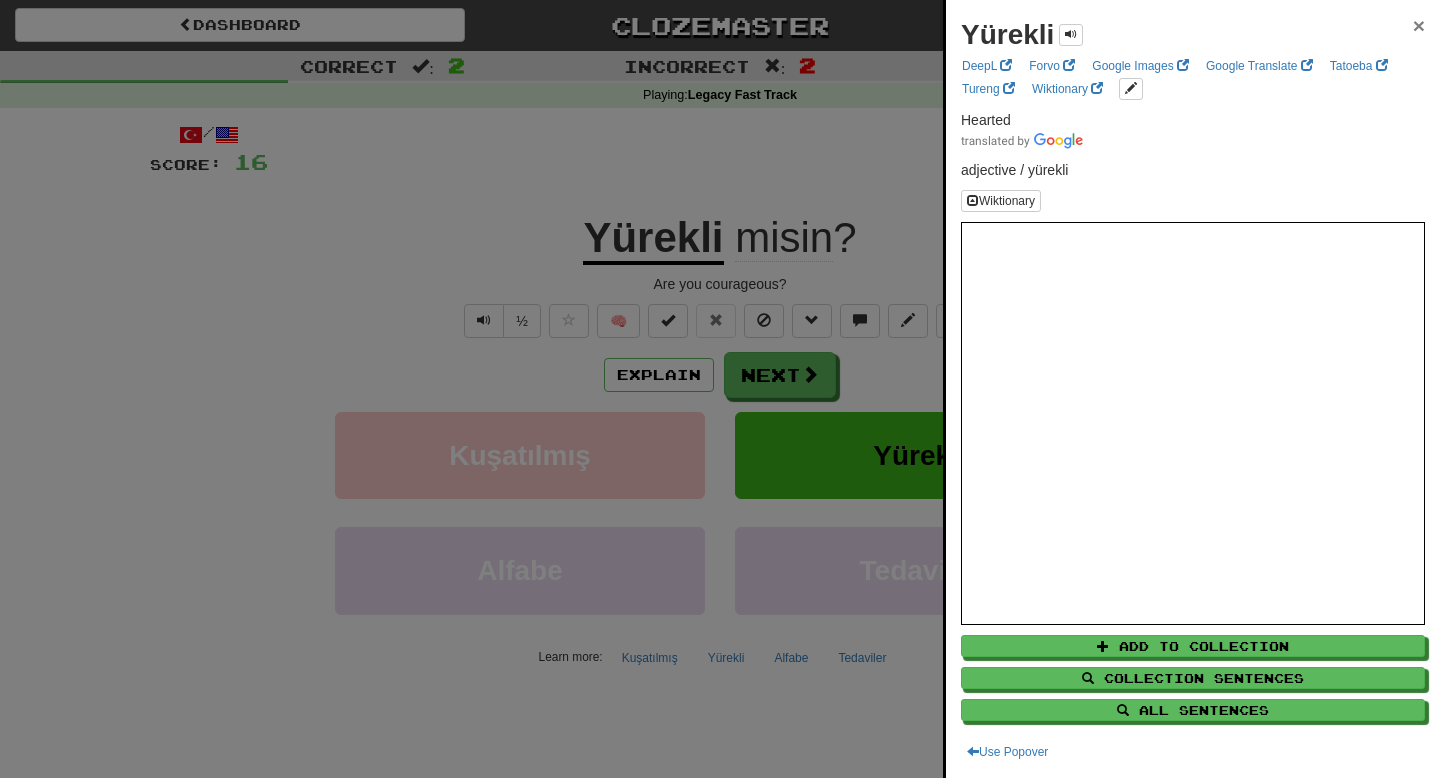 click on "×" at bounding box center [1419, 25] 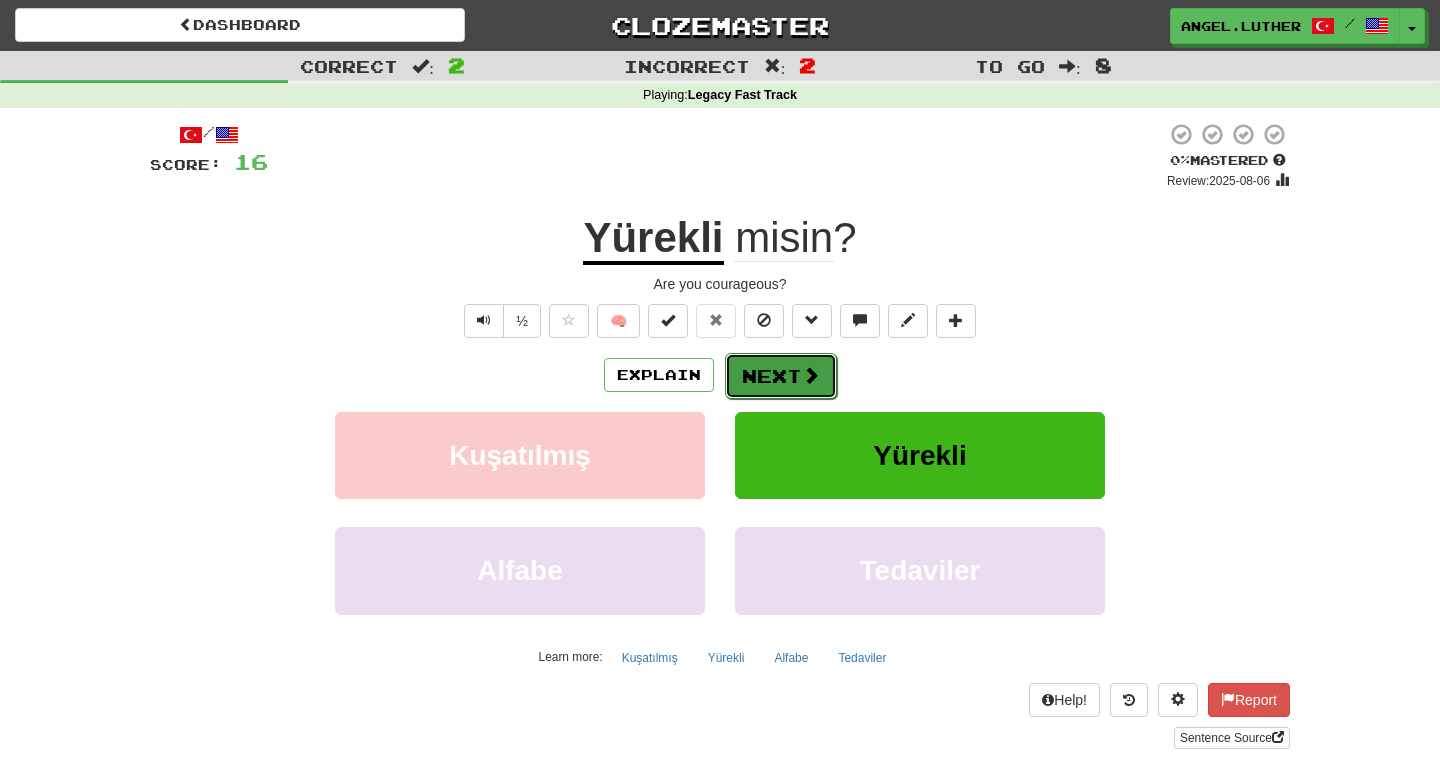 click on "Next" at bounding box center [781, 376] 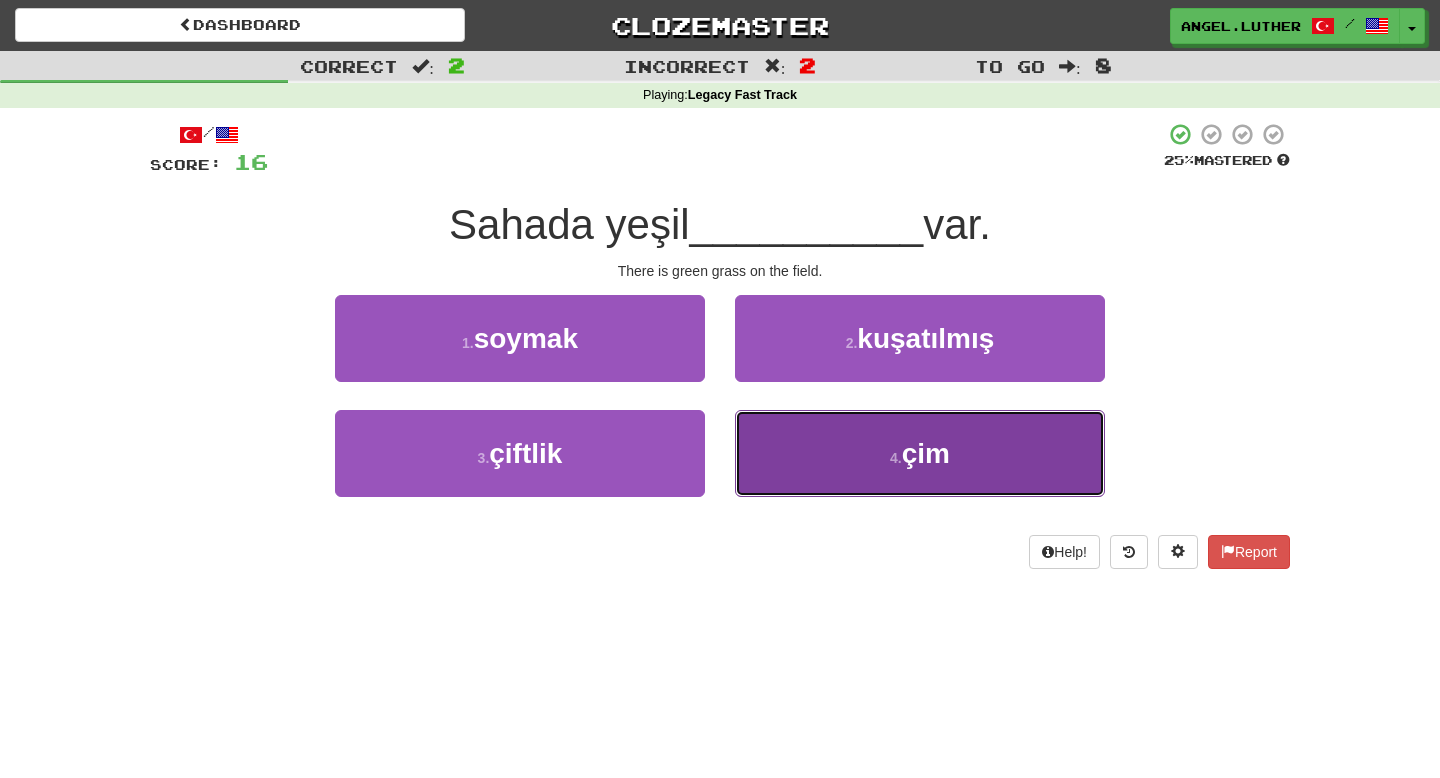 click on "4 .  çim" at bounding box center [920, 453] 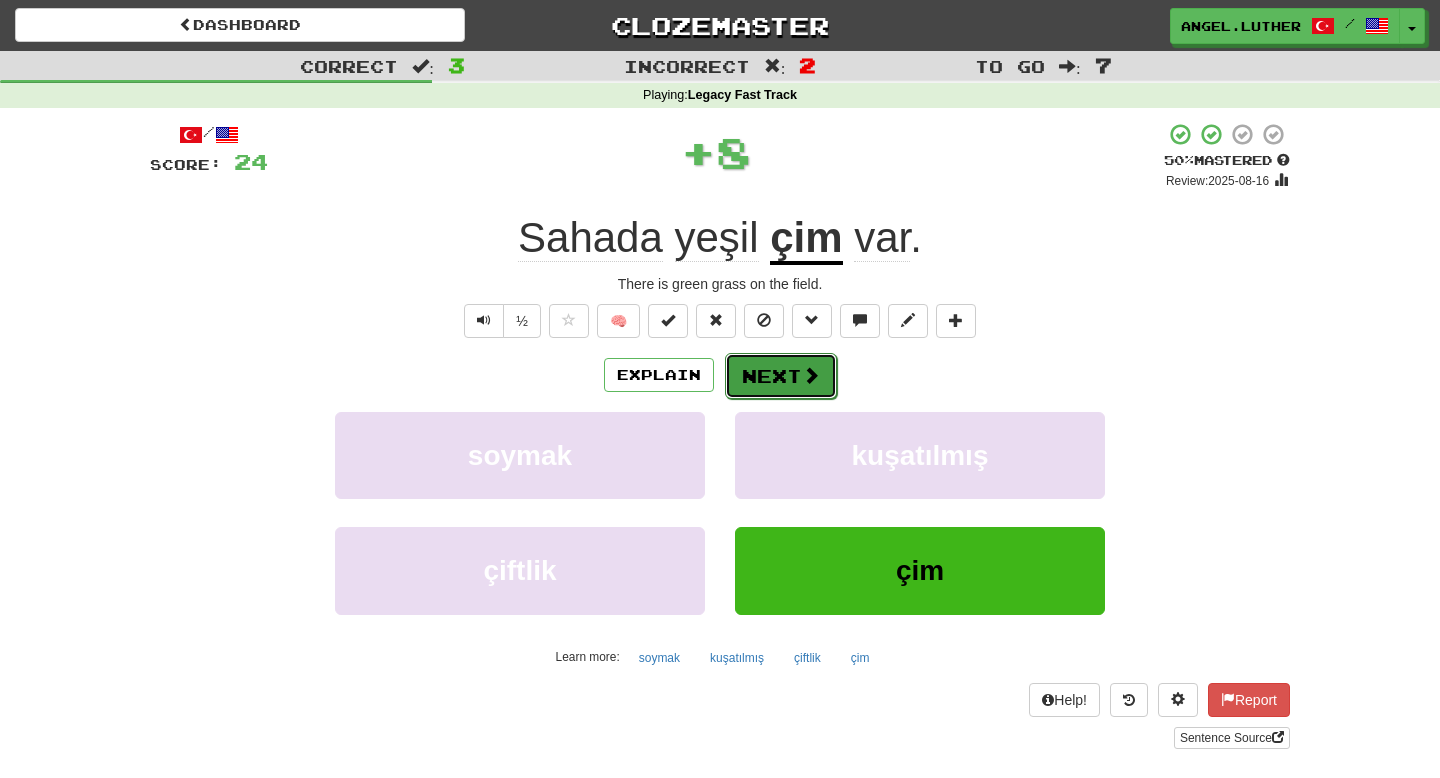 click at bounding box center [811, 375] 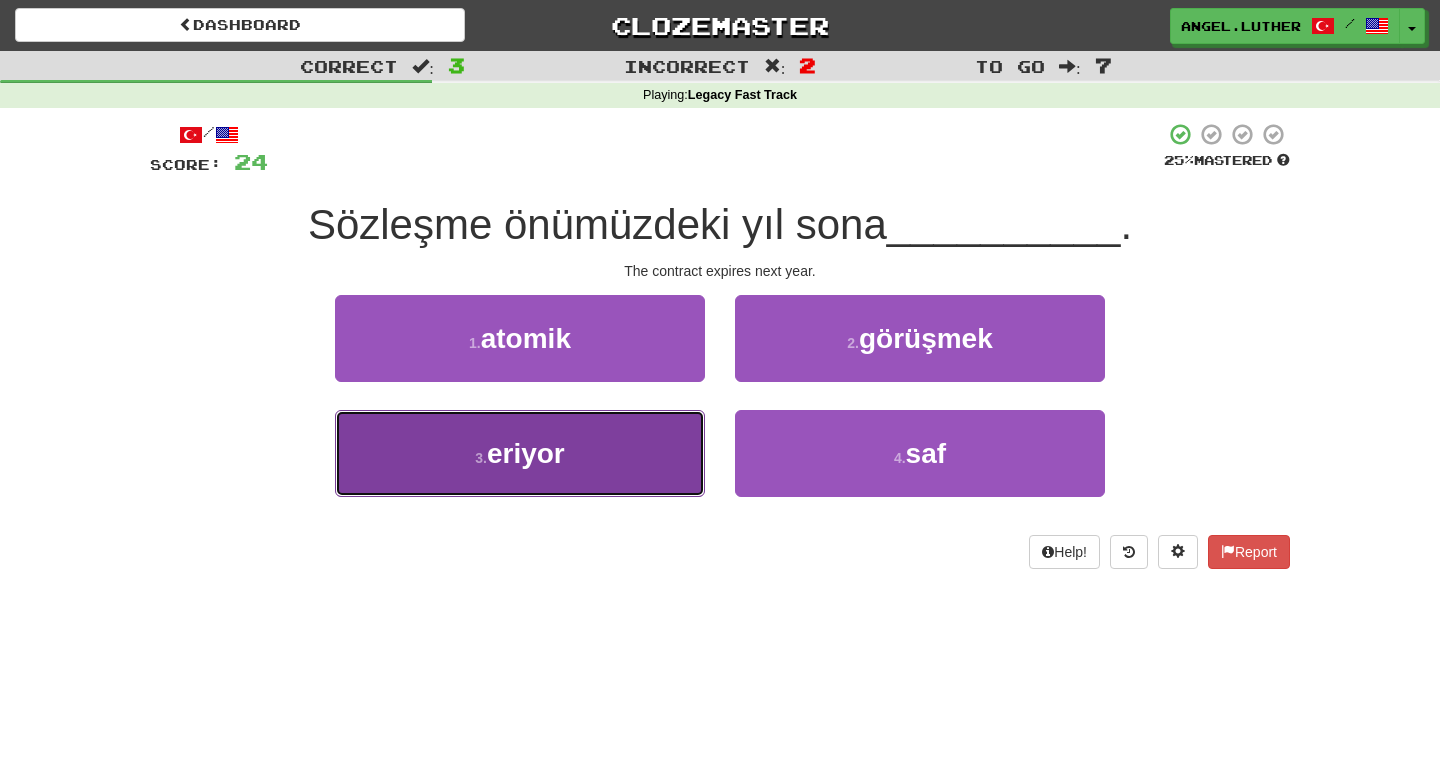 click on "3 .  eriyor" at bounding box center (520, 453) 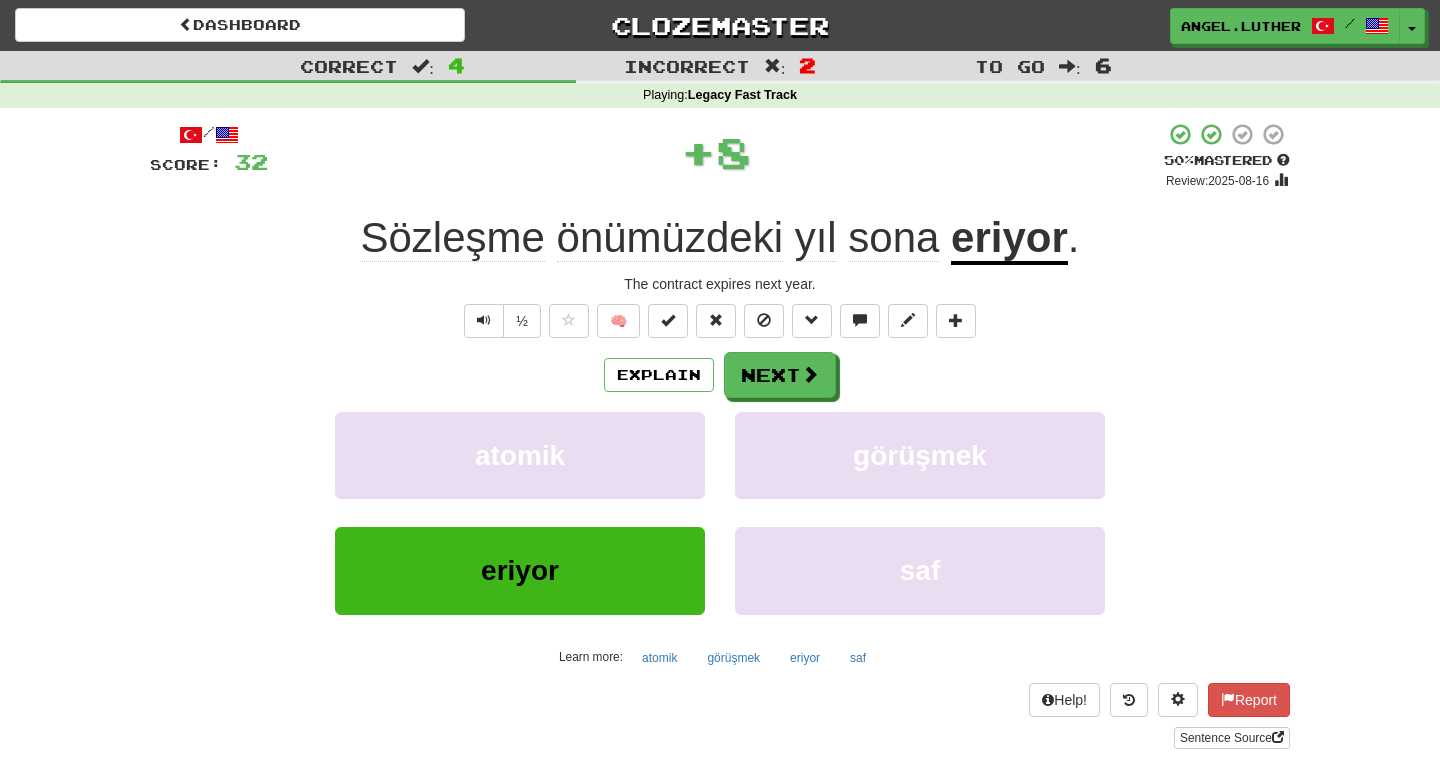 click on "eriyor" at bounding box center (1009, 239) 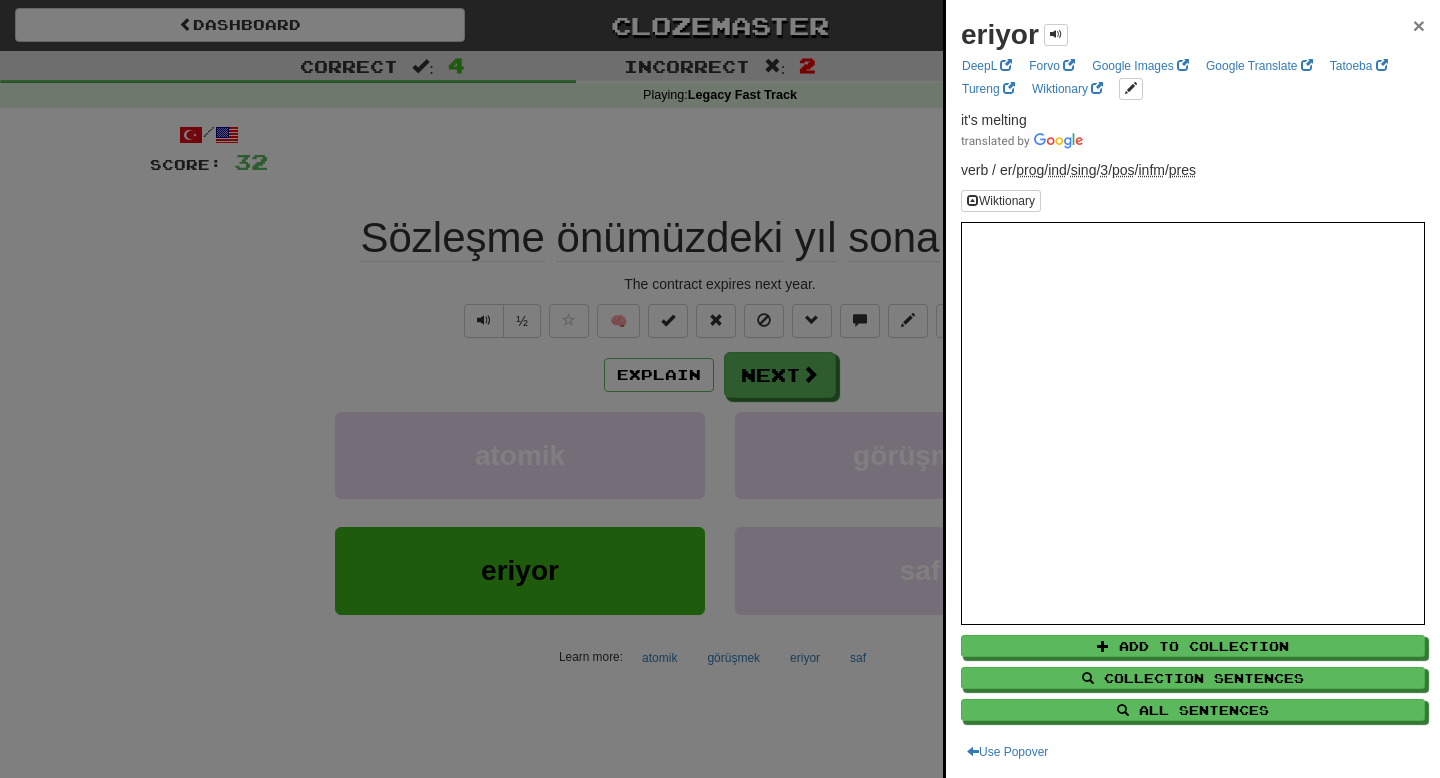 click on "×" at bounding box center (1419, 25) 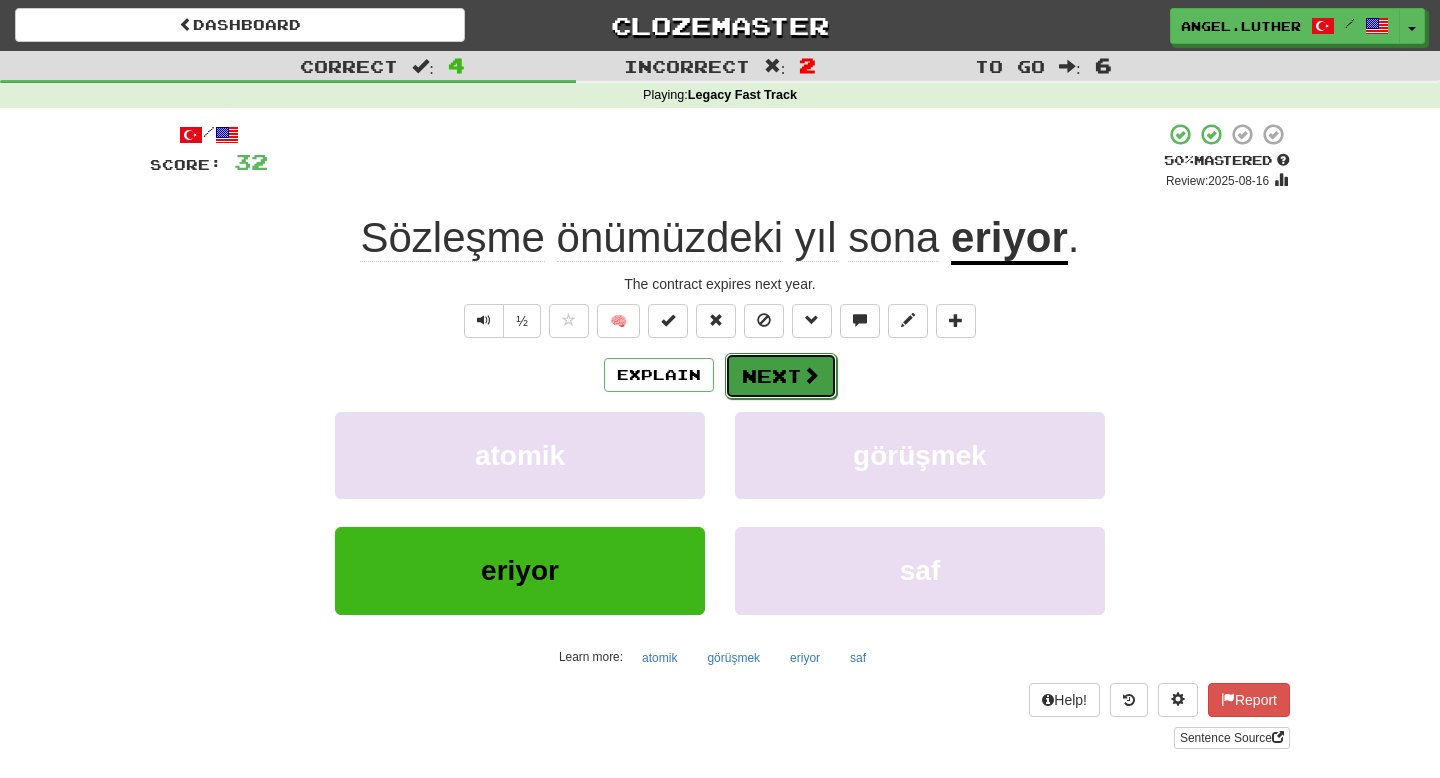 click on "Next" at bounding box center (781, 376) 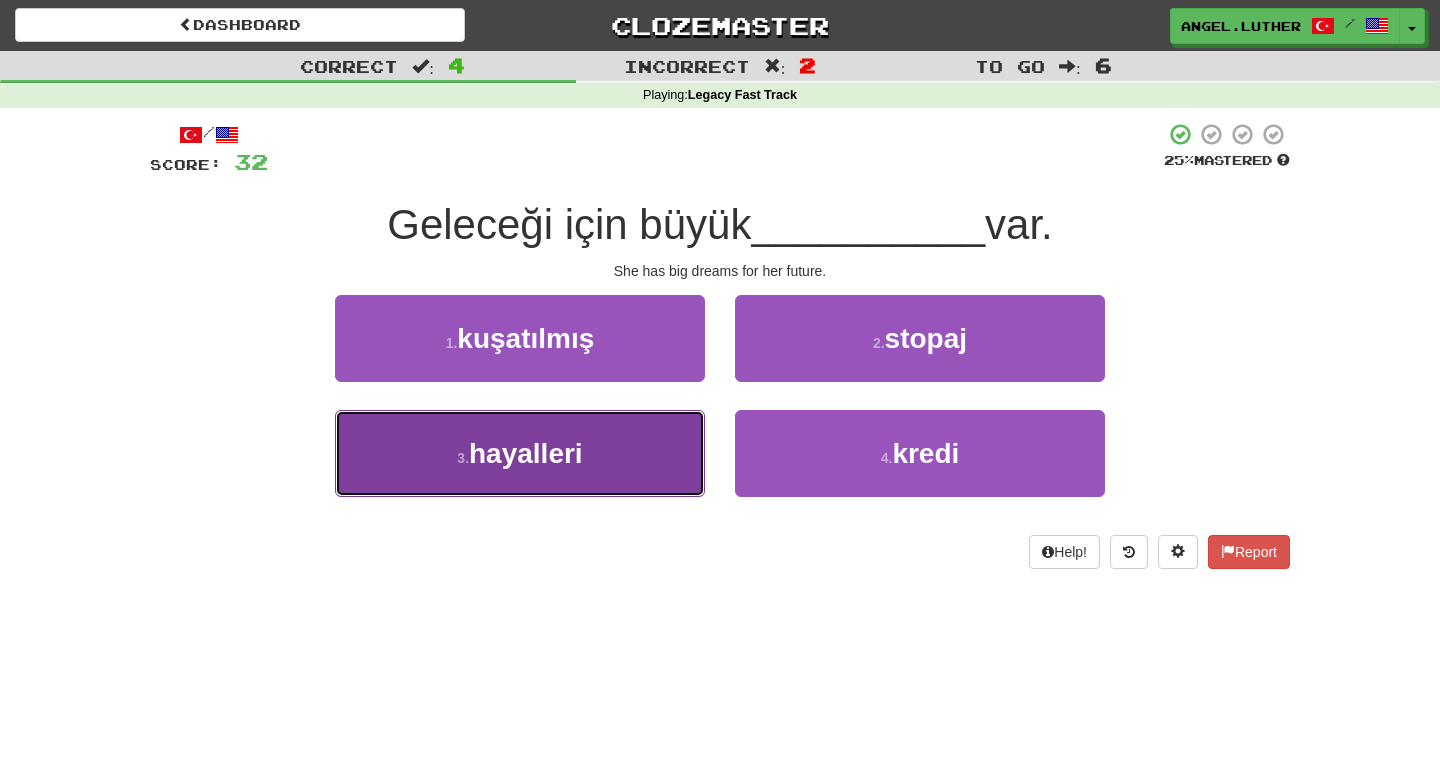 click on "3 .  hayalleri" at bounding box center [520, 453] 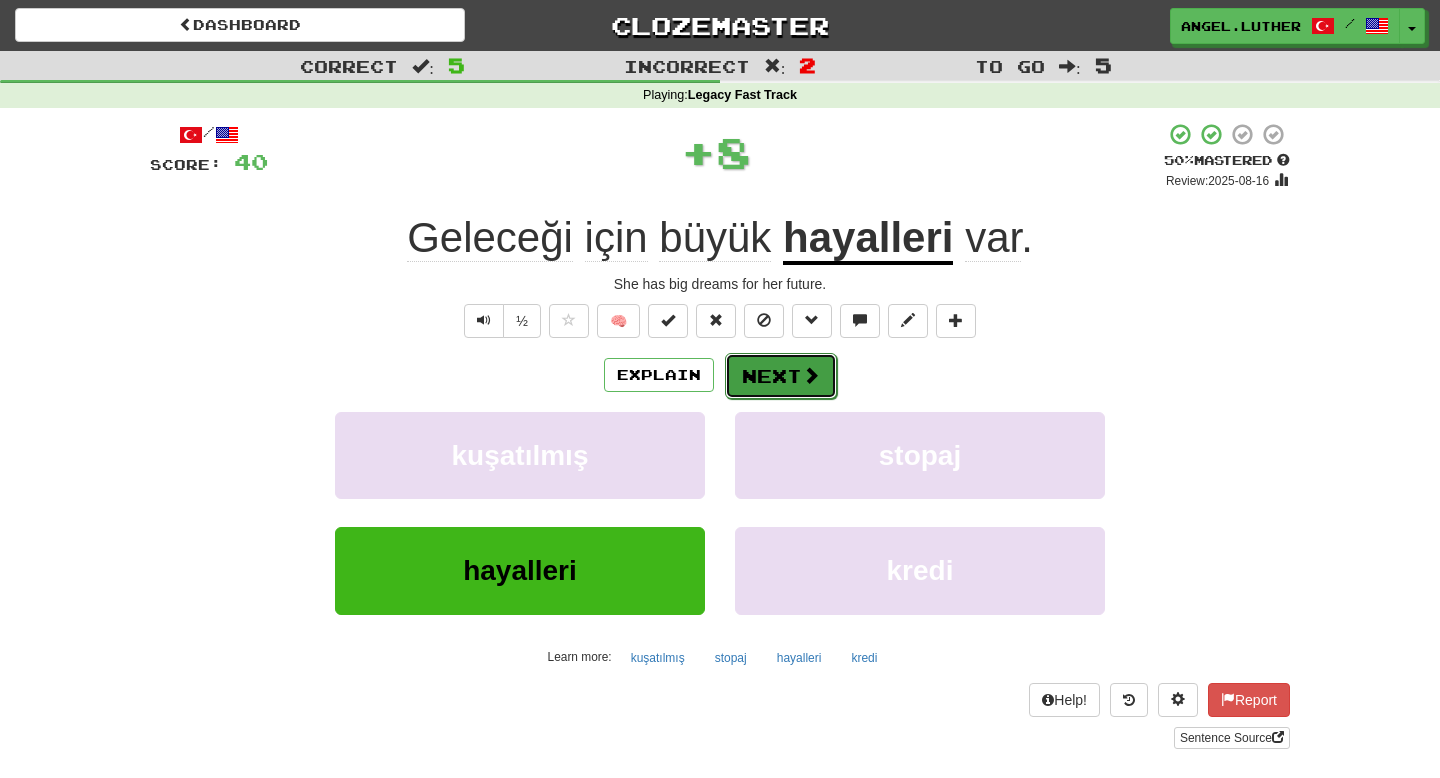 click at bounding box center [811, 375] 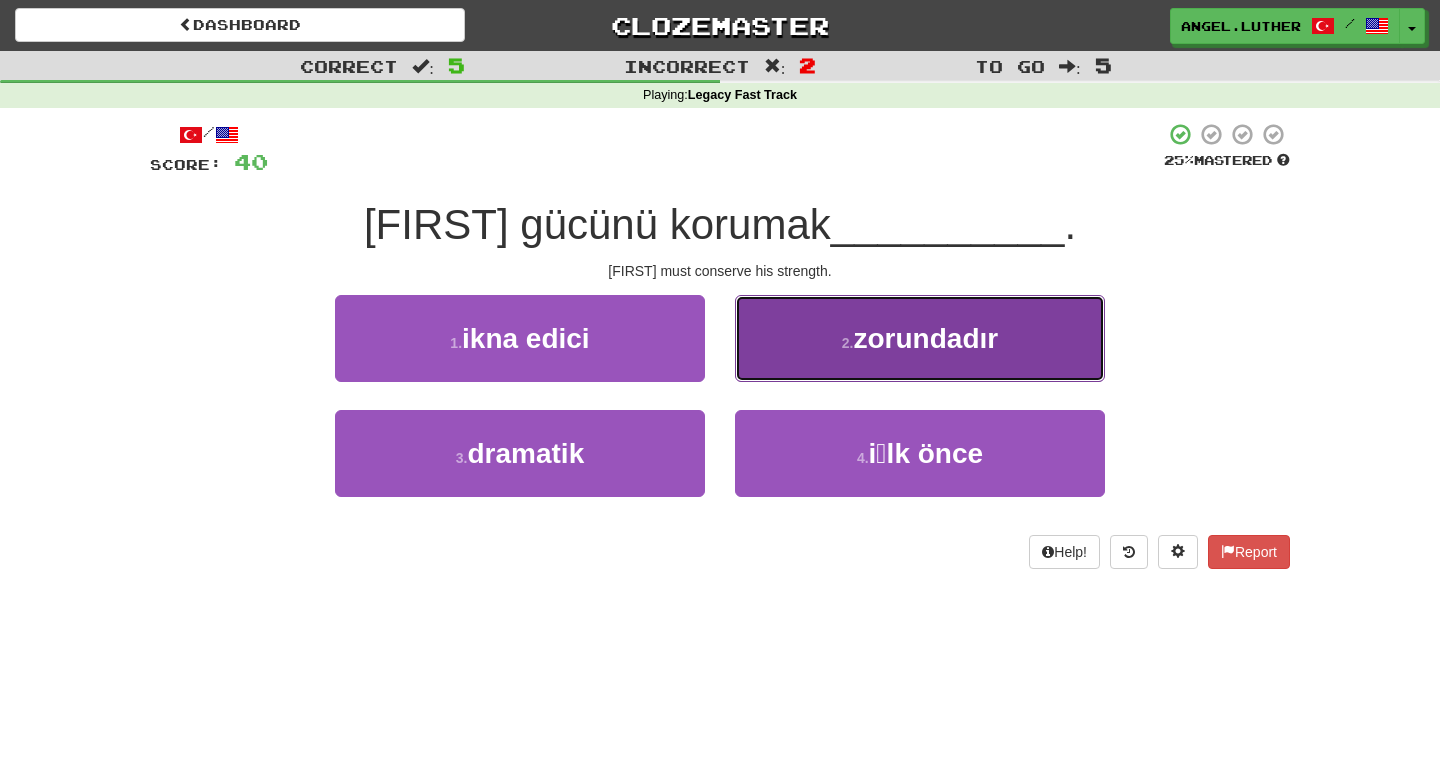 click on "zorundadır" at bounding box center [926, 338] 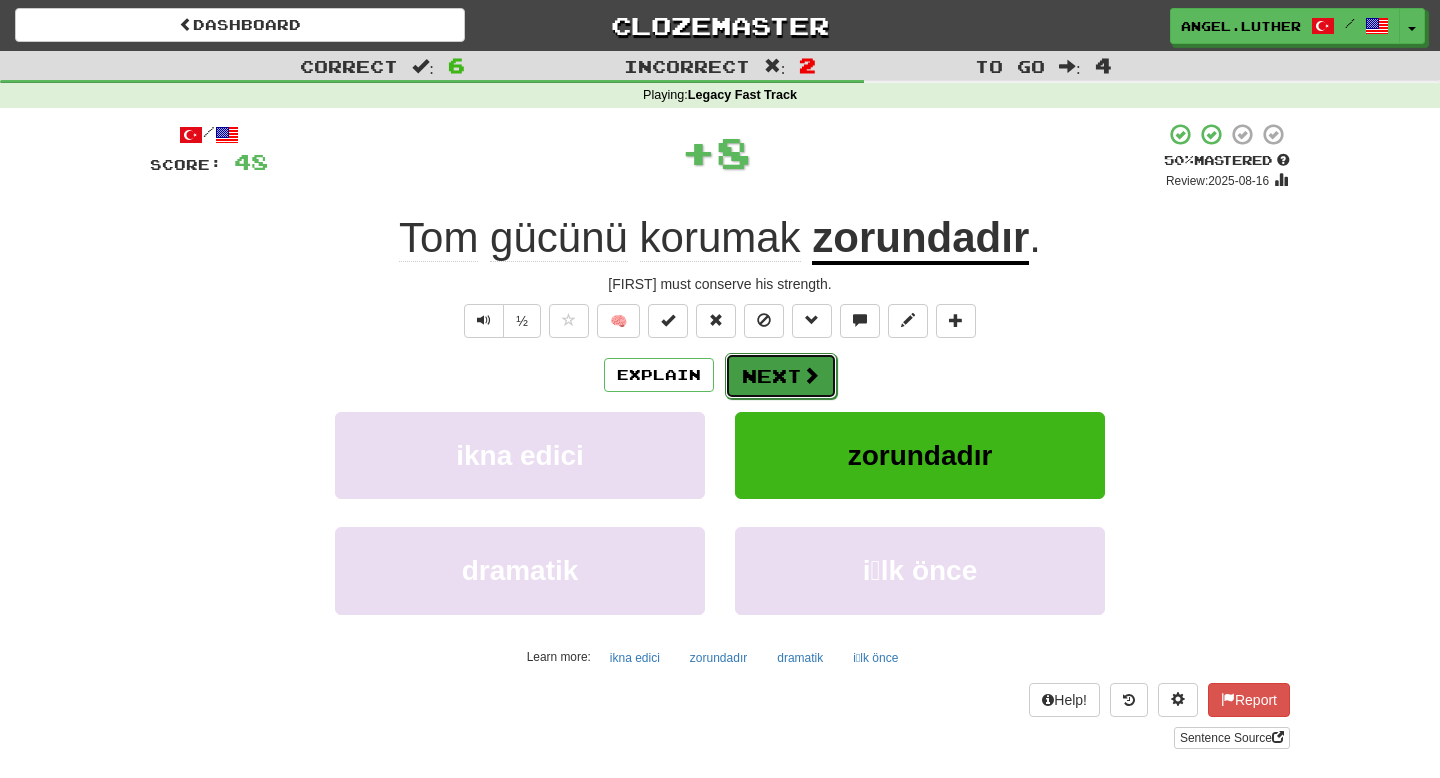 click on "Next" at bounding box center (781, 376) 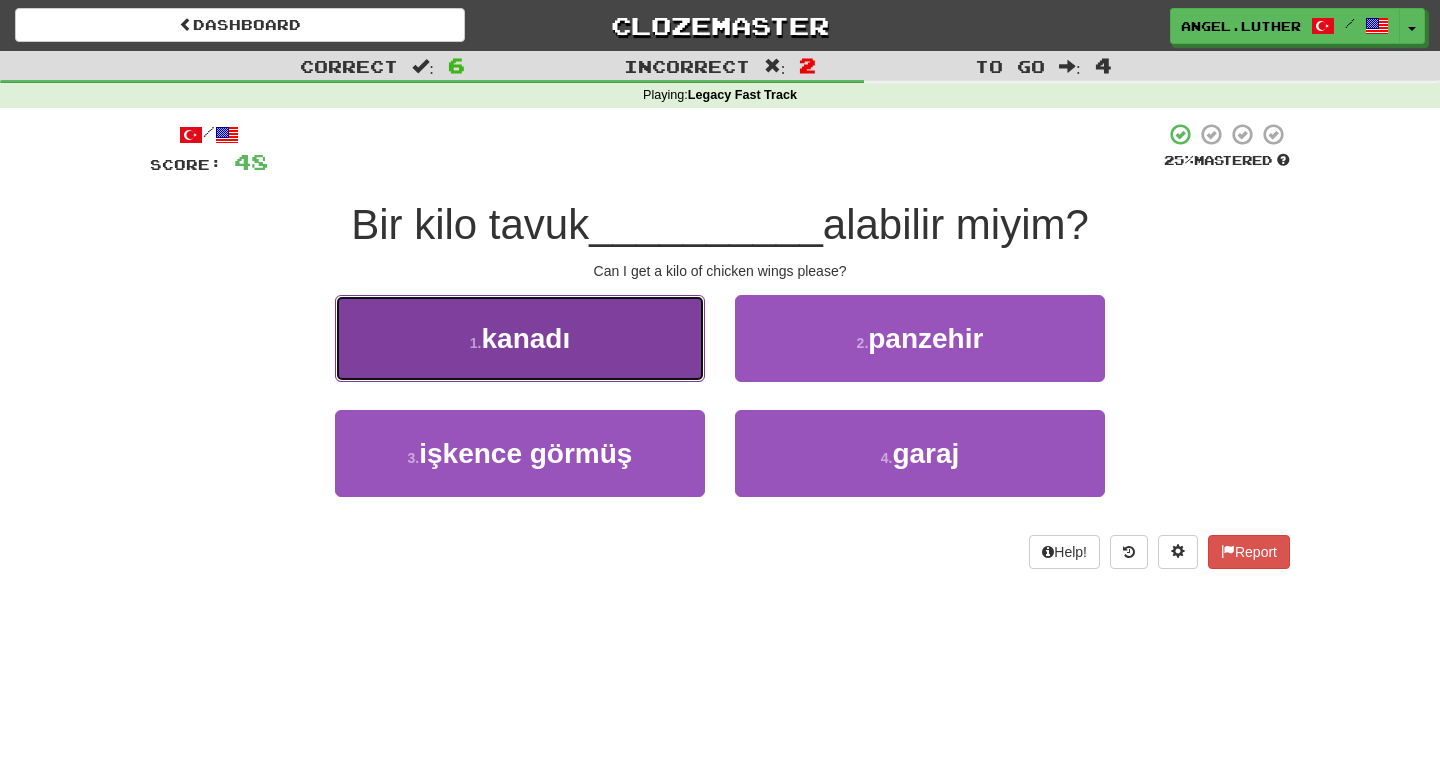 click on "1 .  kanadı" at bounding box center [520, 338] 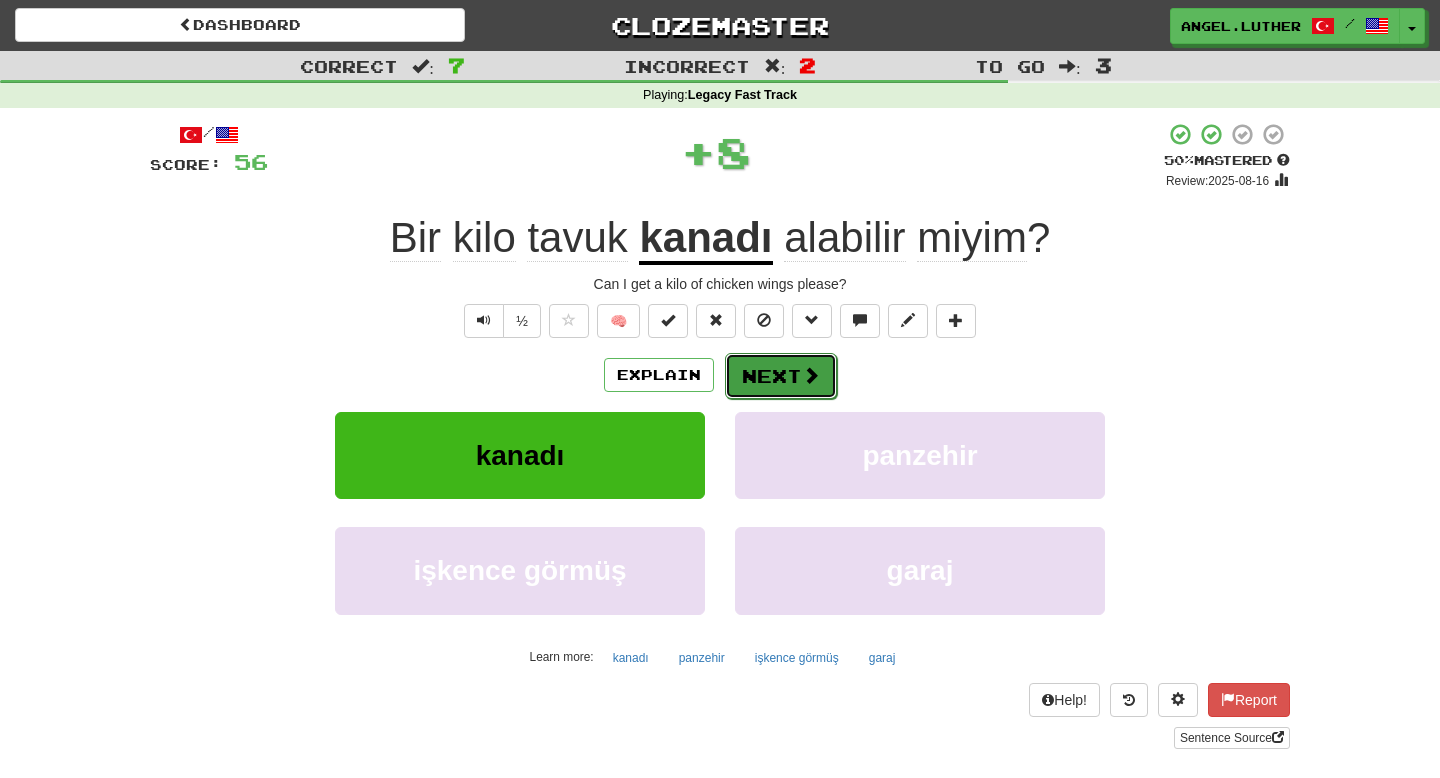 click on "Next" at bounding box center (781, 376) 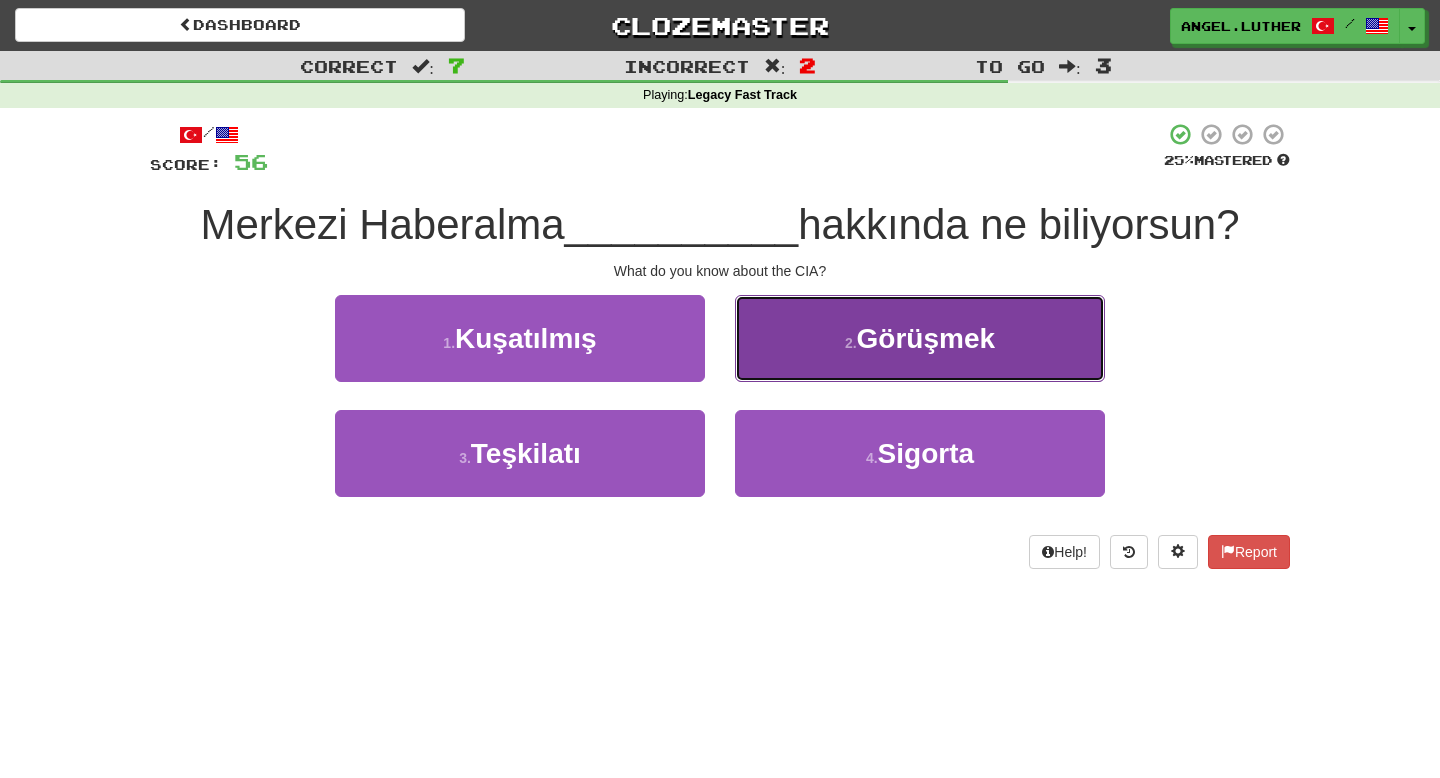 click on "2 .  Görüşmek" at bounding box center (920, 338) 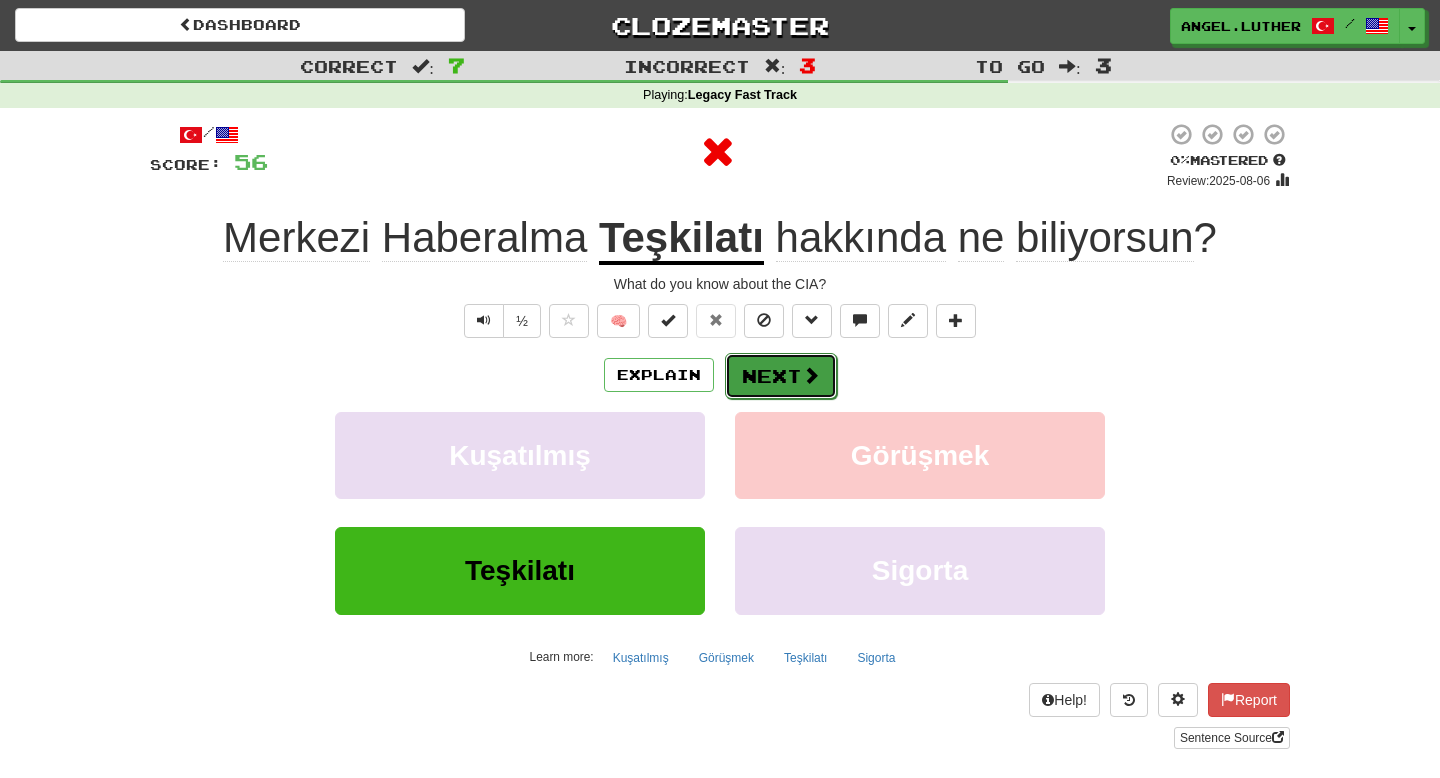 click on "Next" at bounding box center (781, 376) 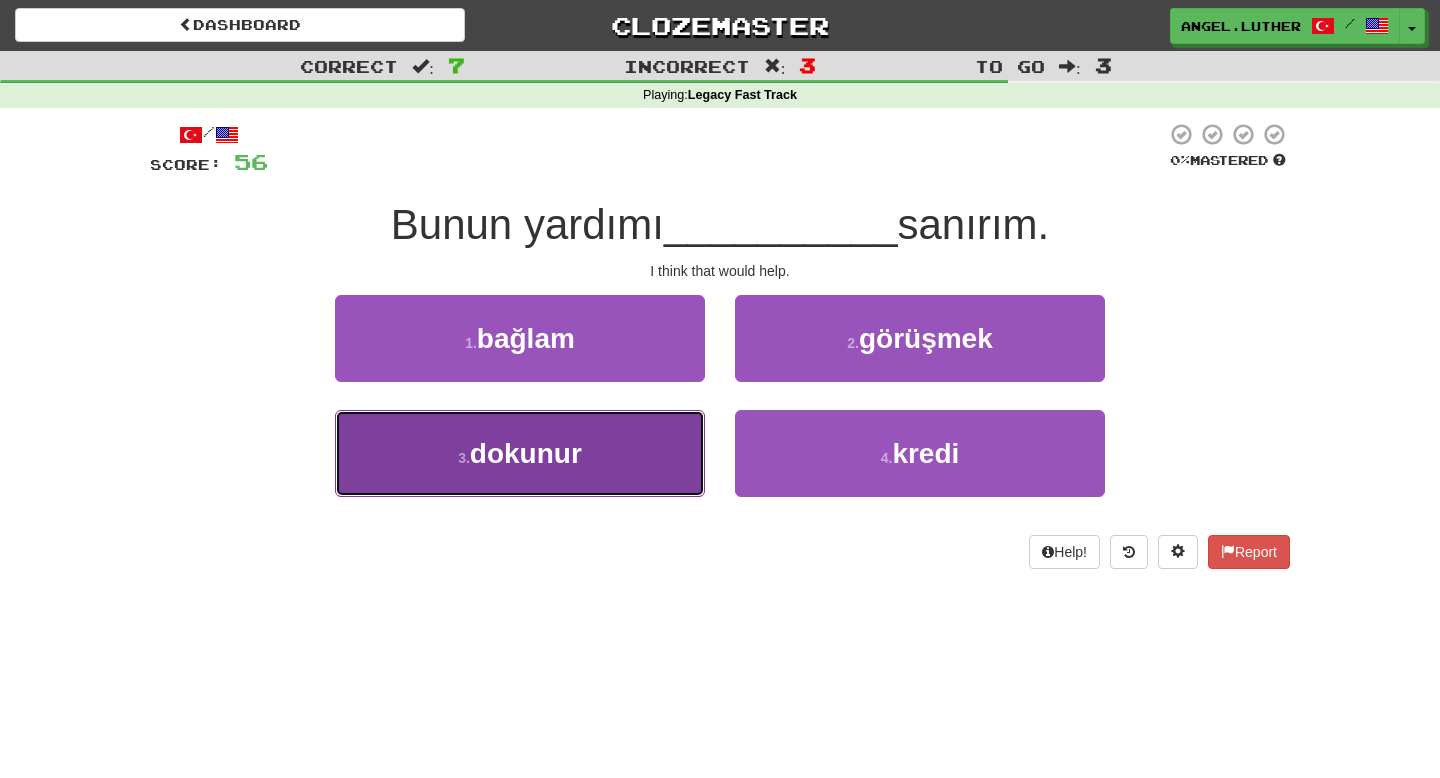click on "dokunur" at bounding box center [526, 453] 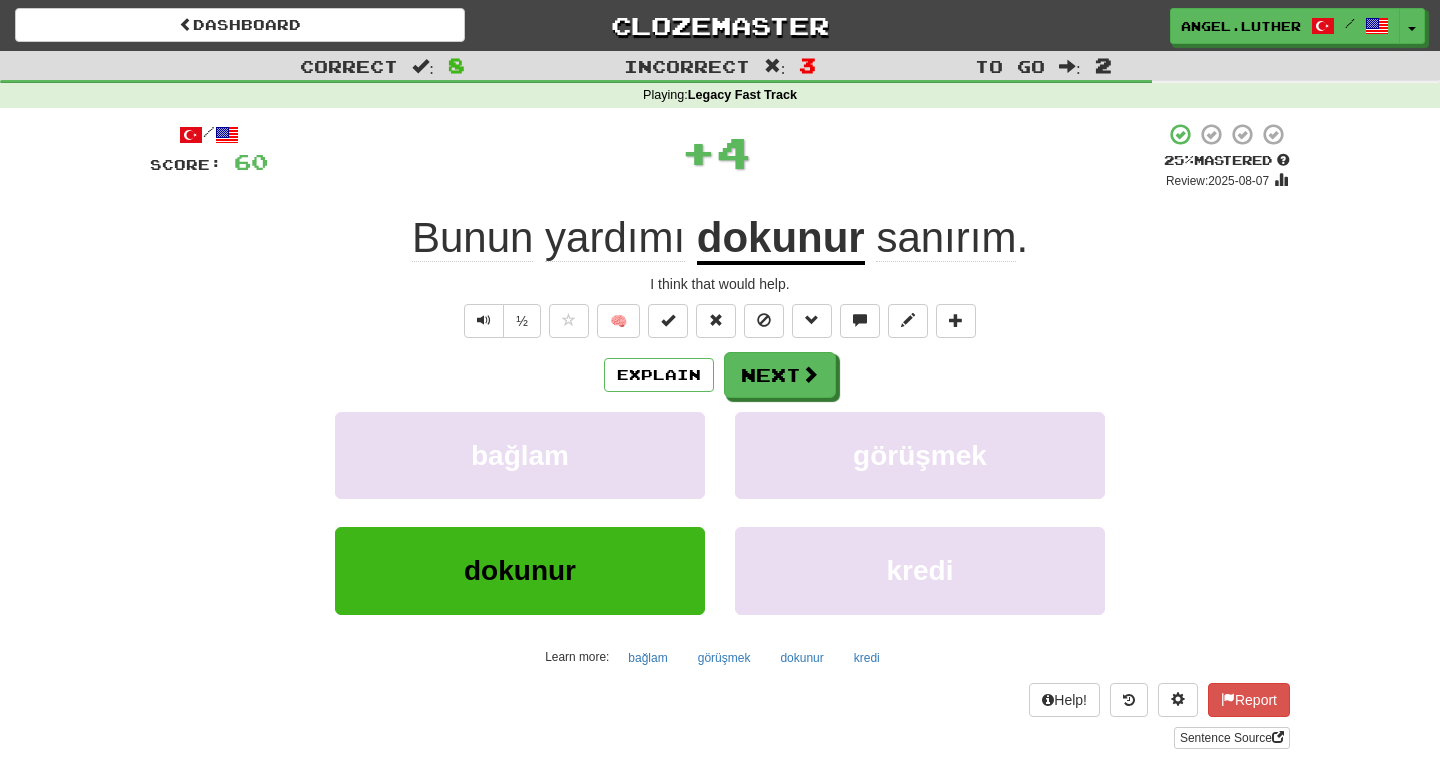 click on "dokunur" at bounding box center (781, 239) 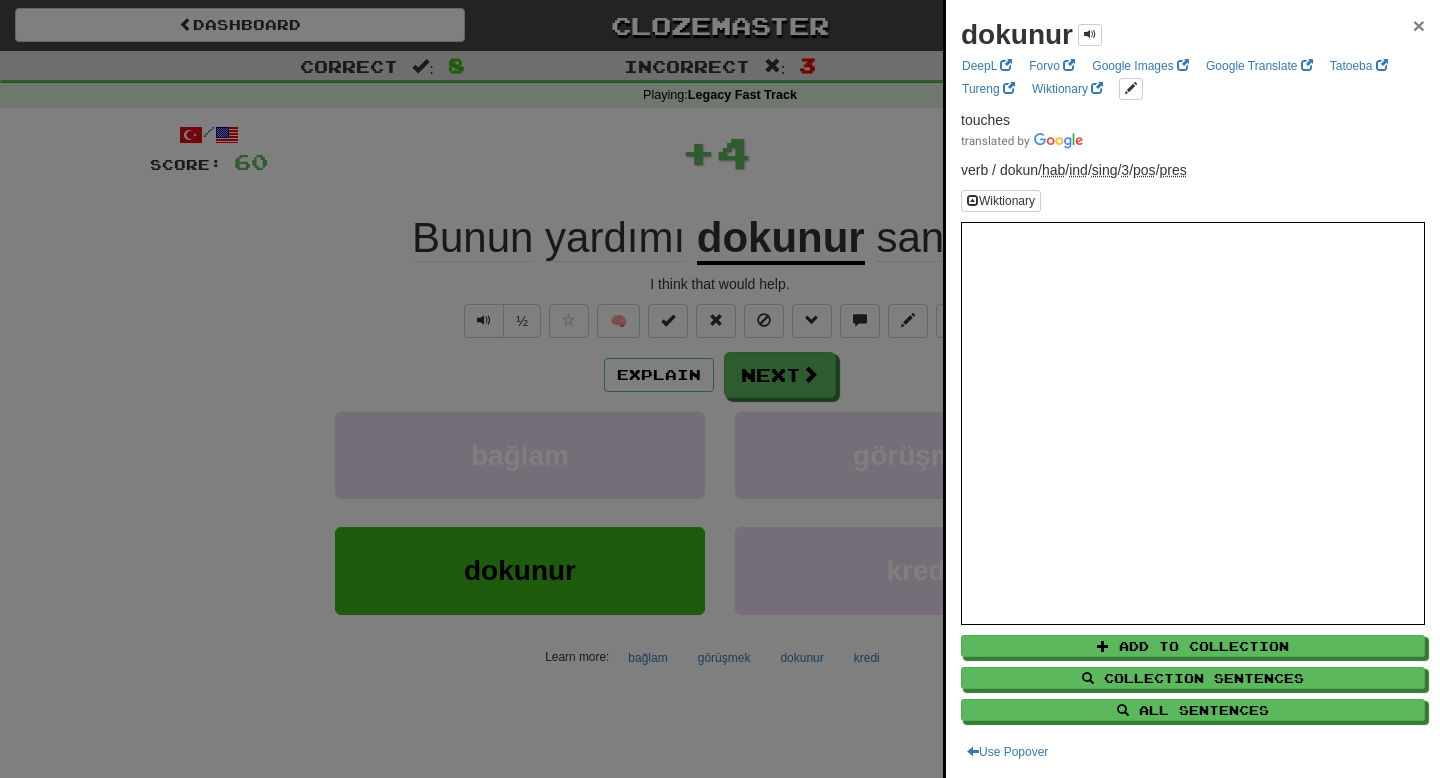 click on "×" at bounding box center [1419, 25] 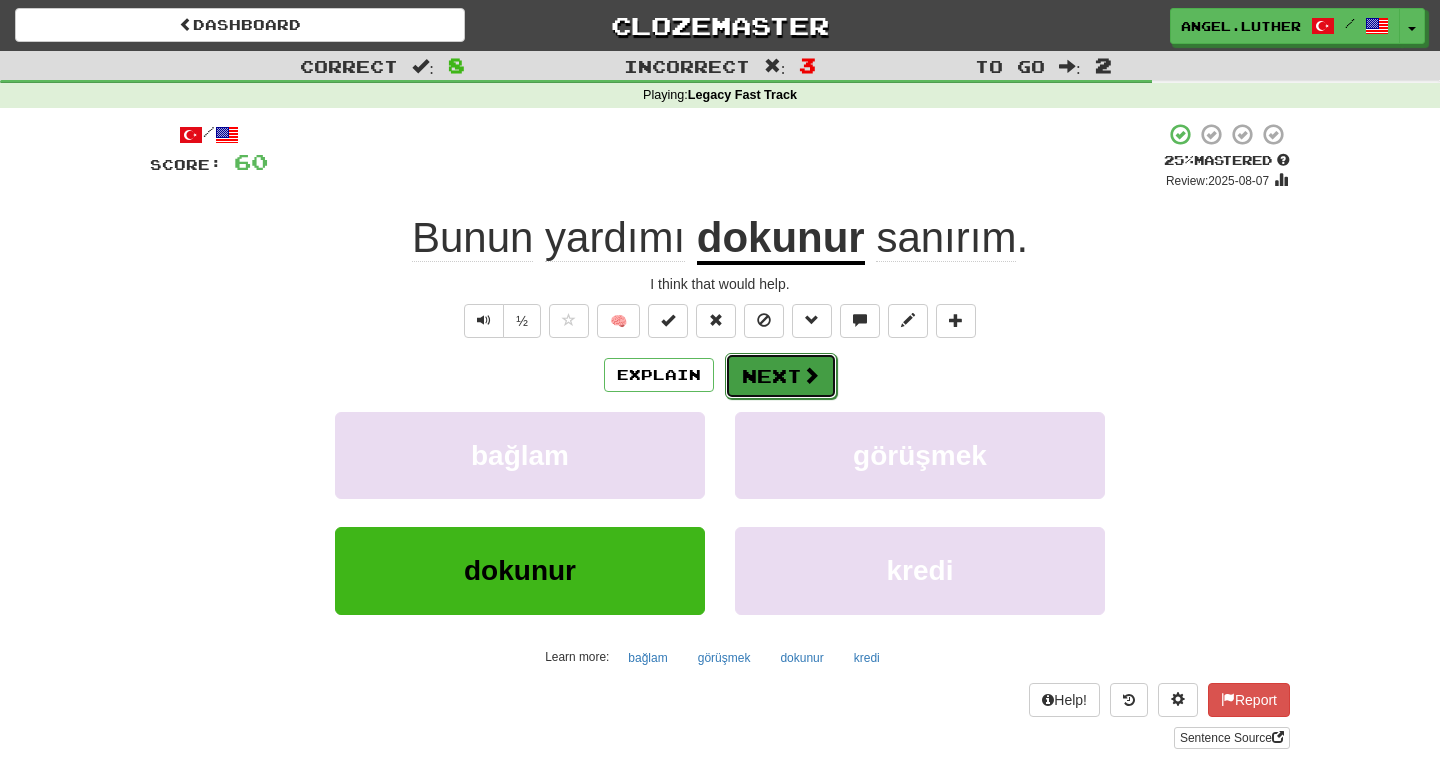 click on "Next" at bounding box center [781, 376] 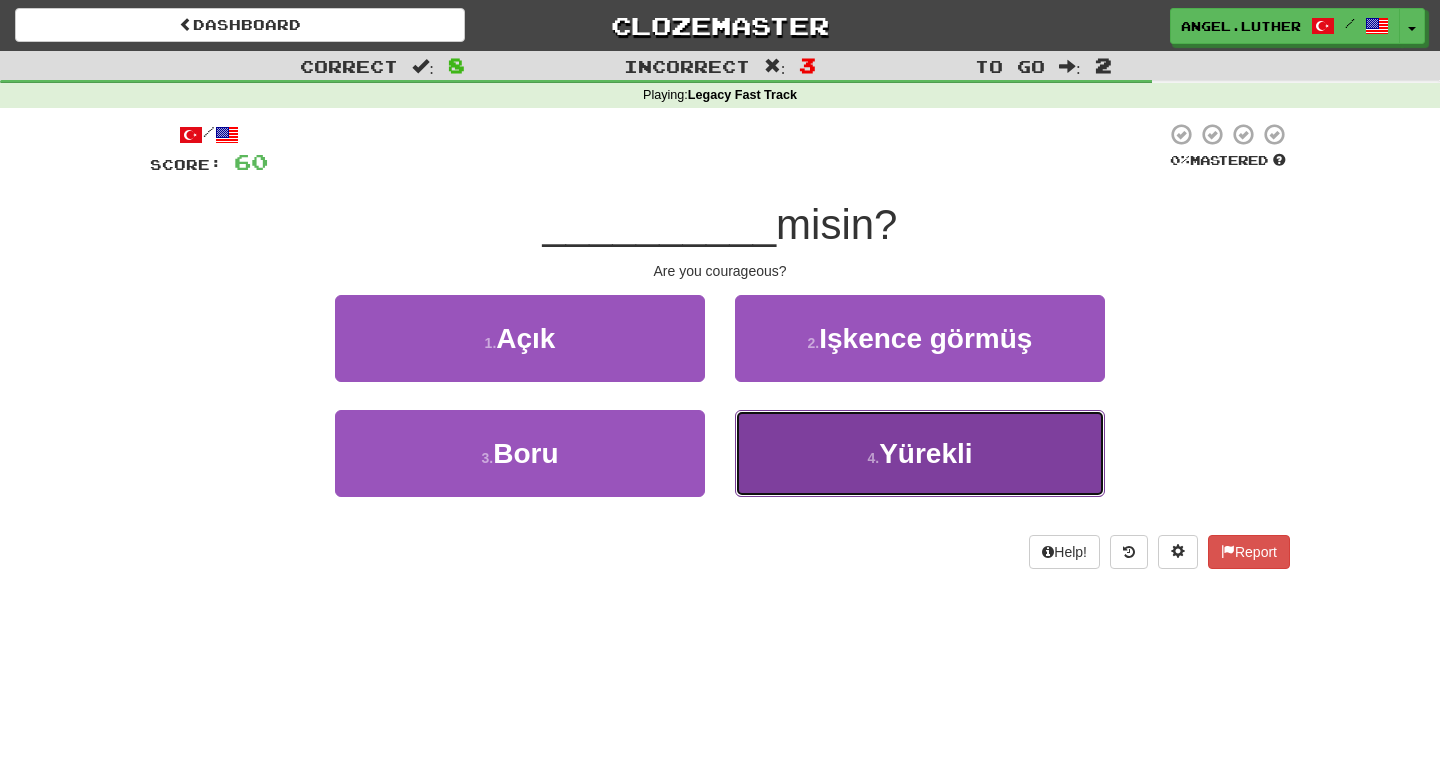 click on "Yürekli" at bounding box center [925, 453] 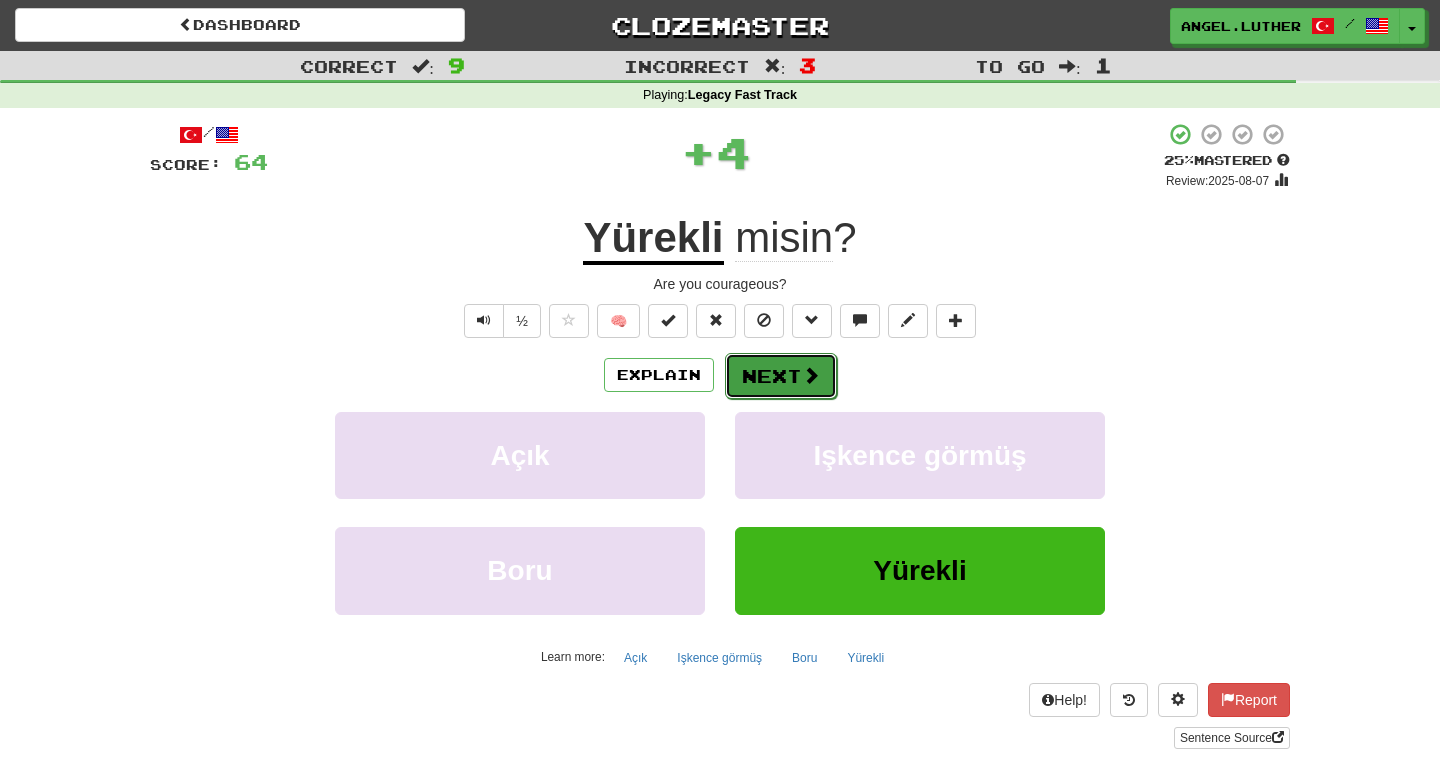 click on "Next" at bounding box center (781, 376) 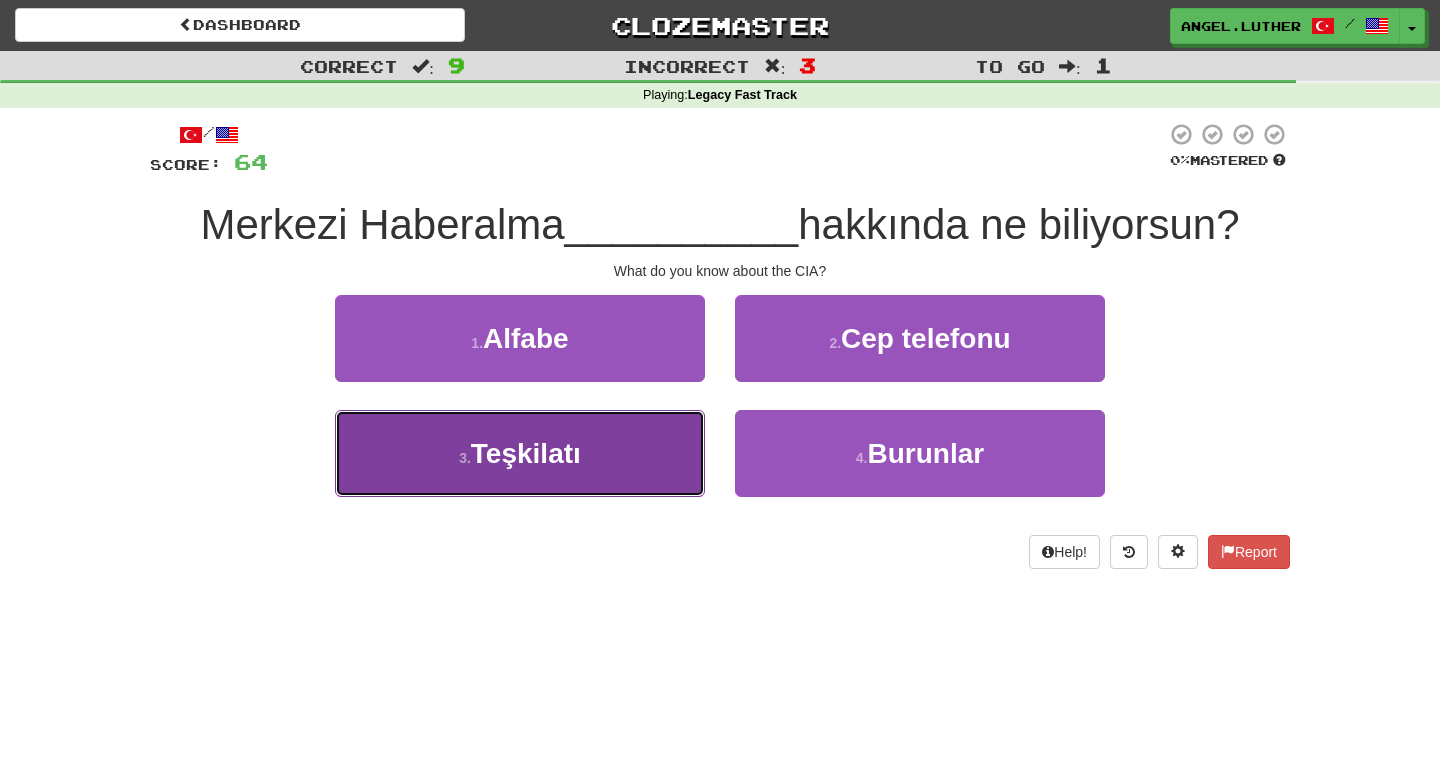 click on "3 .  Teşkilatı" at bounding box center [520, 453] 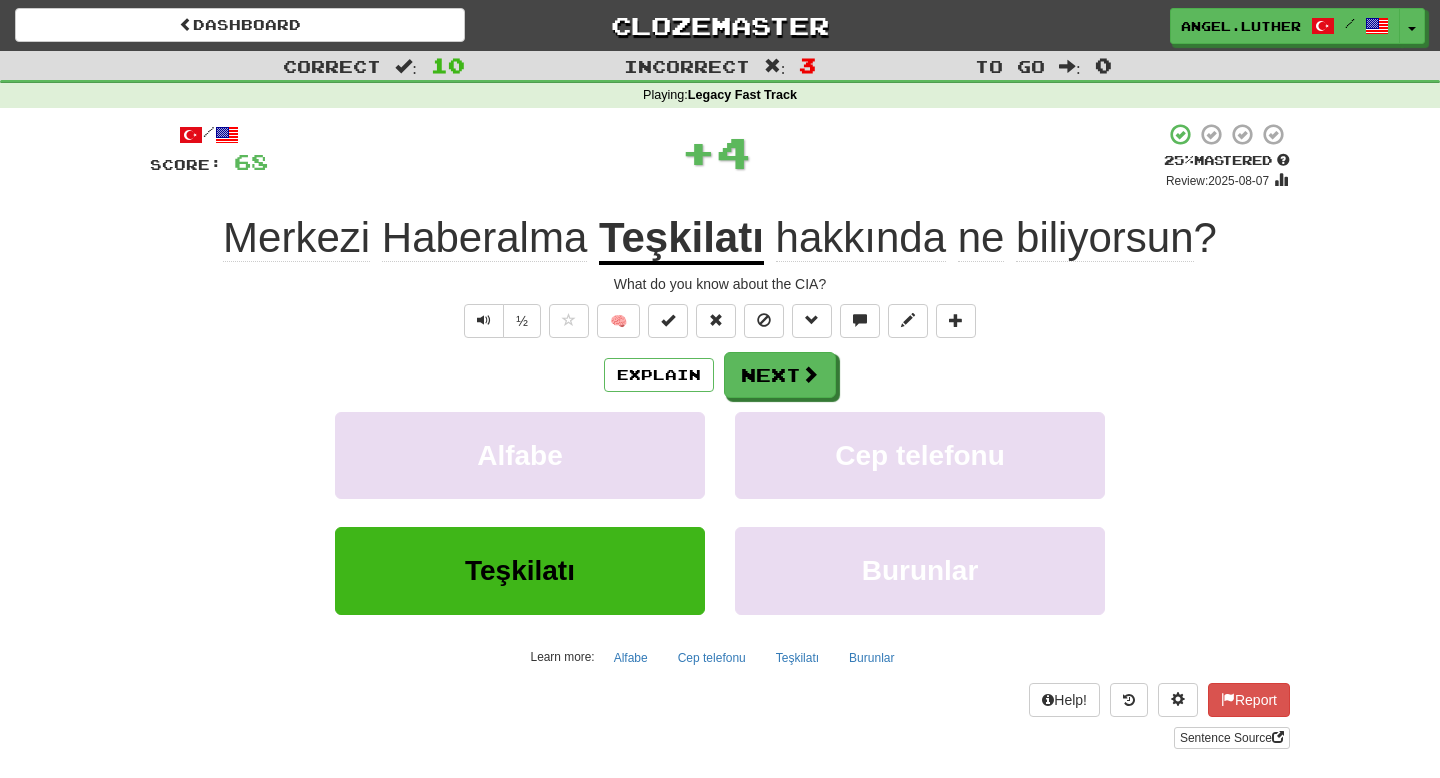 click on "Teşkilatı" at bounding box center [681, 239] 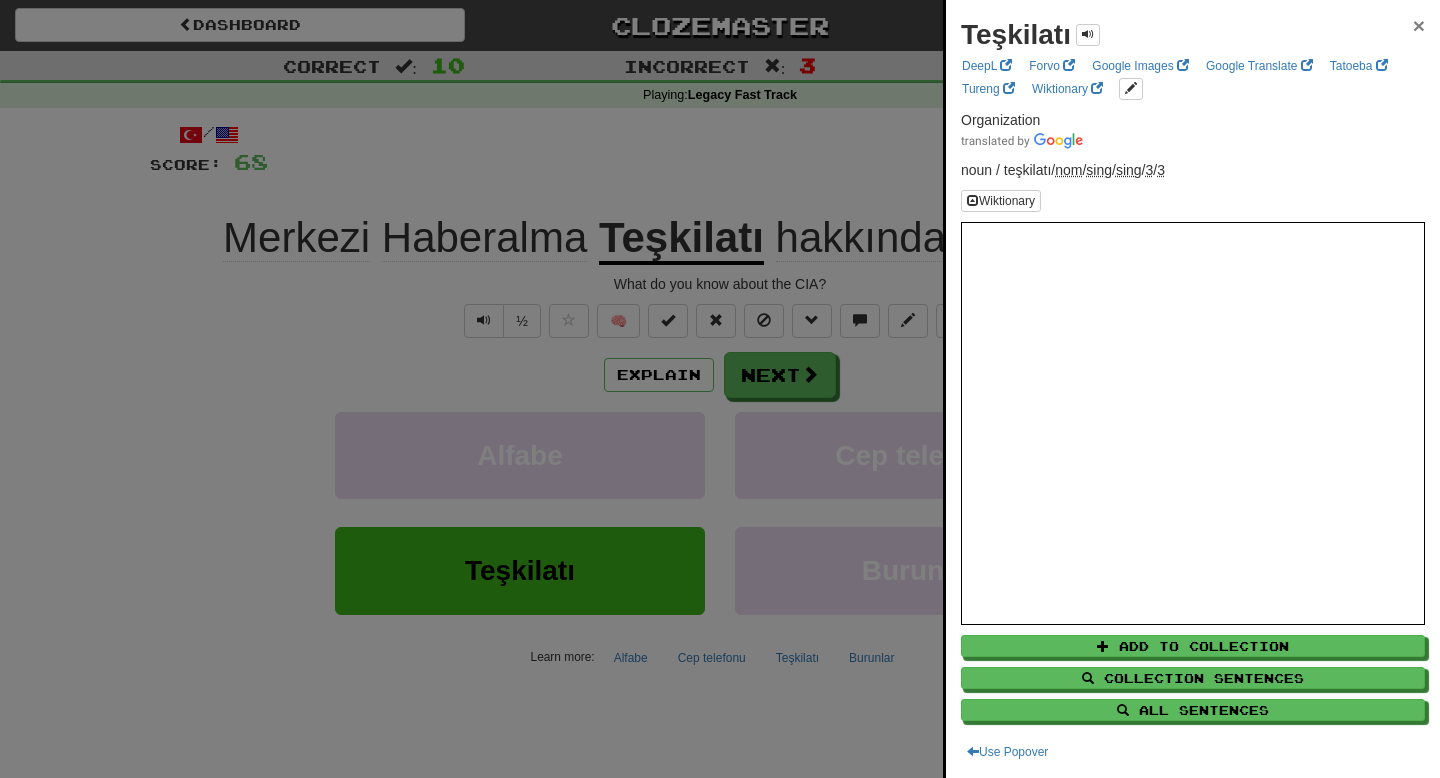 click on "×" at bounding box center [1419, 25] 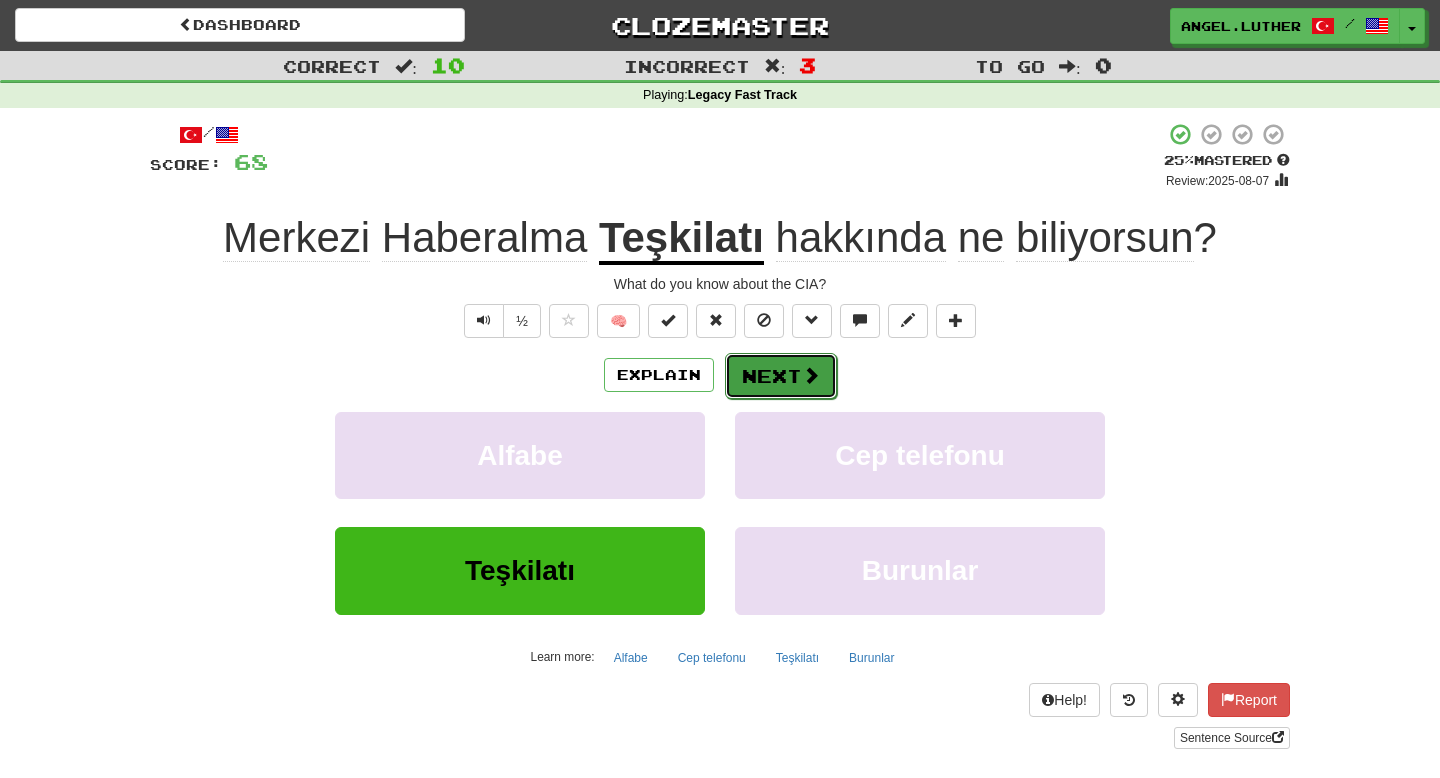 click on "Next" at bounding box center (781, 376) 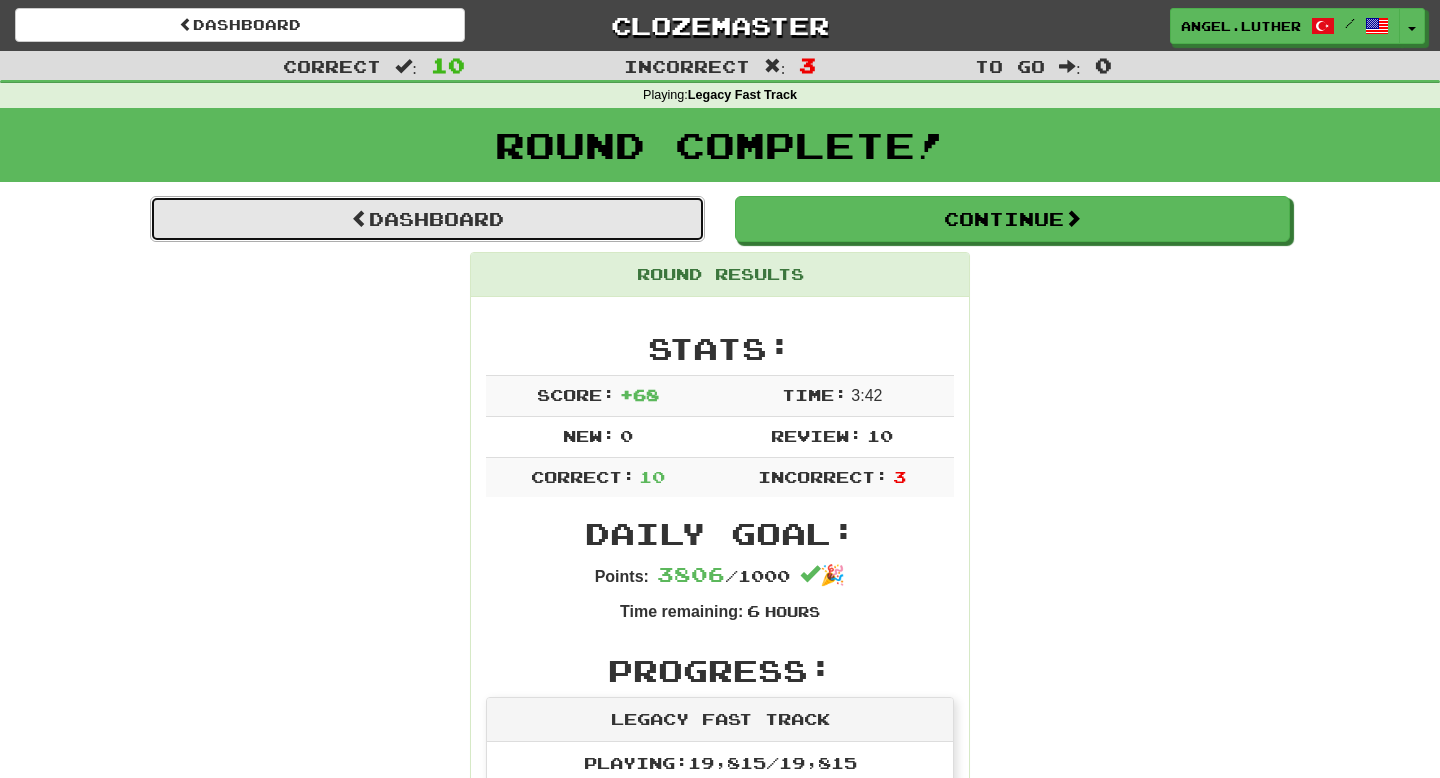 click on "Dashboard" at bounding box center (427, 219) 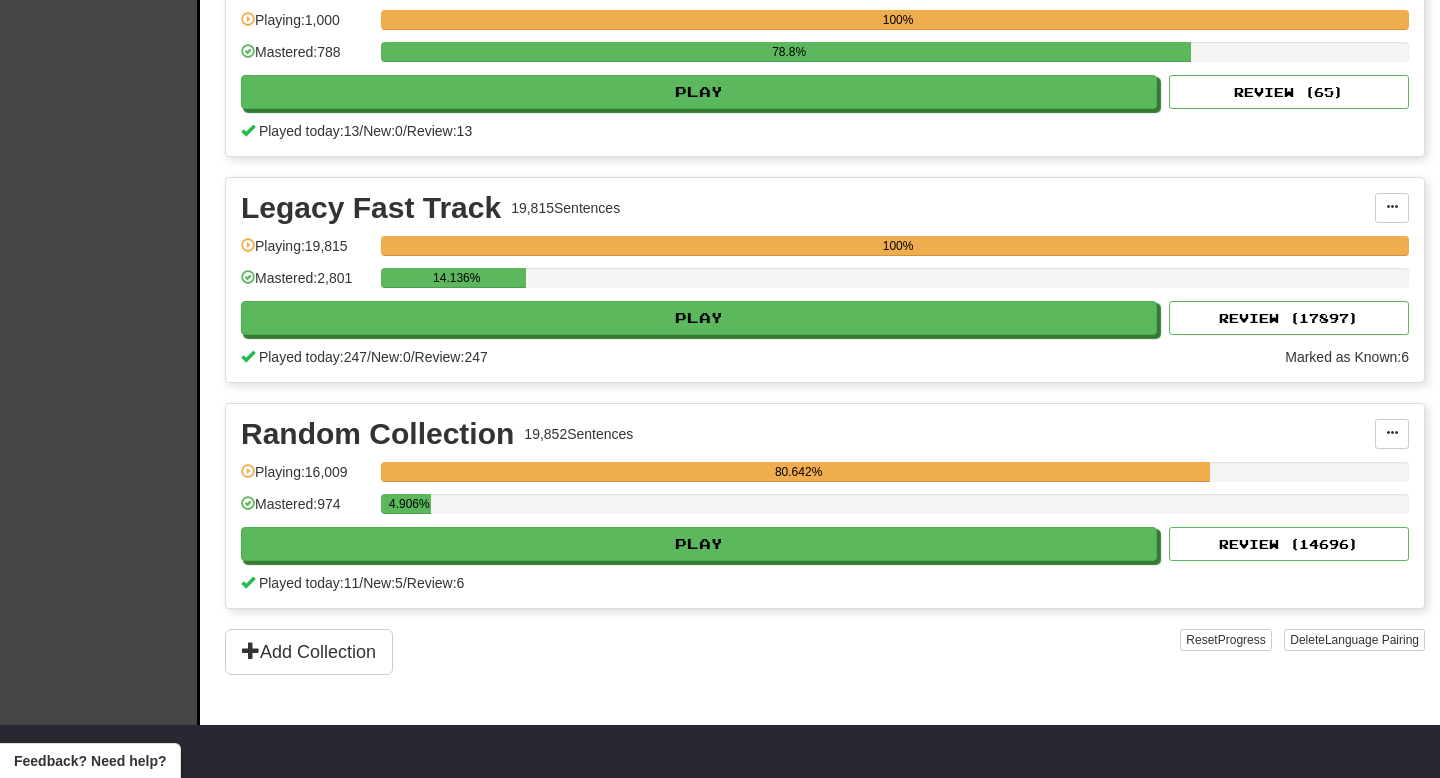 scroll, scrollTop: 2991, scrollLeft: 0, axis: vertical 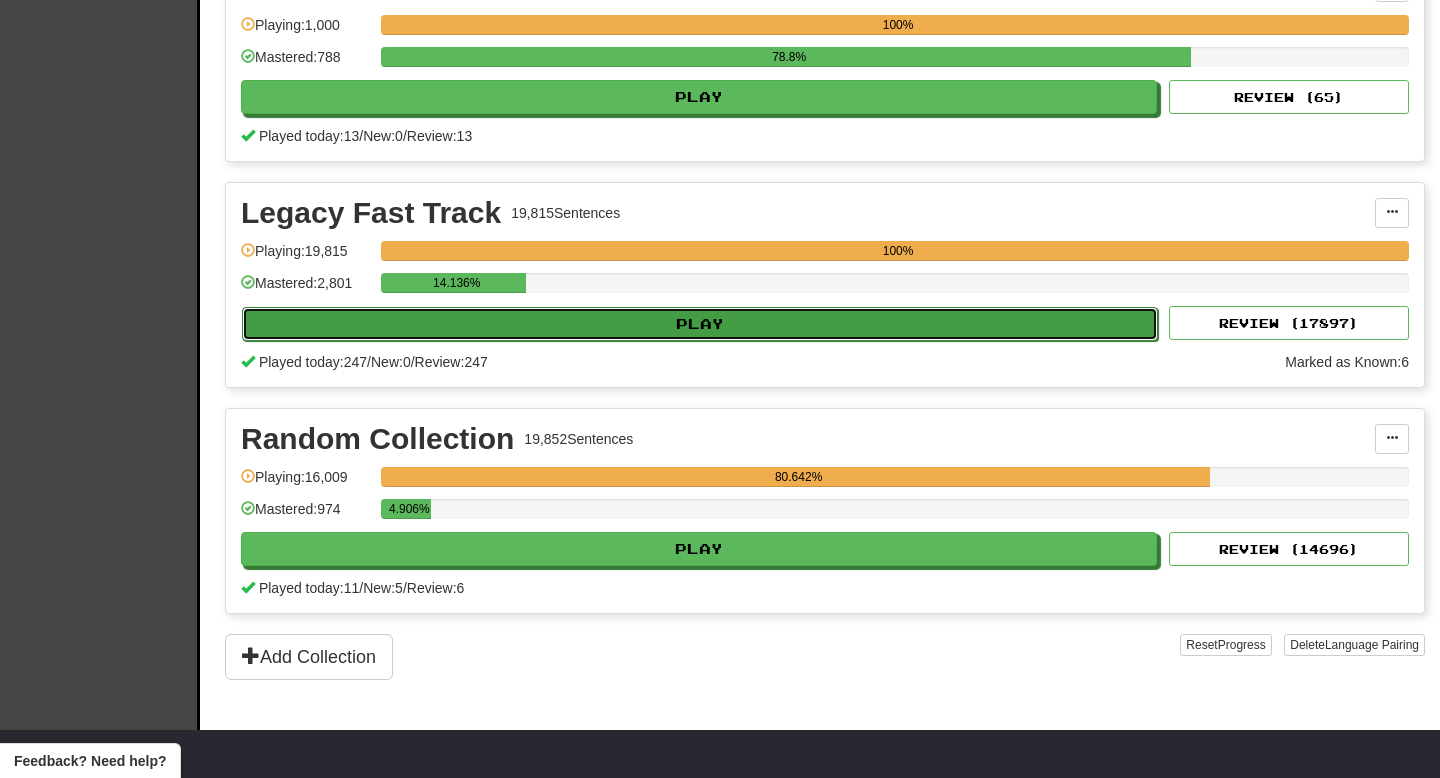 click on "Play" at bounding box center [700, 324] 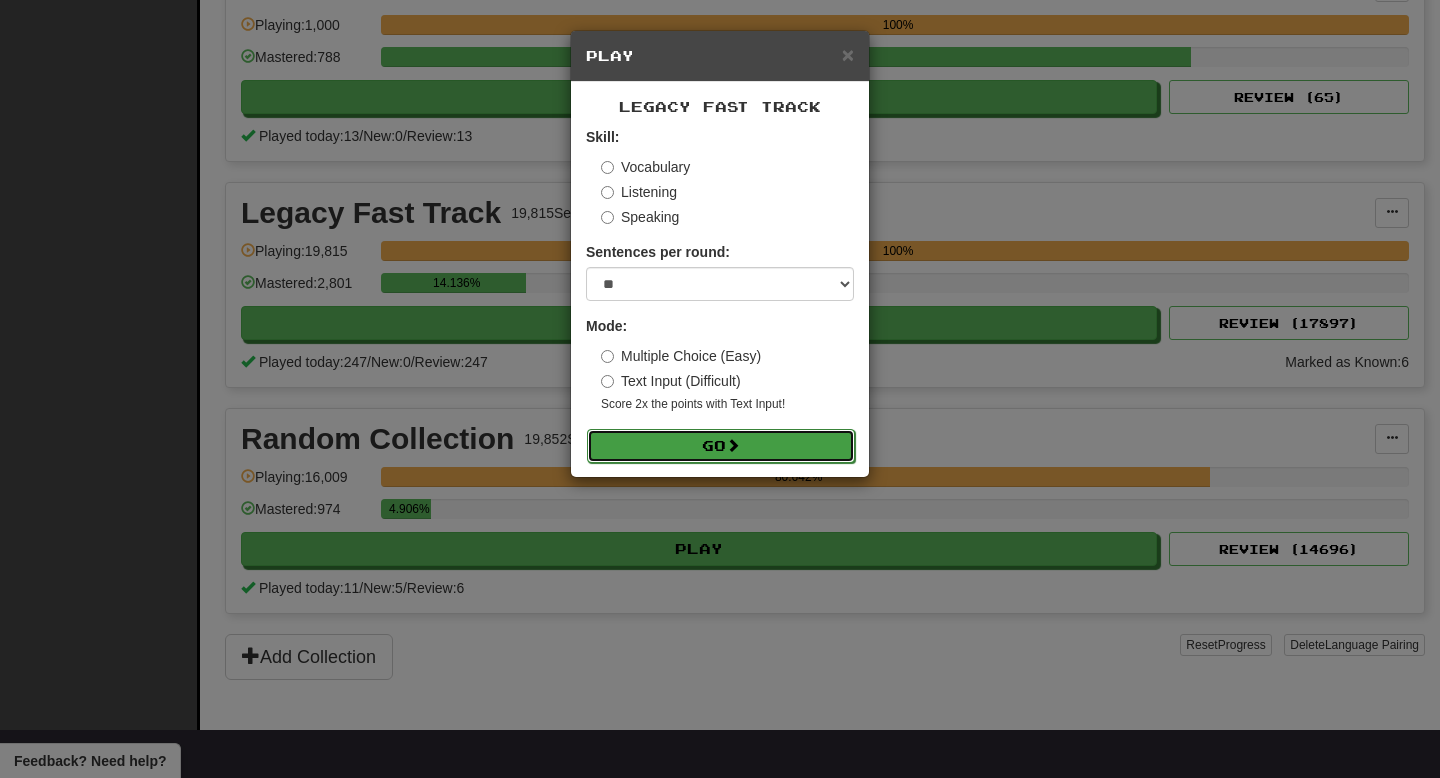 click on "Go" at bounding box center [721, 446] 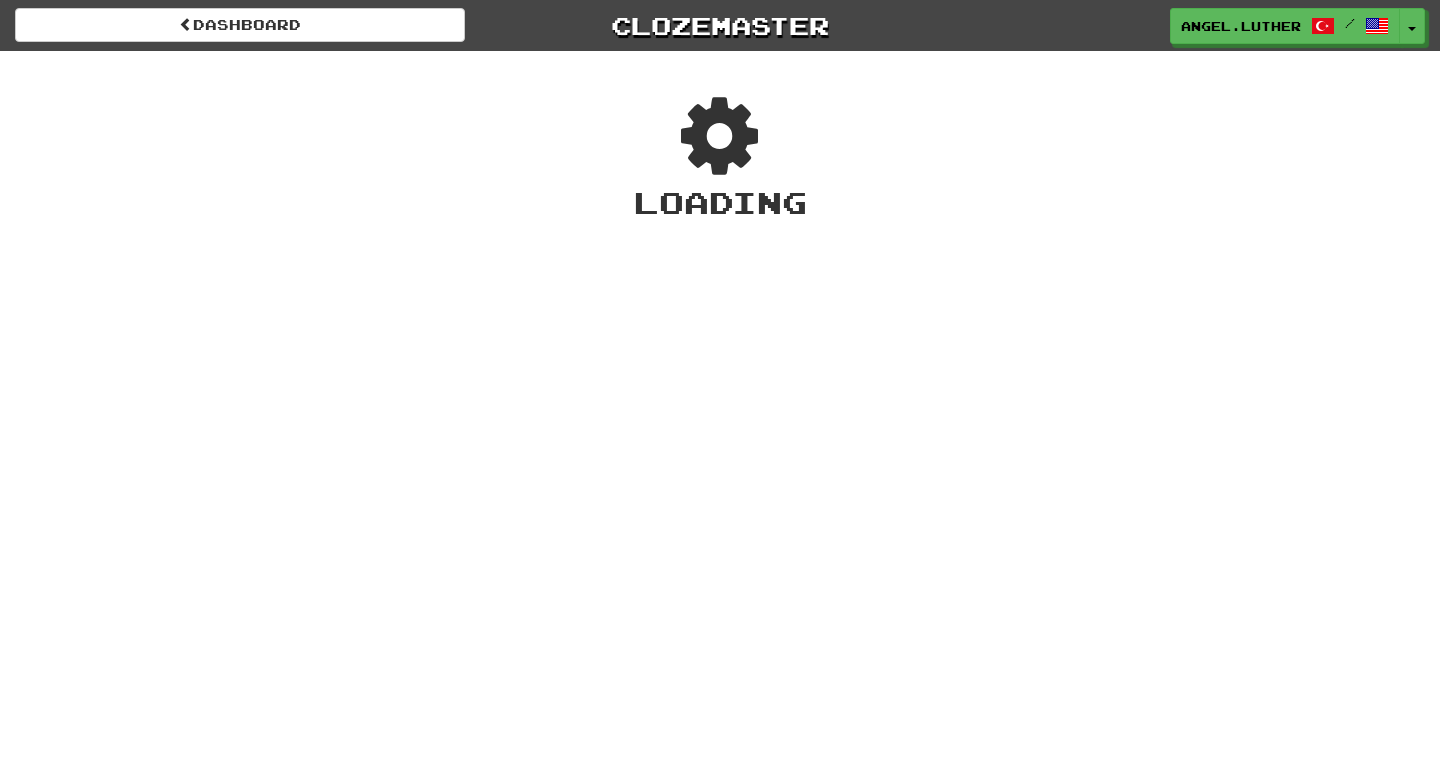 scroll, scrollTop: 0, scrollLeft: 0, axis: both 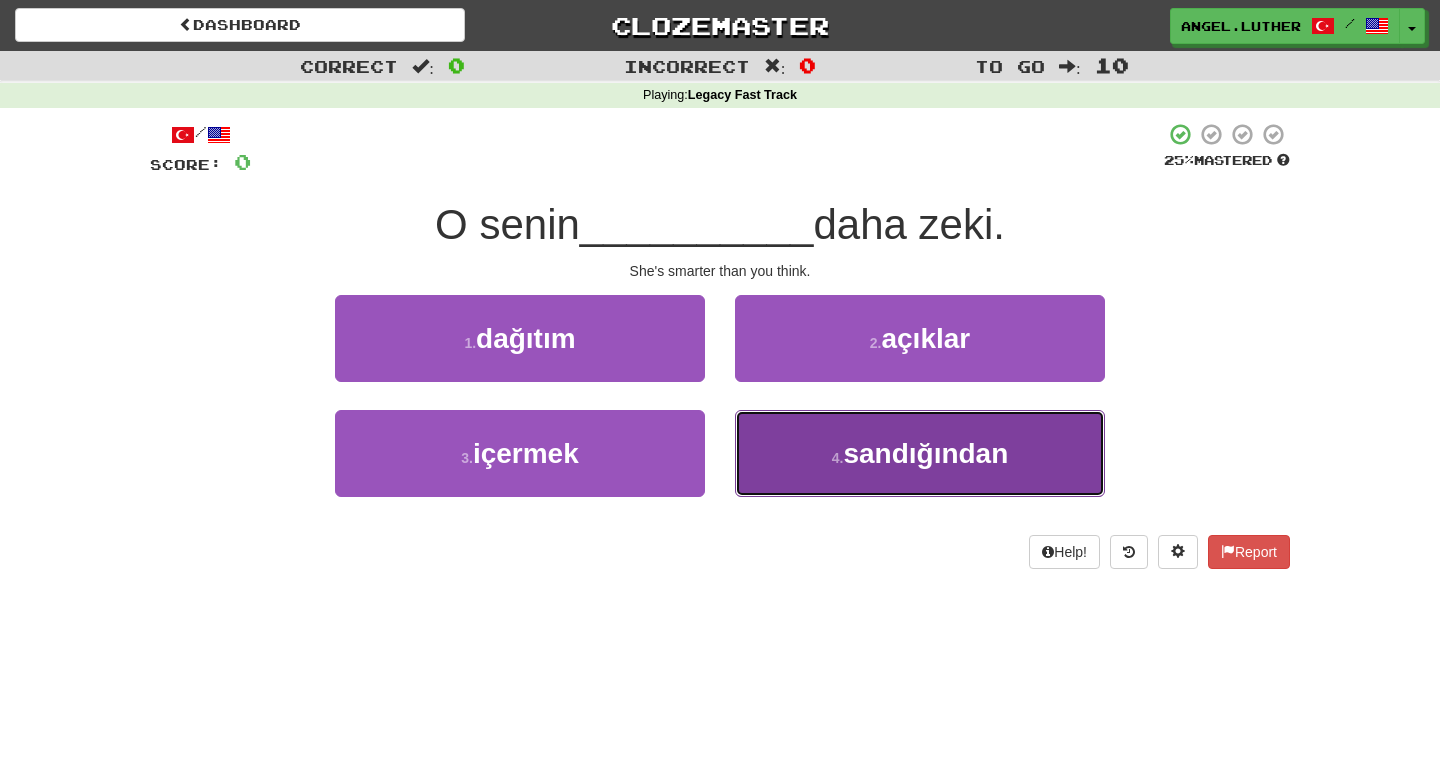 click on "sandığından" at bounding box center [925, 453] 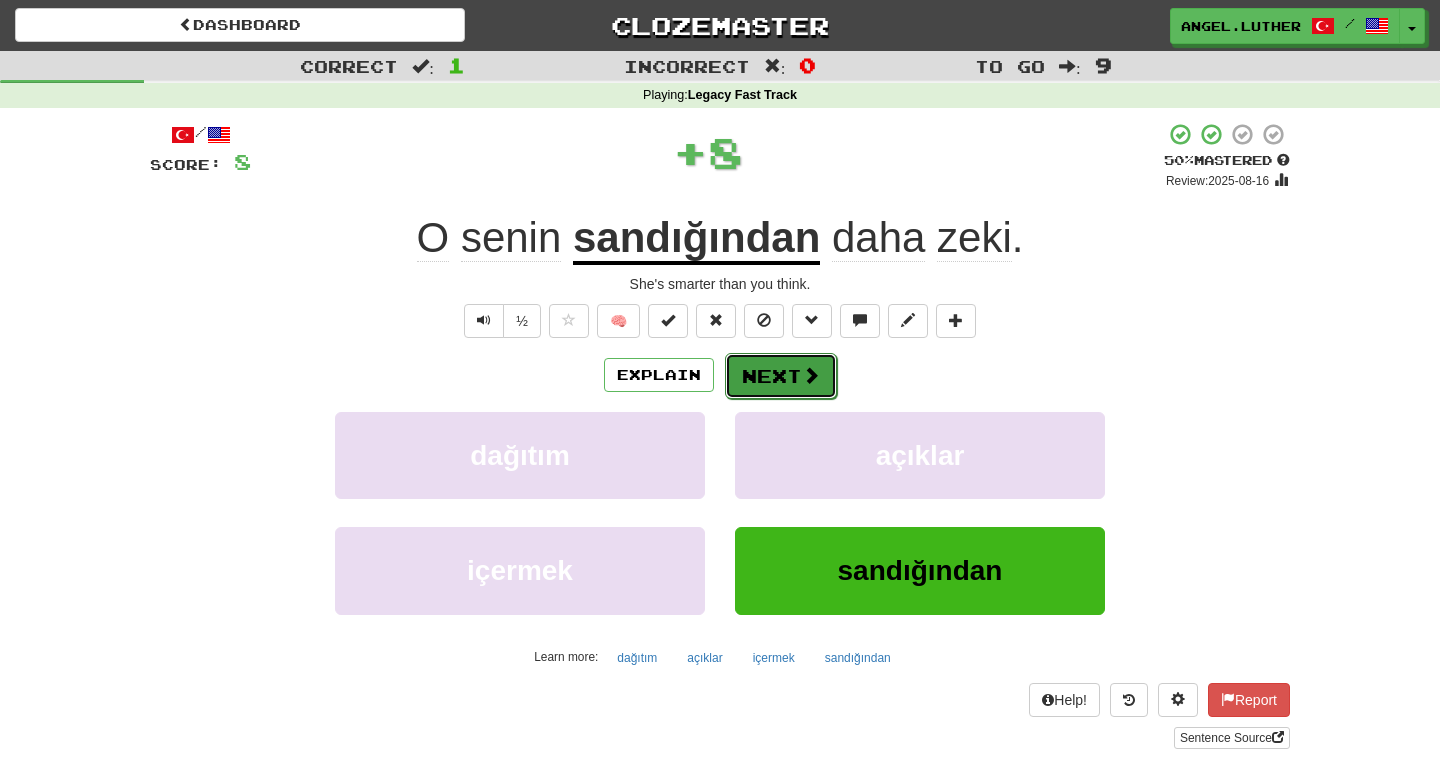 click on "Next" at bounding box center [781, 376] 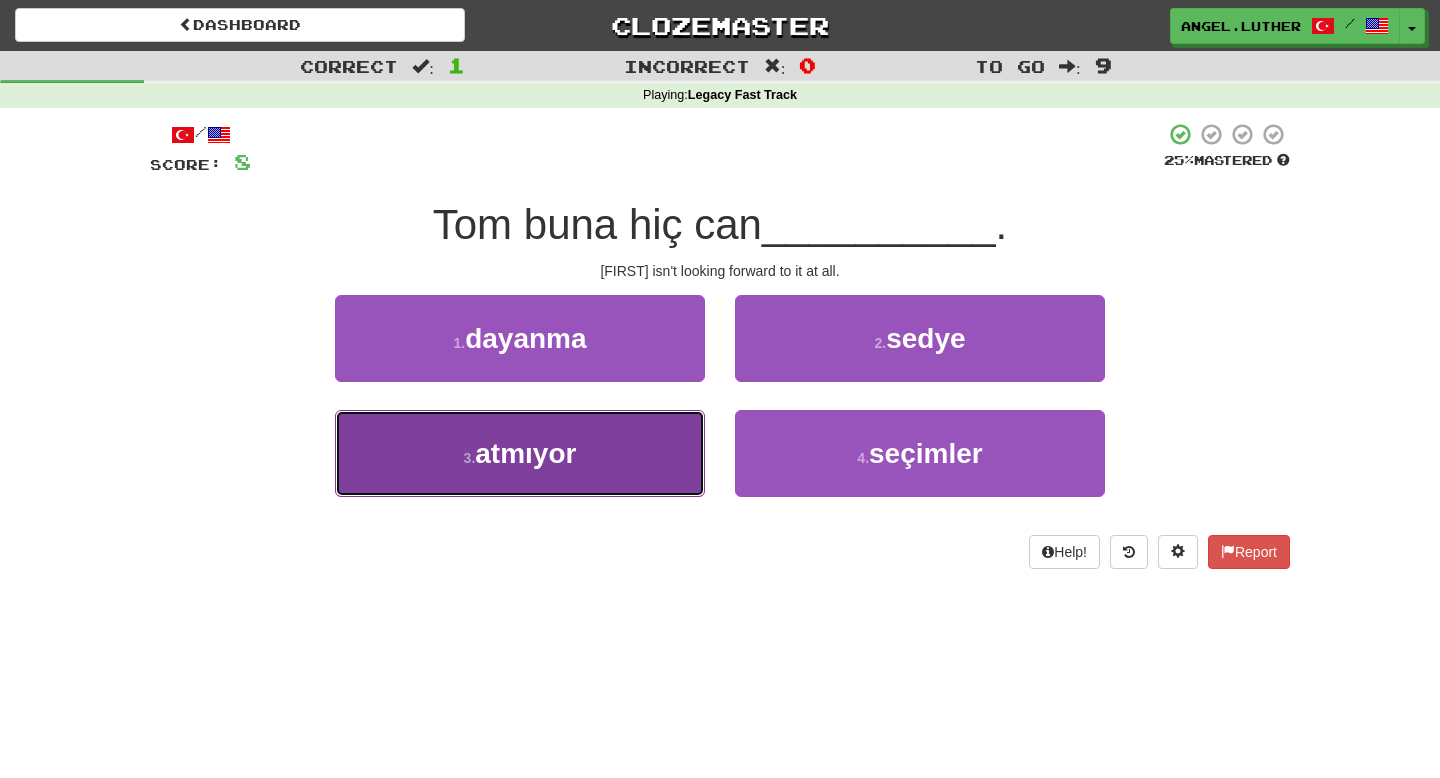 click on "atmıyor" at bounding box center [525, 453] 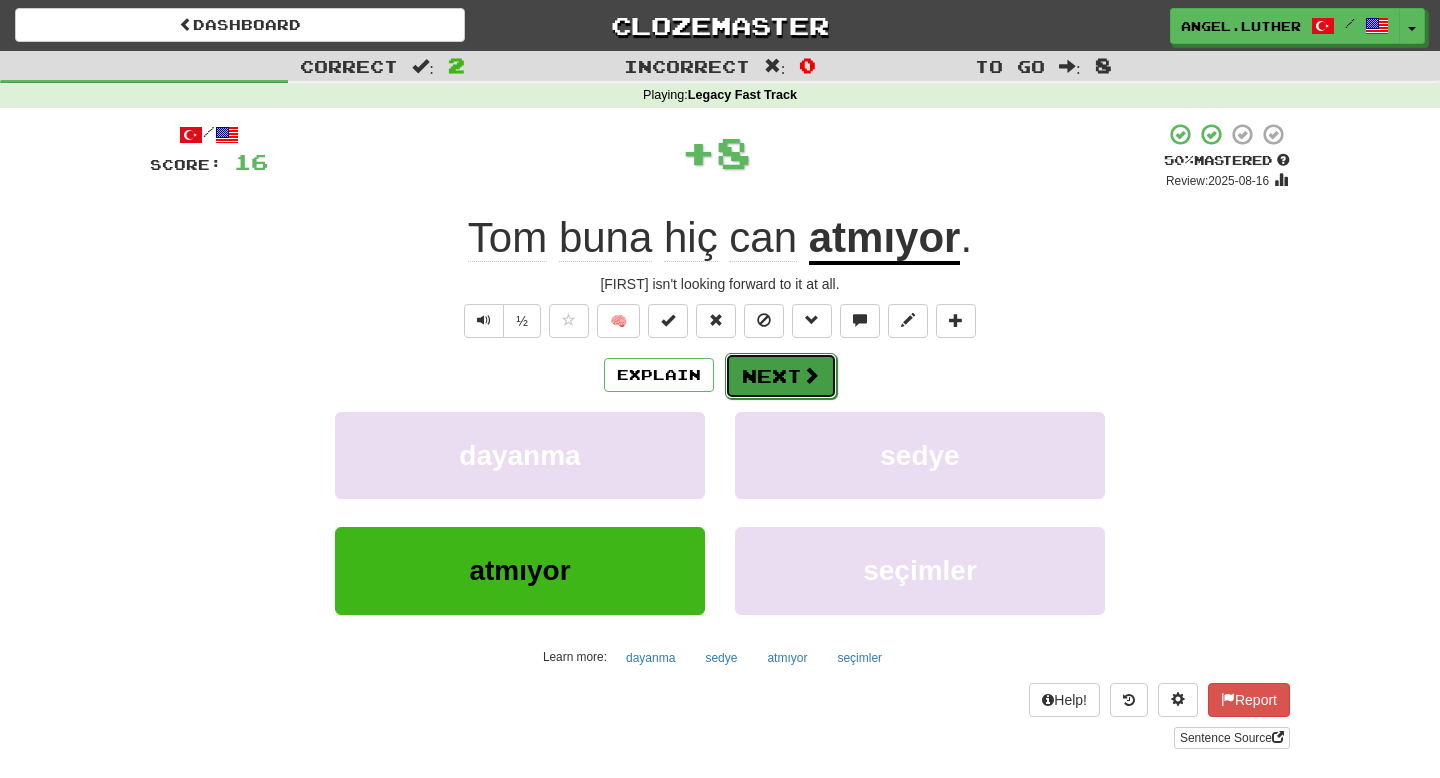 click at bounding box center (811, 375) 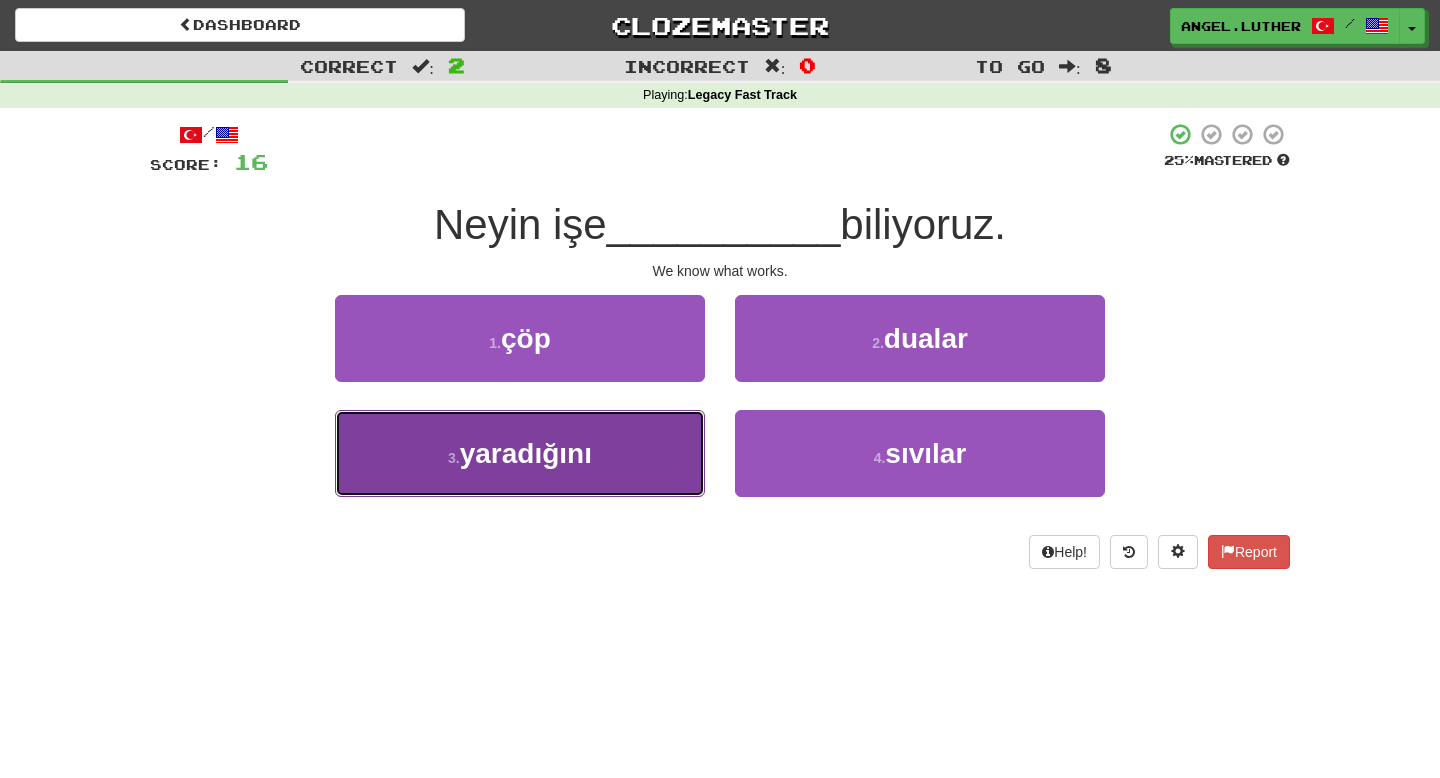 click on "yaradığını" at bounding box center (526, 453) 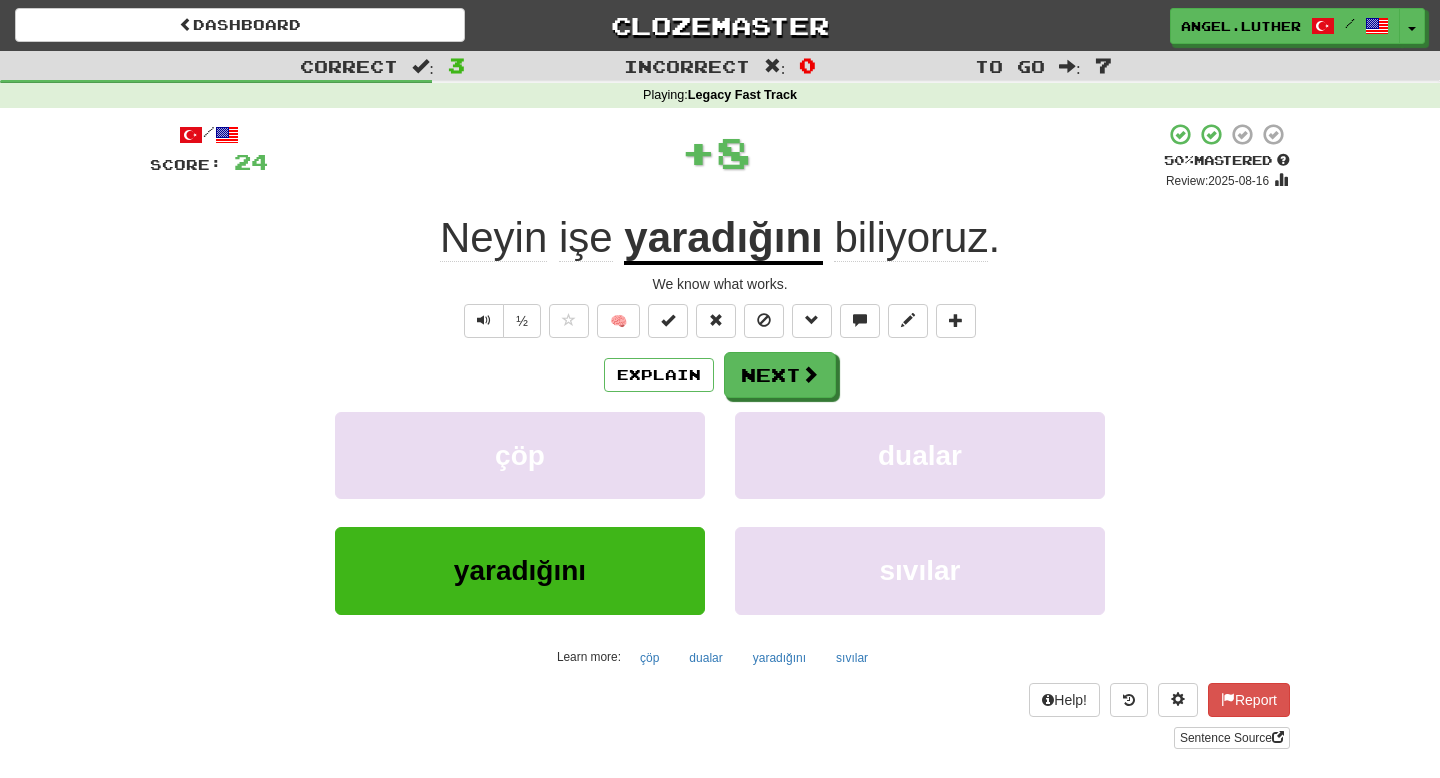 click on "yaradığını" at bounding box center [723, 239] 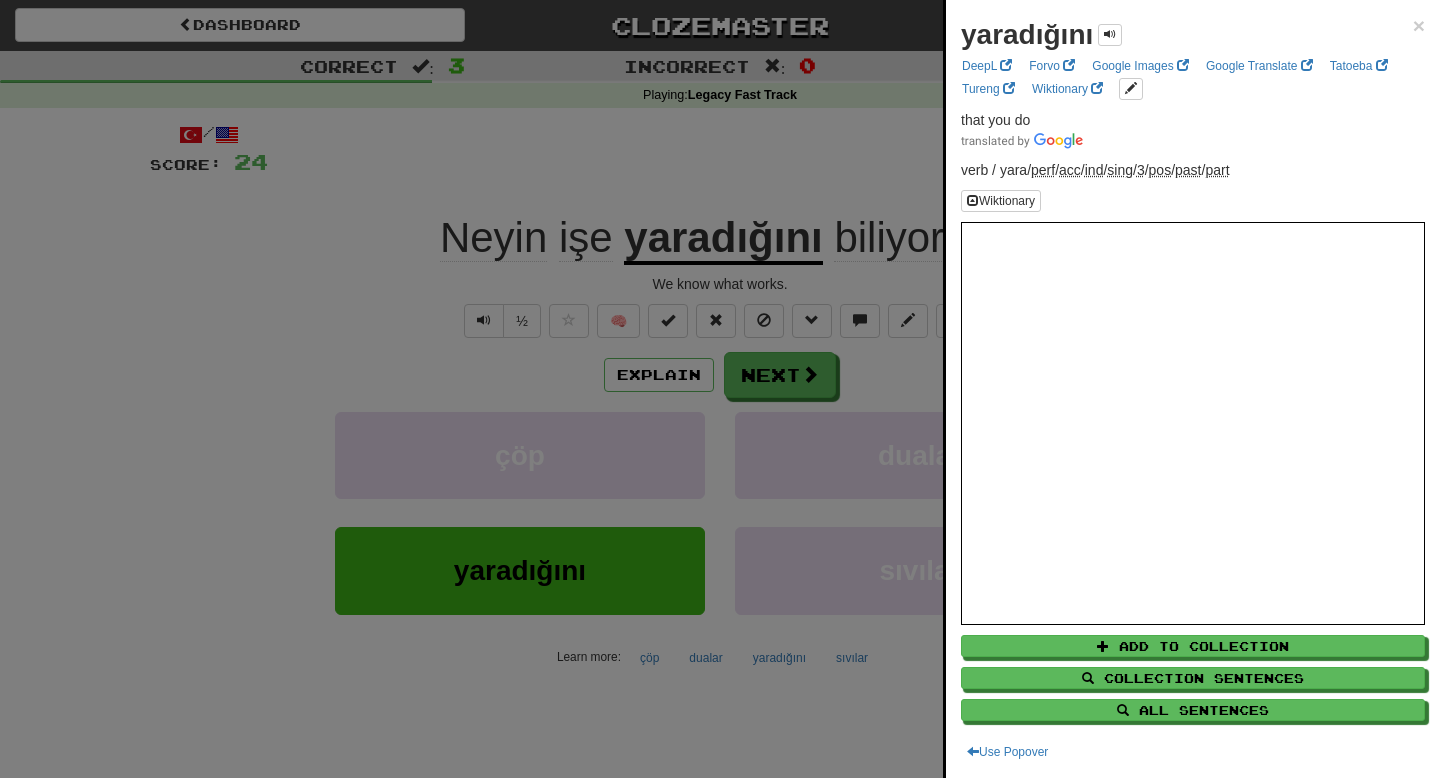 click on "yaradığını × DeepL   Forvo   Google Images   Google Translate   Tatoeba   Tureng   Wiktionary   that you do verb / yara  /  perf  /  acc  /  ind  /  sing  /  3  /  pos  /  past  /  part  Wiktionary   Add to Collection   Collection Sentences   All Sentences  Use Popover" at bounding box center [1193, 389] 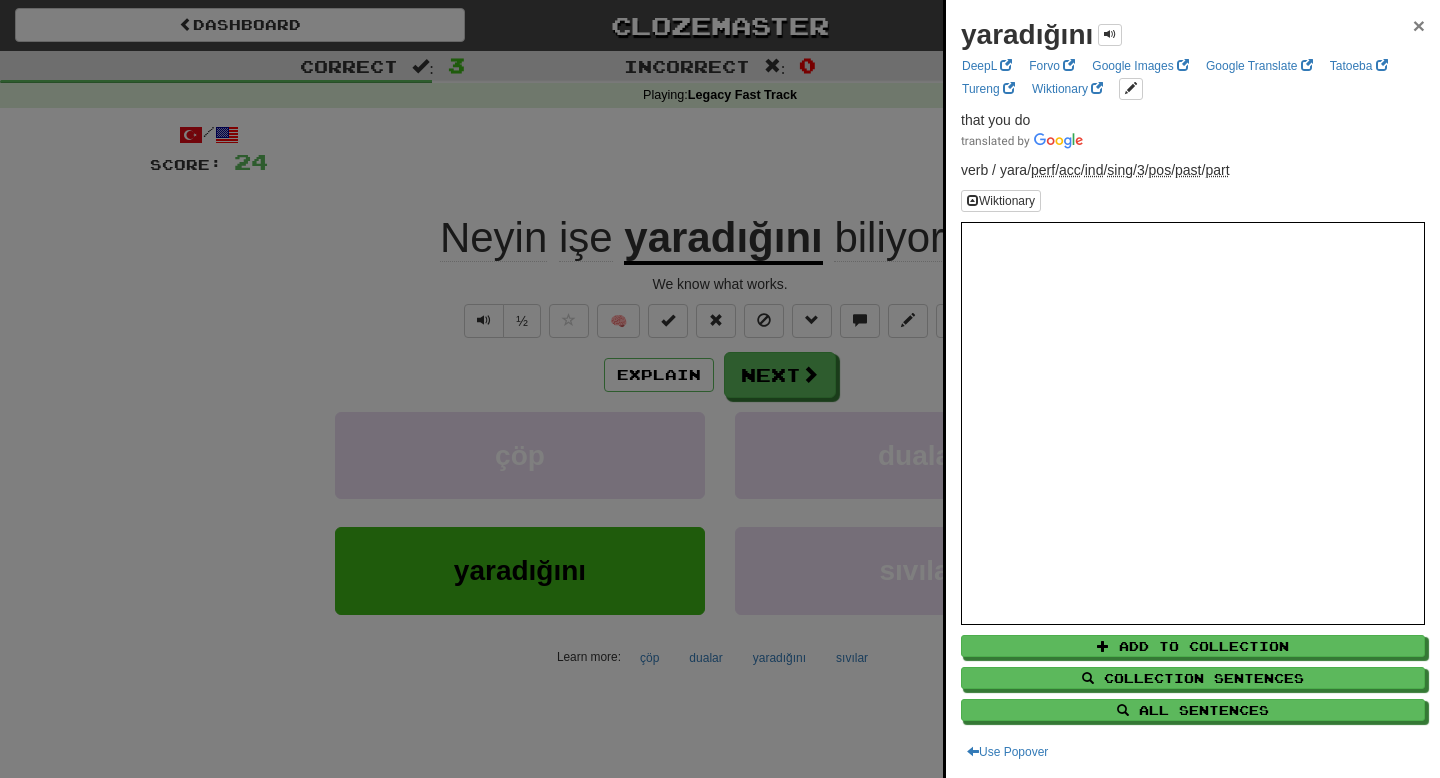 click on "×" at bounding box center [1419, 25] 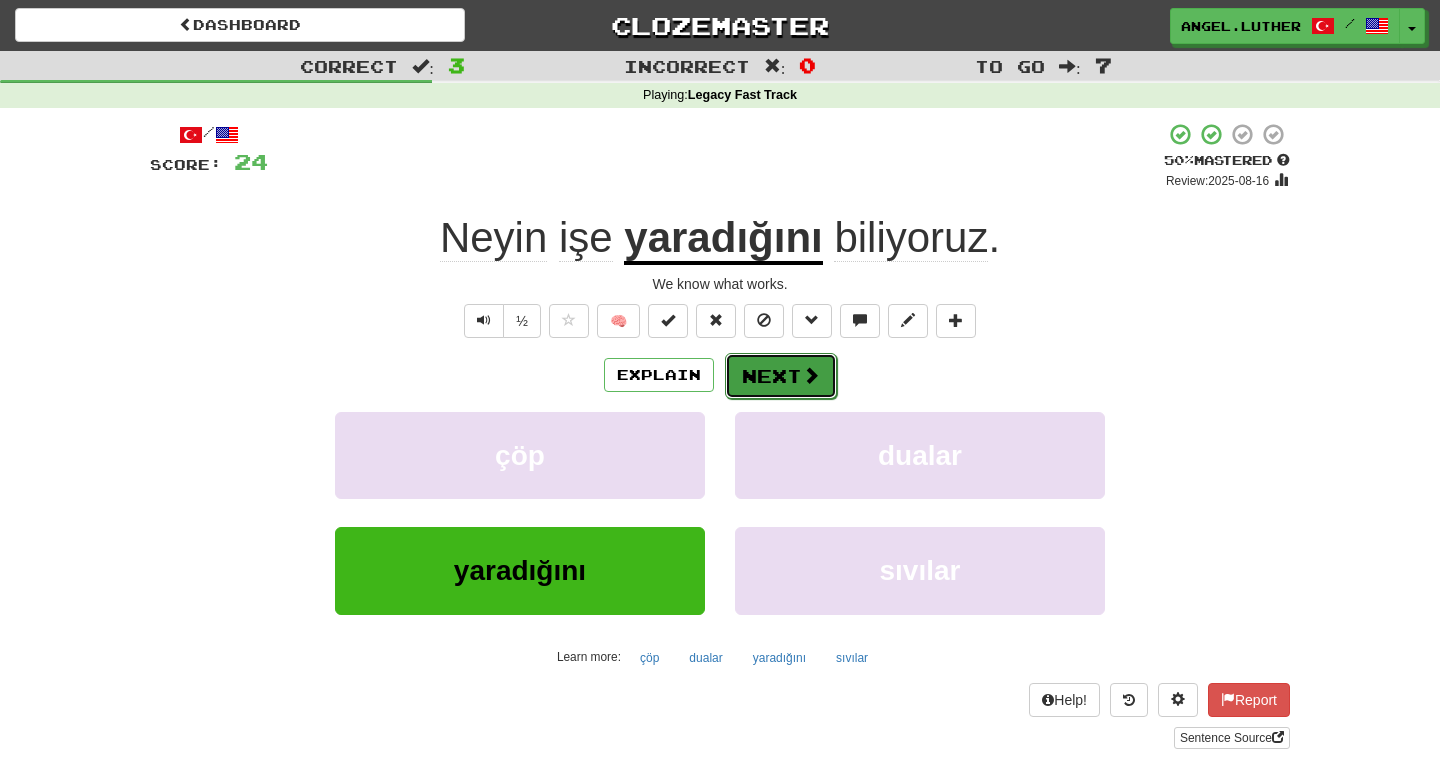 click on "Next" at bounding box center (781, 376) 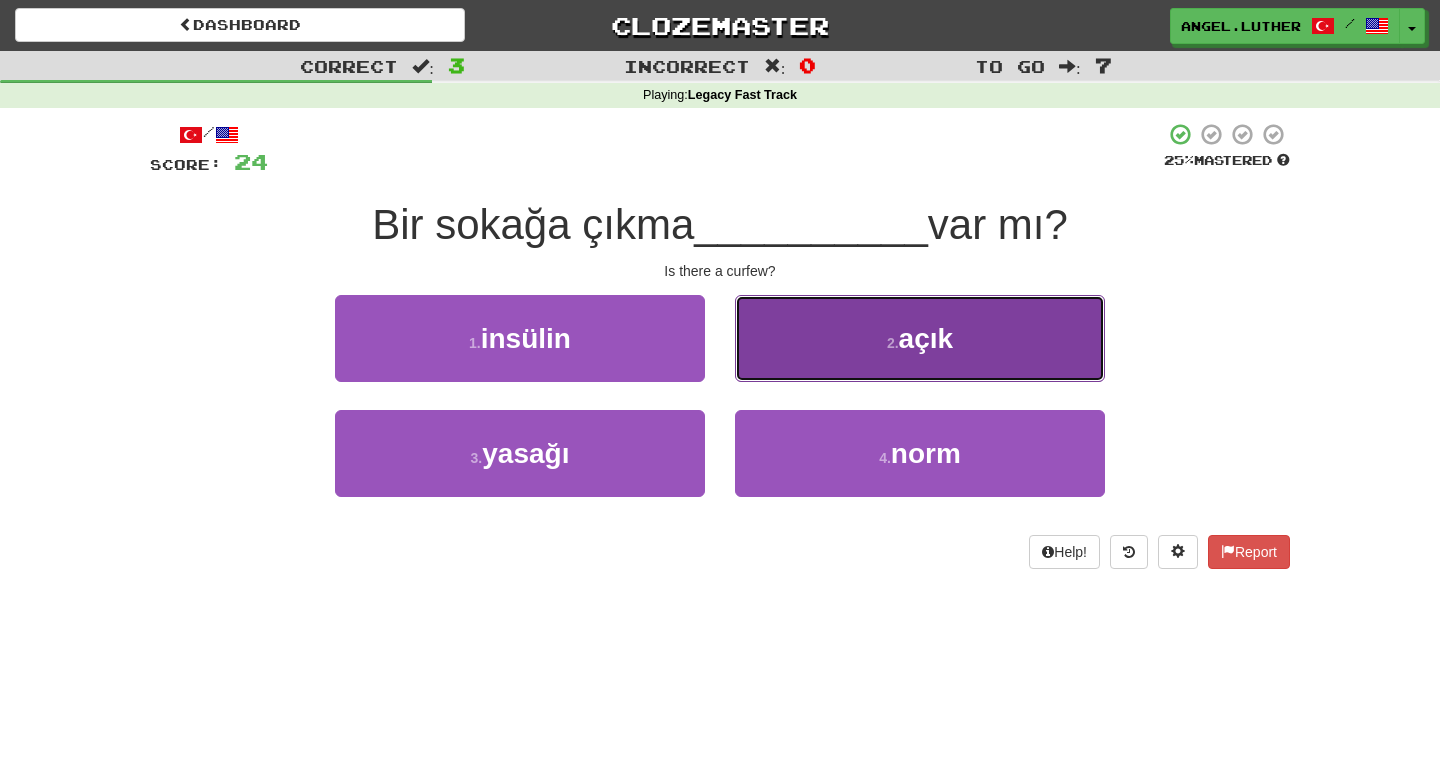 click on "2 .  açık" at bounding box center (920, 338) 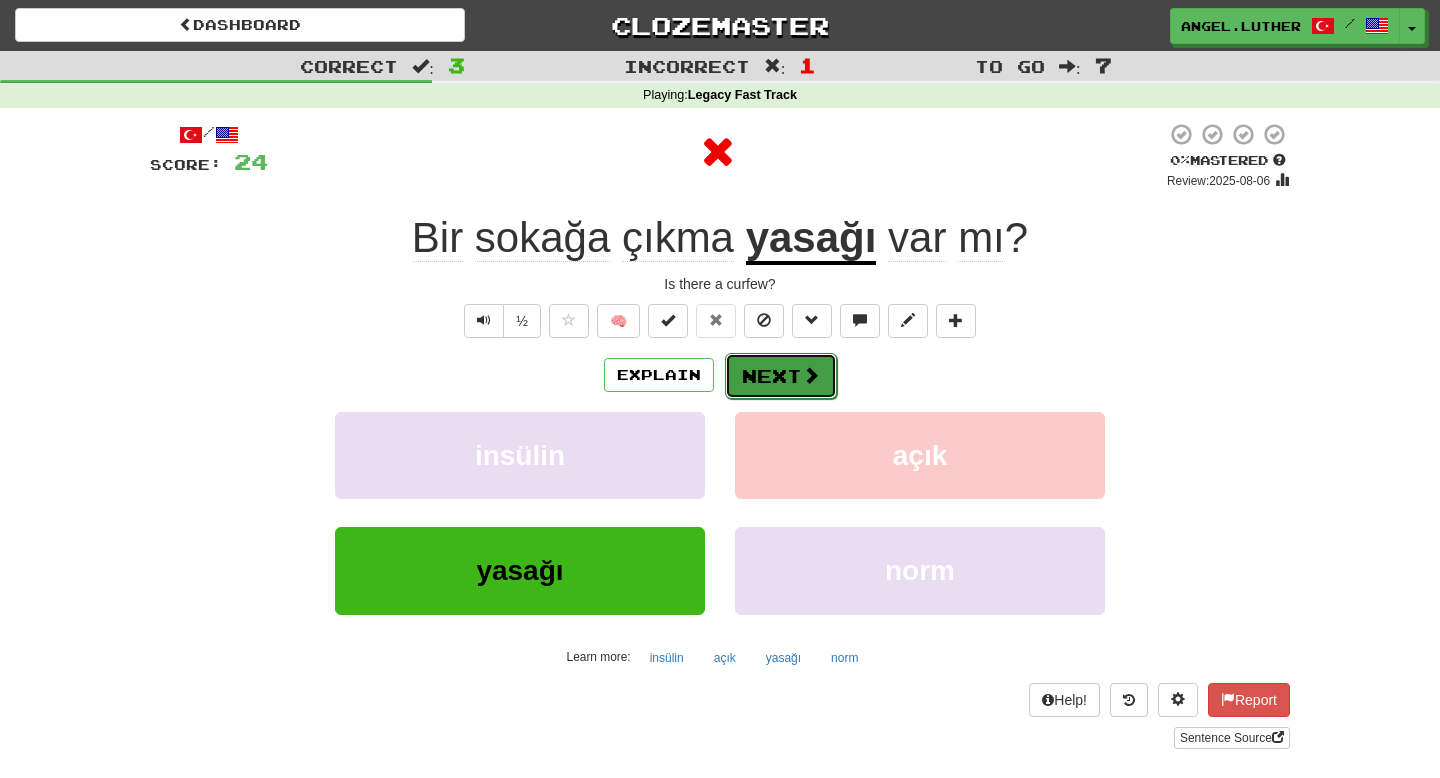 click on "Next" at bounding box center [781, 376] 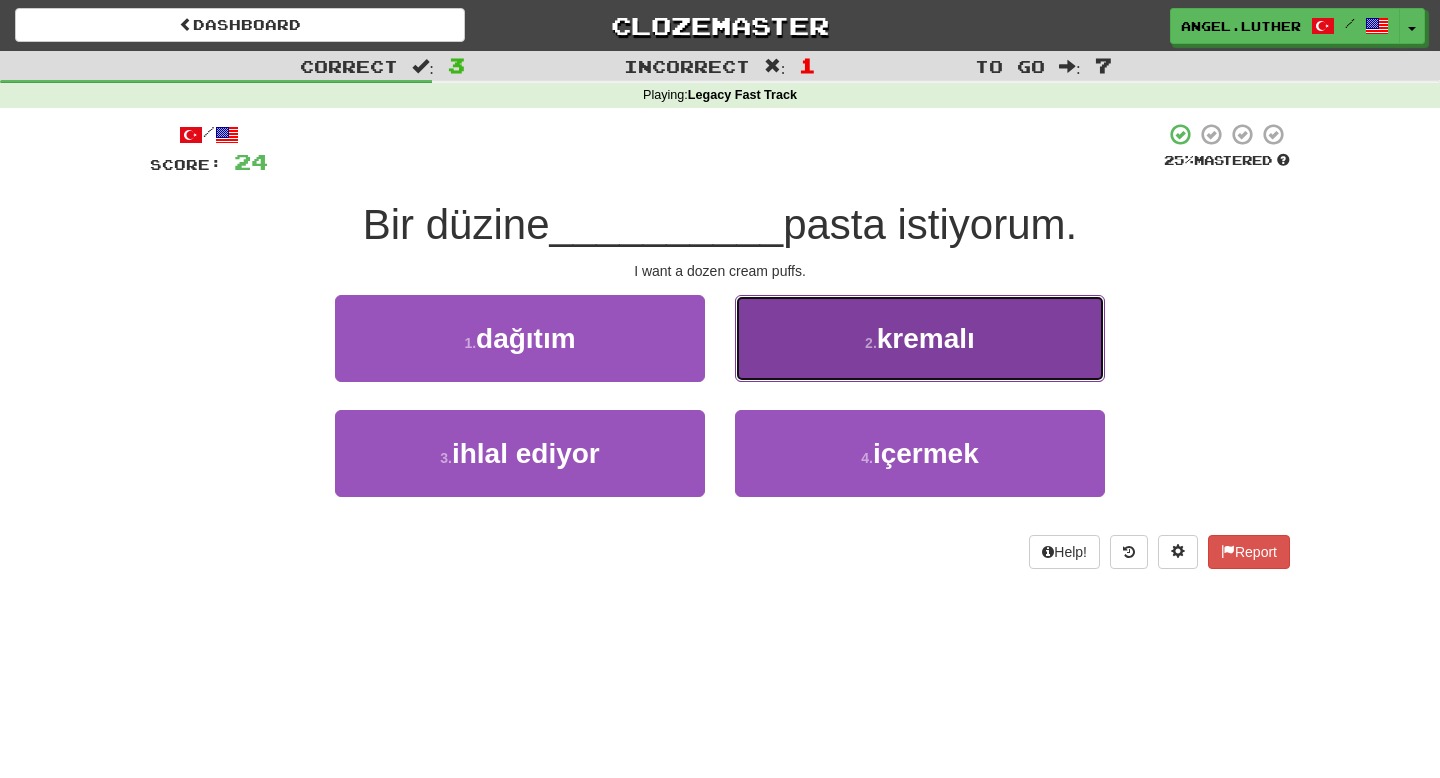 click on "2 .  kremalı" at bounding box center (920, 338) 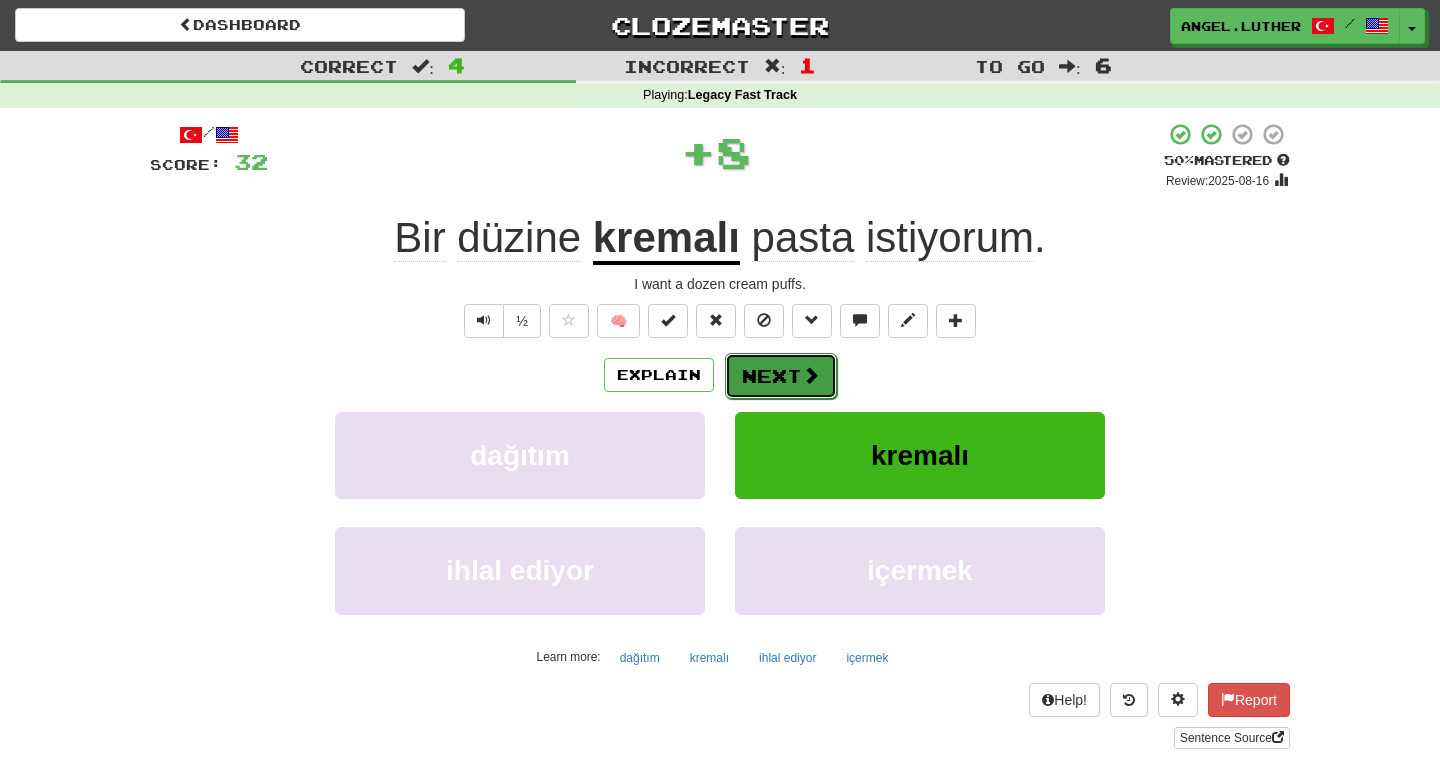 click on "Next" at bounding box center (781, 376) 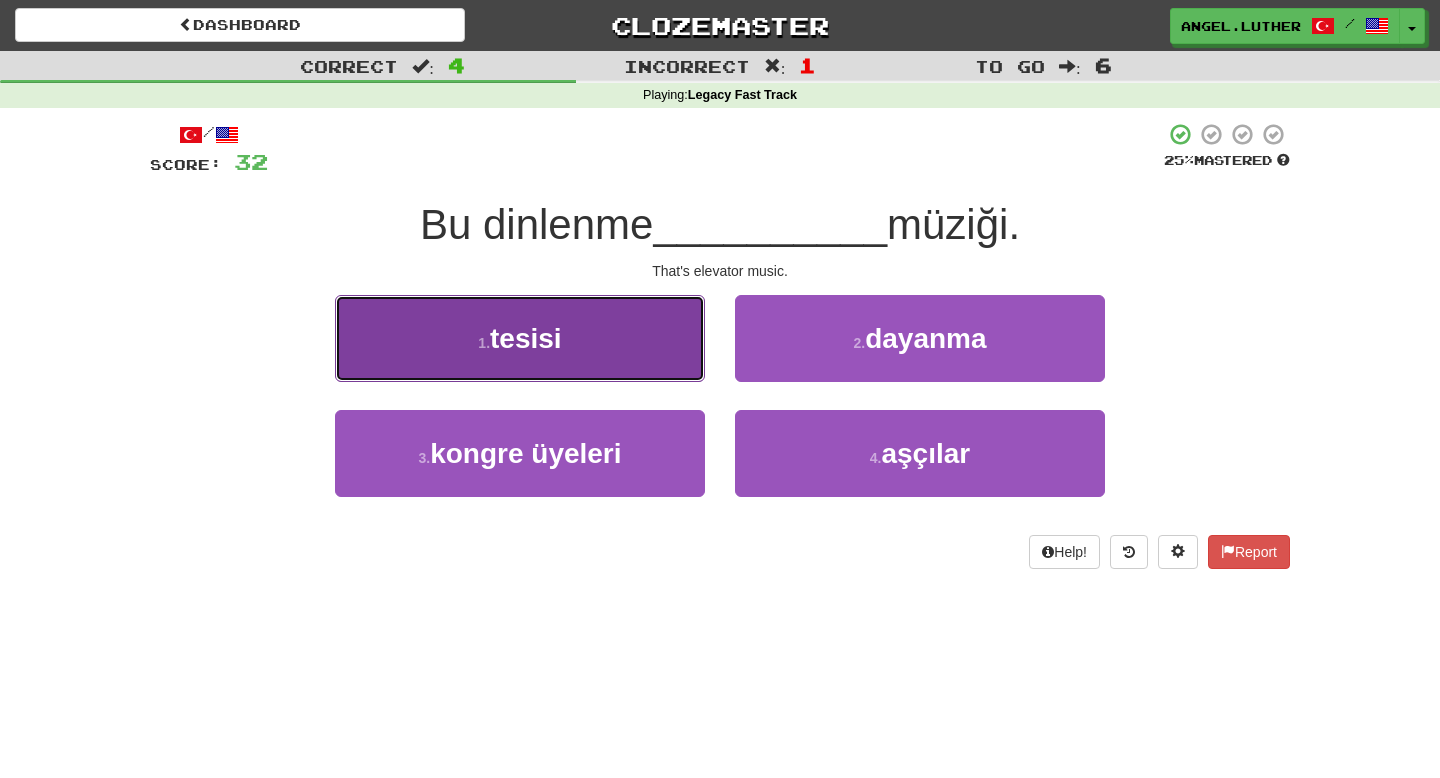 click on "1 .  tesisi" at bounding box center (520, 338) 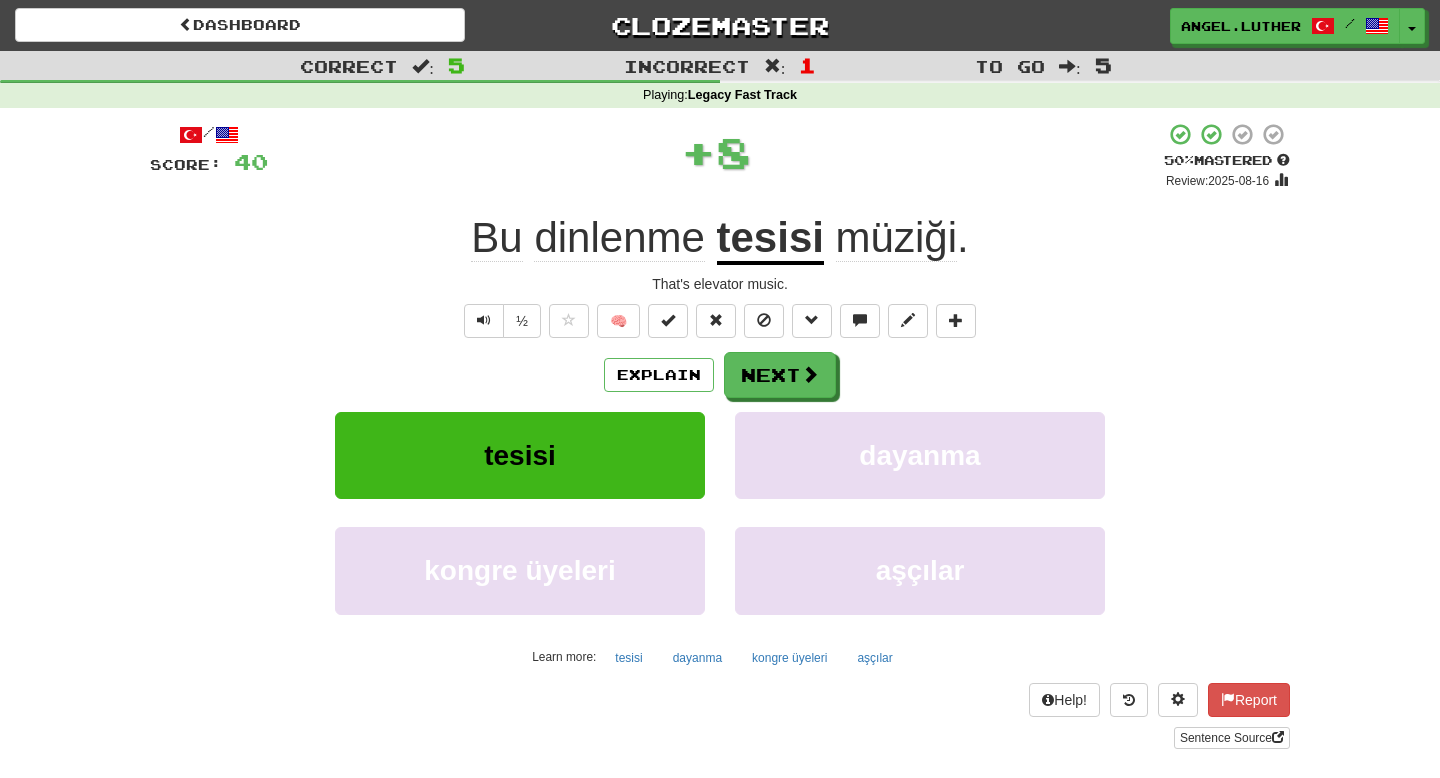 click on "tesisi" at bounding box center (770, 239) 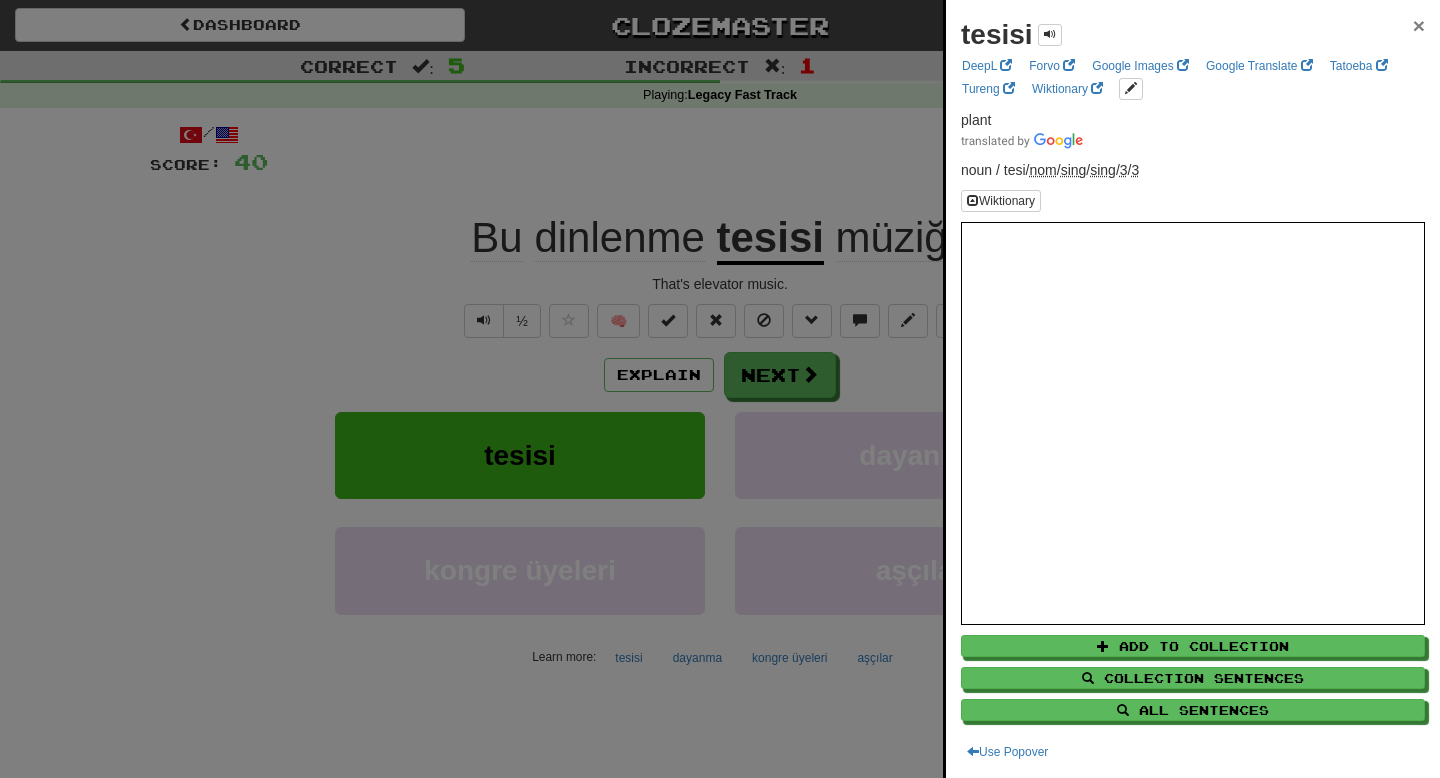 click on "×" at bounding box center [1419, 25] 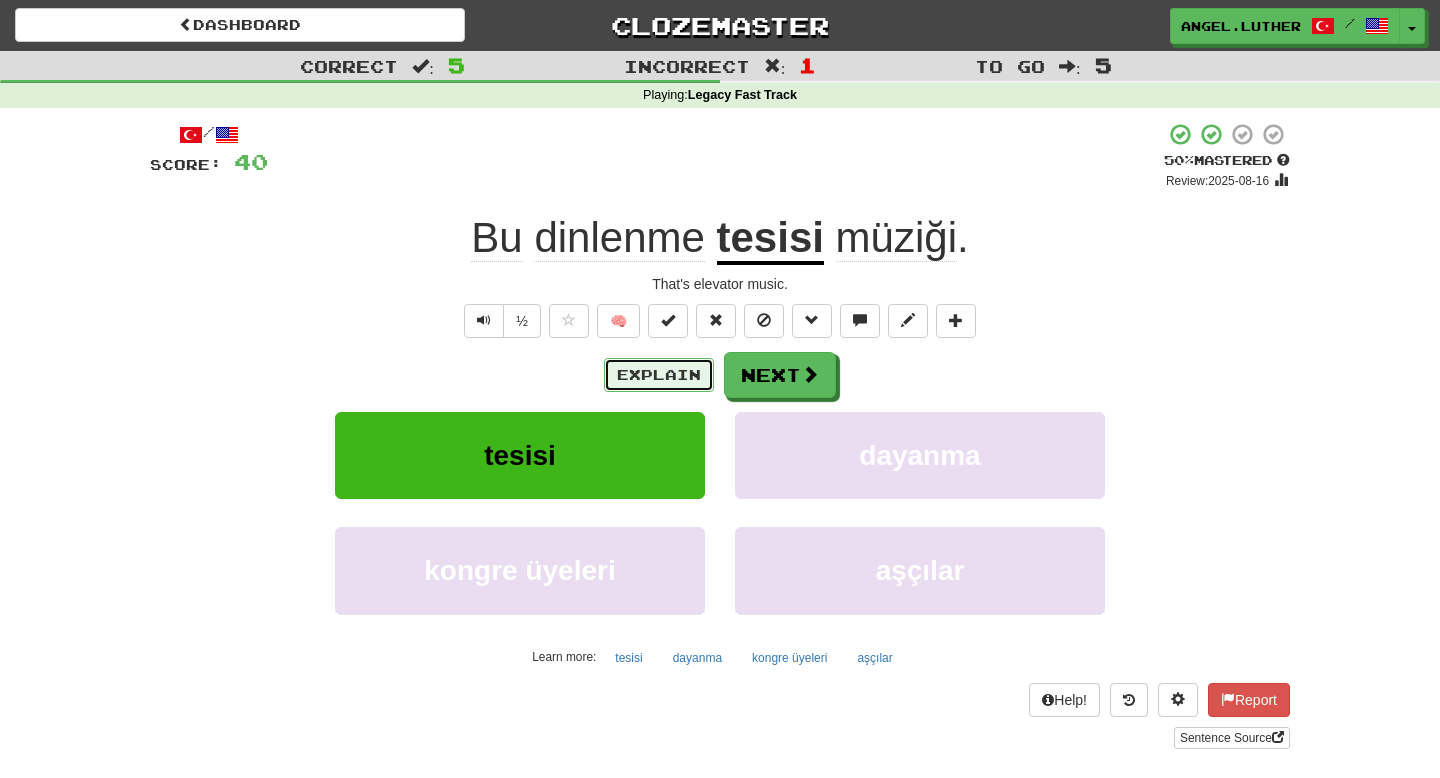 click on "Explain" at bounding box center (659, 375) 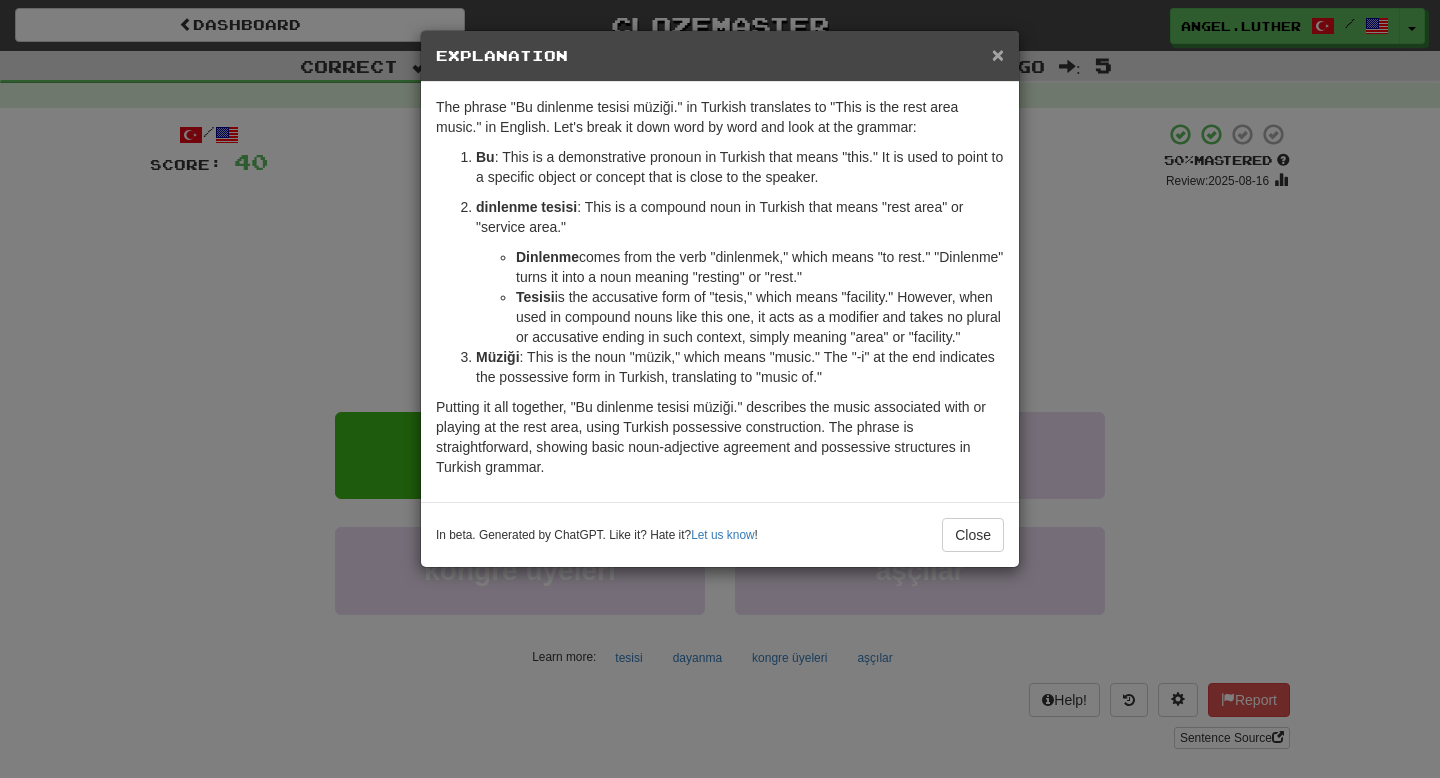 click on "×" at bounding box center [998, 54] 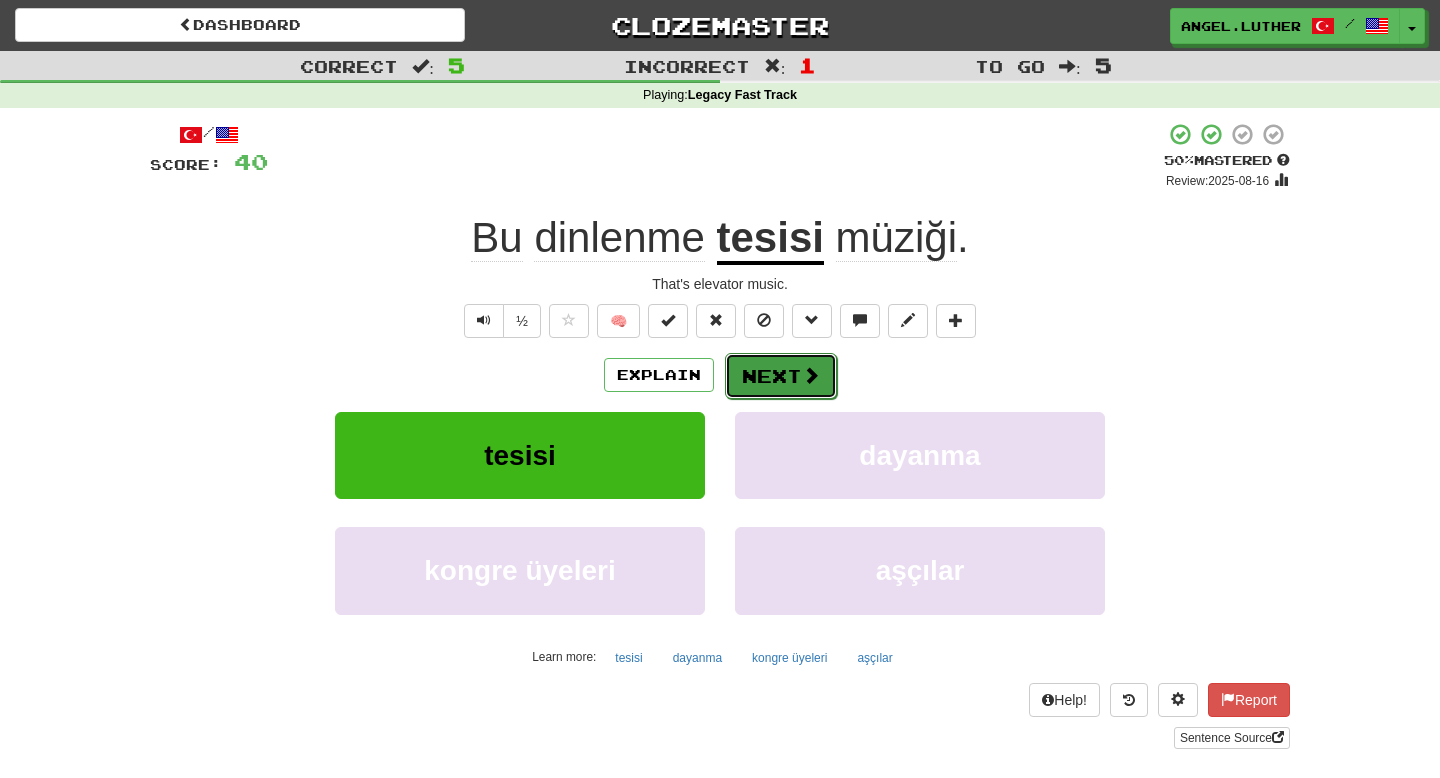 click on "Next" at bounding box center (781, 376) 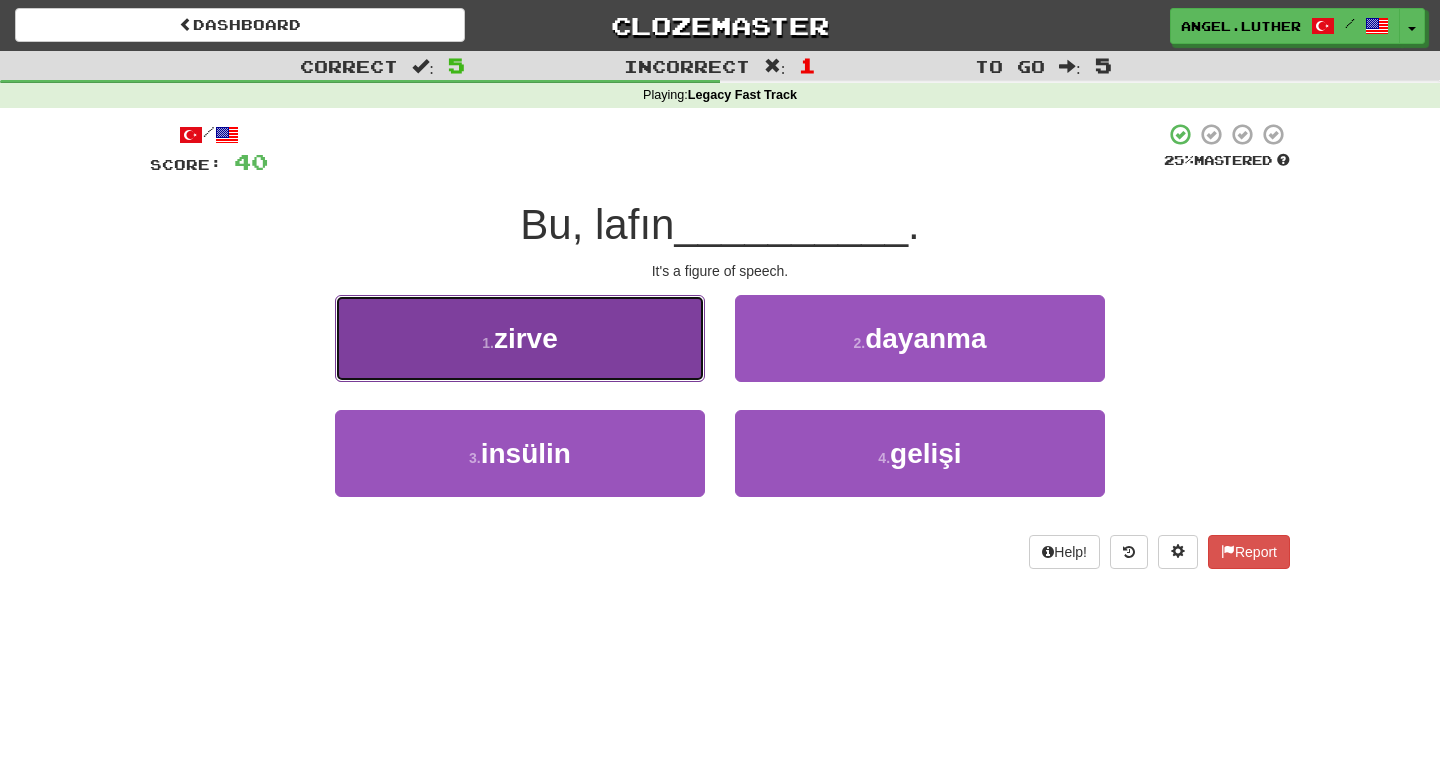 click on "1 .  zirve" at bounding box center (520, 338) 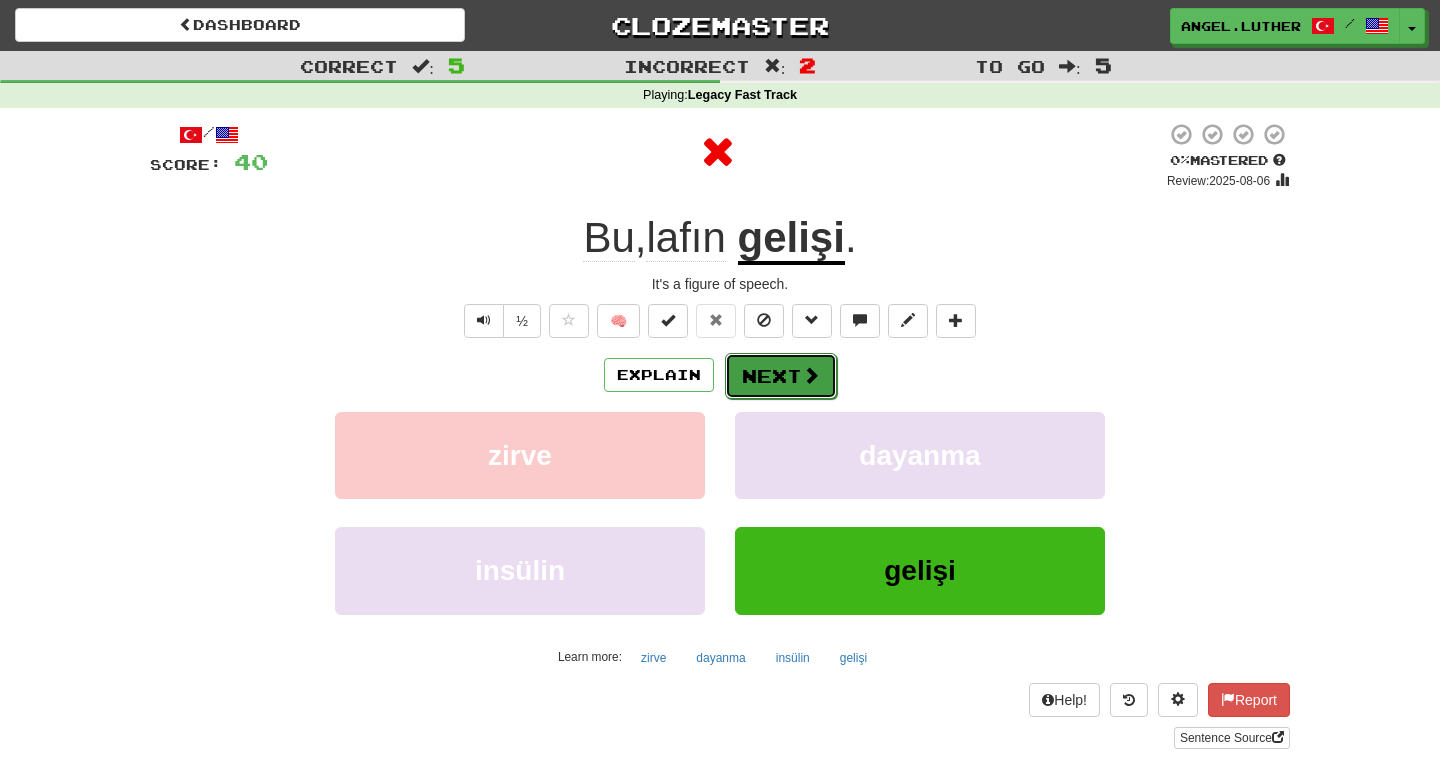 click on "Next" at bounding box center (781, 376) 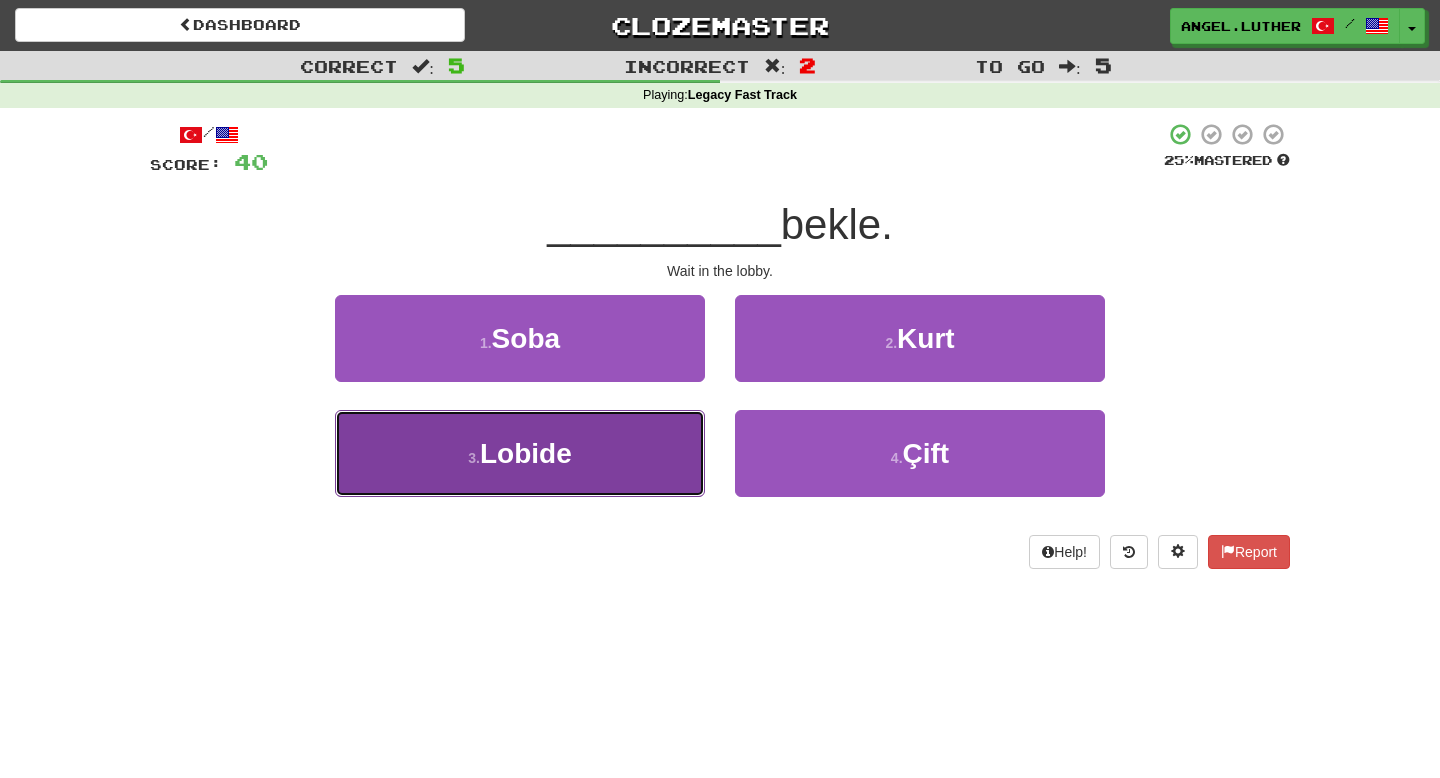 click on "3 .  Lobide" at bounding box center [520, 453] 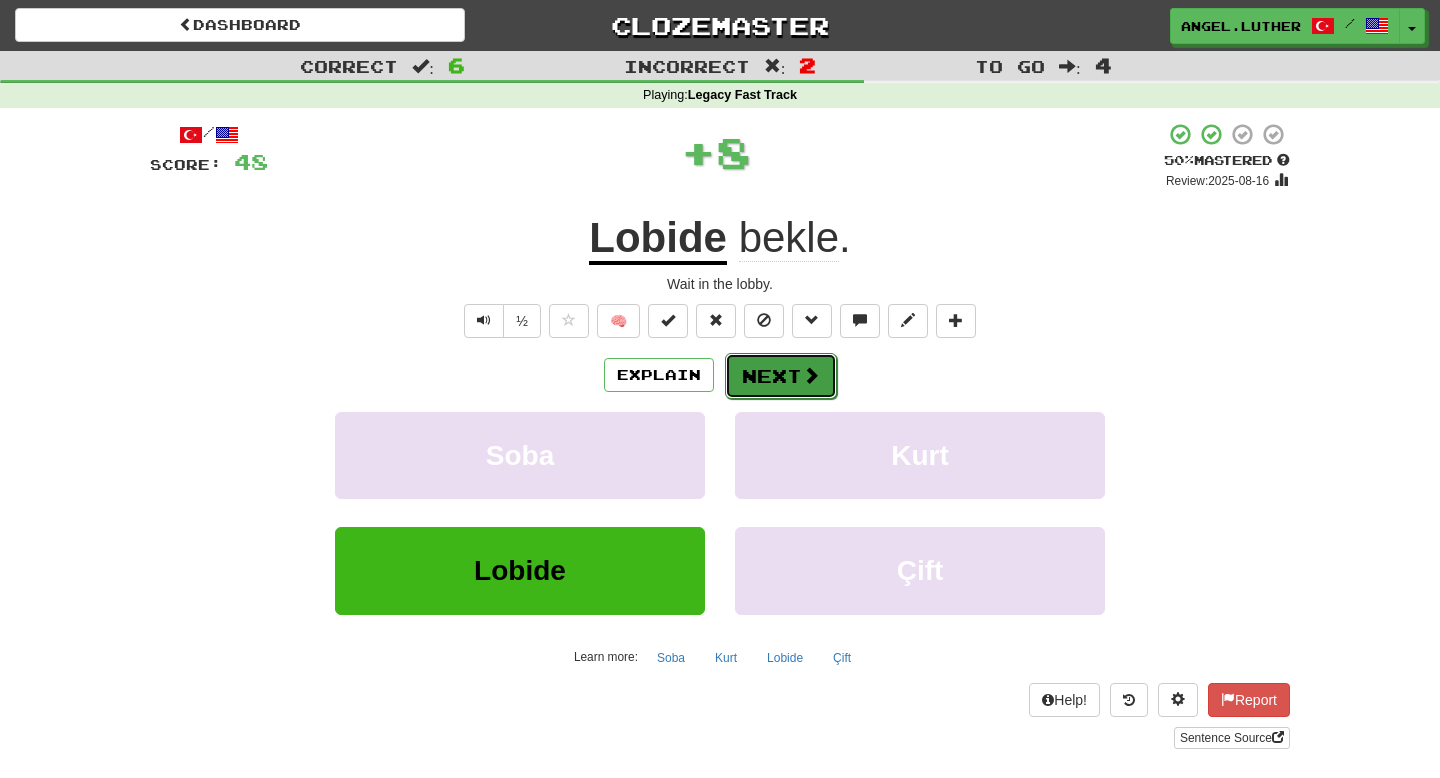 click at bounding box center (811, 375) 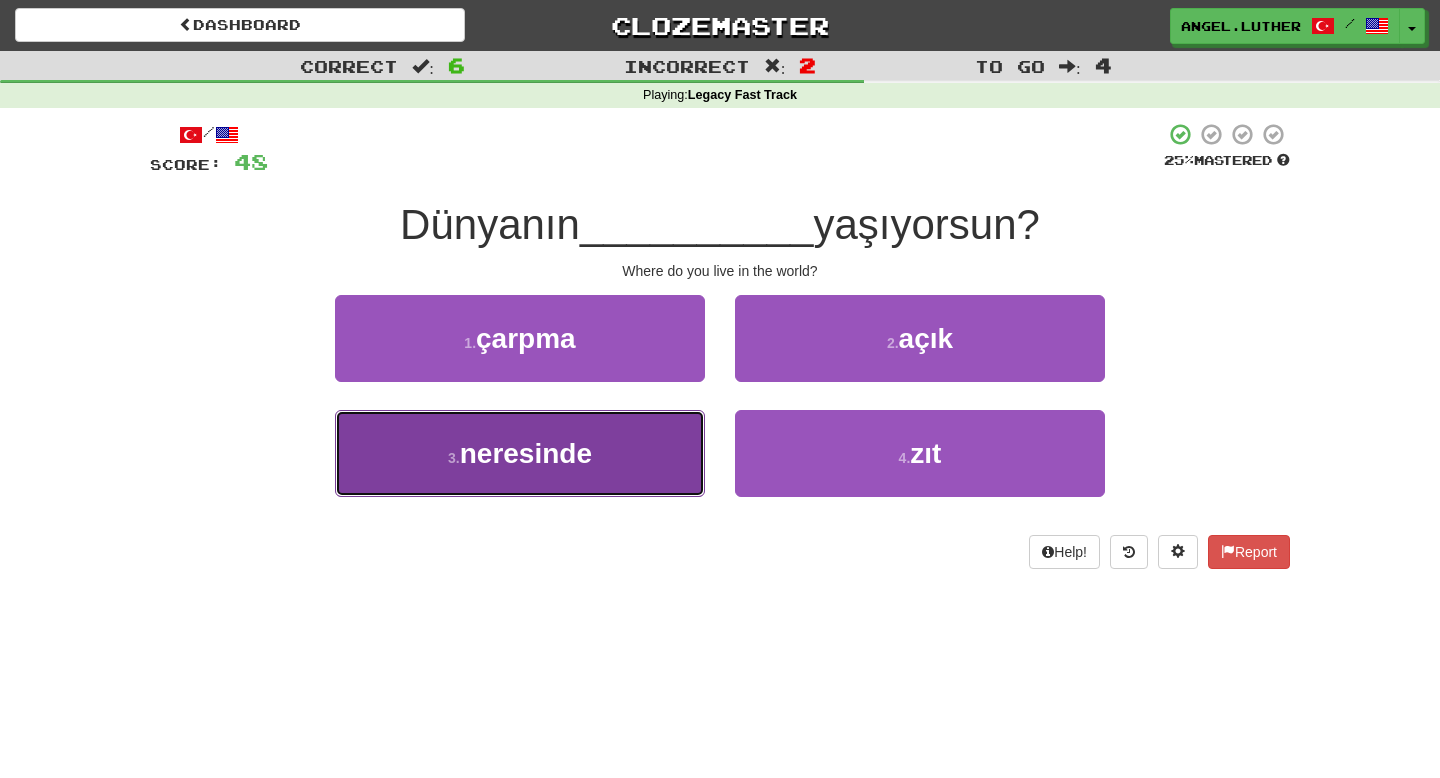 click on "neresinde" at bounding box center (526, 453) 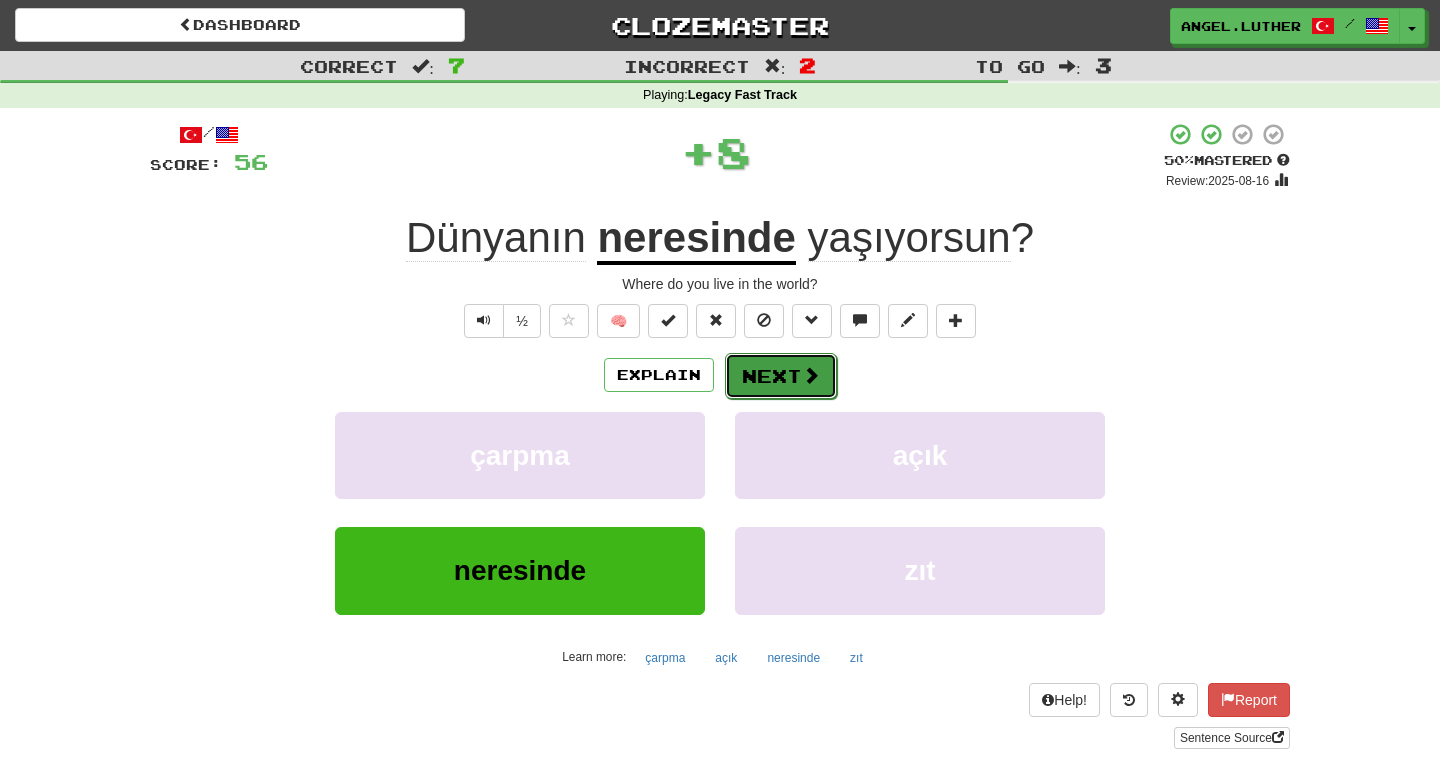 click on "Next" at bounding box center (781, 376) 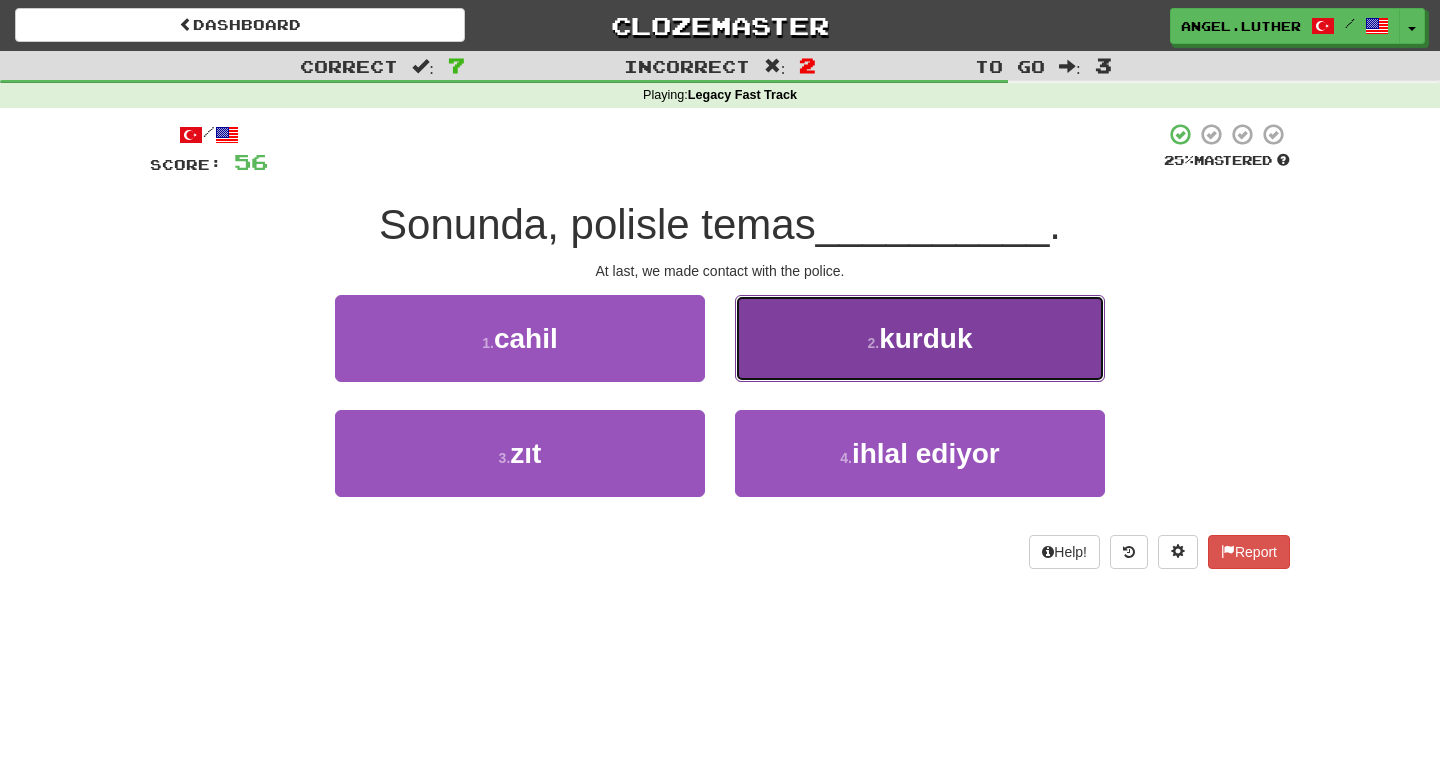 click on "kurduk" at bounding box center (925, 338) 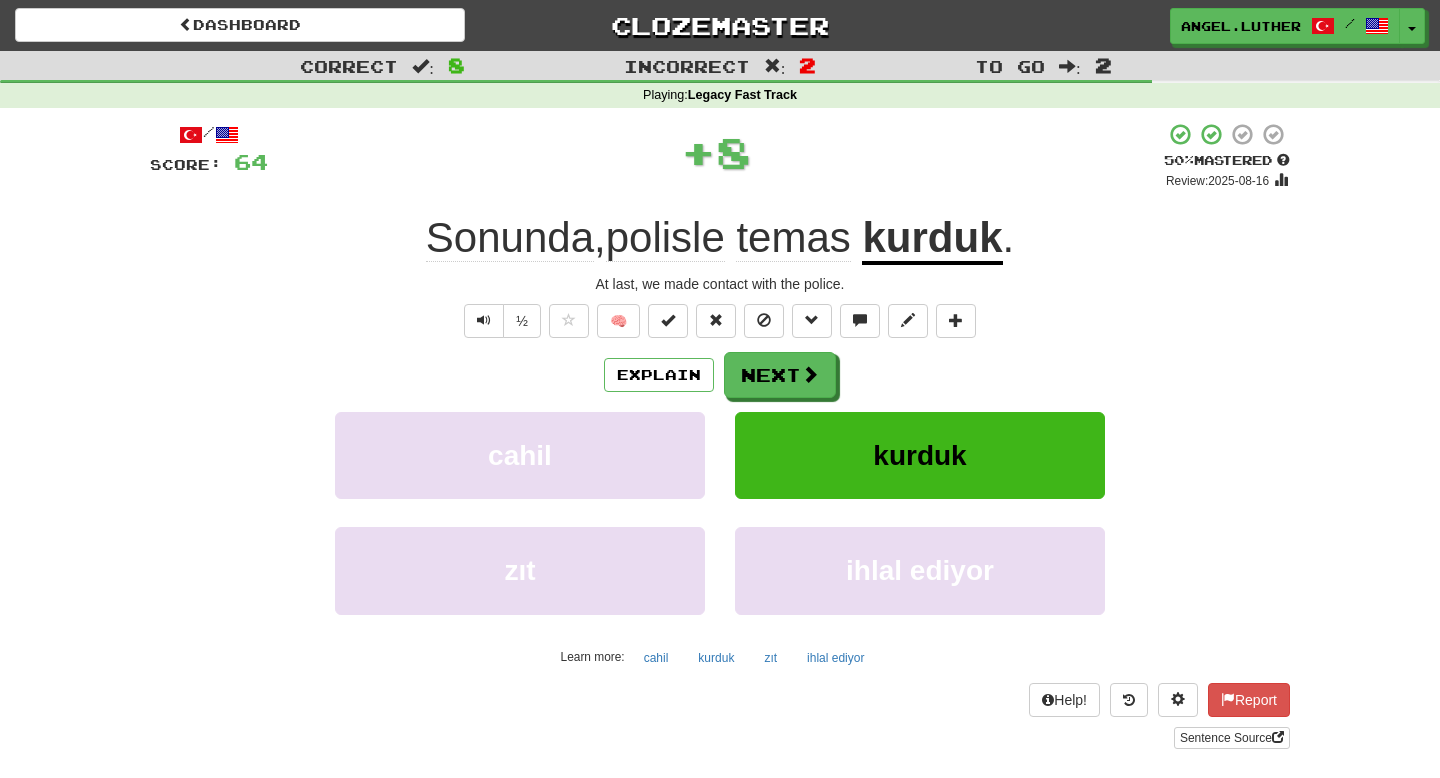 click on "kurduk" at bounding box center [932, 239] 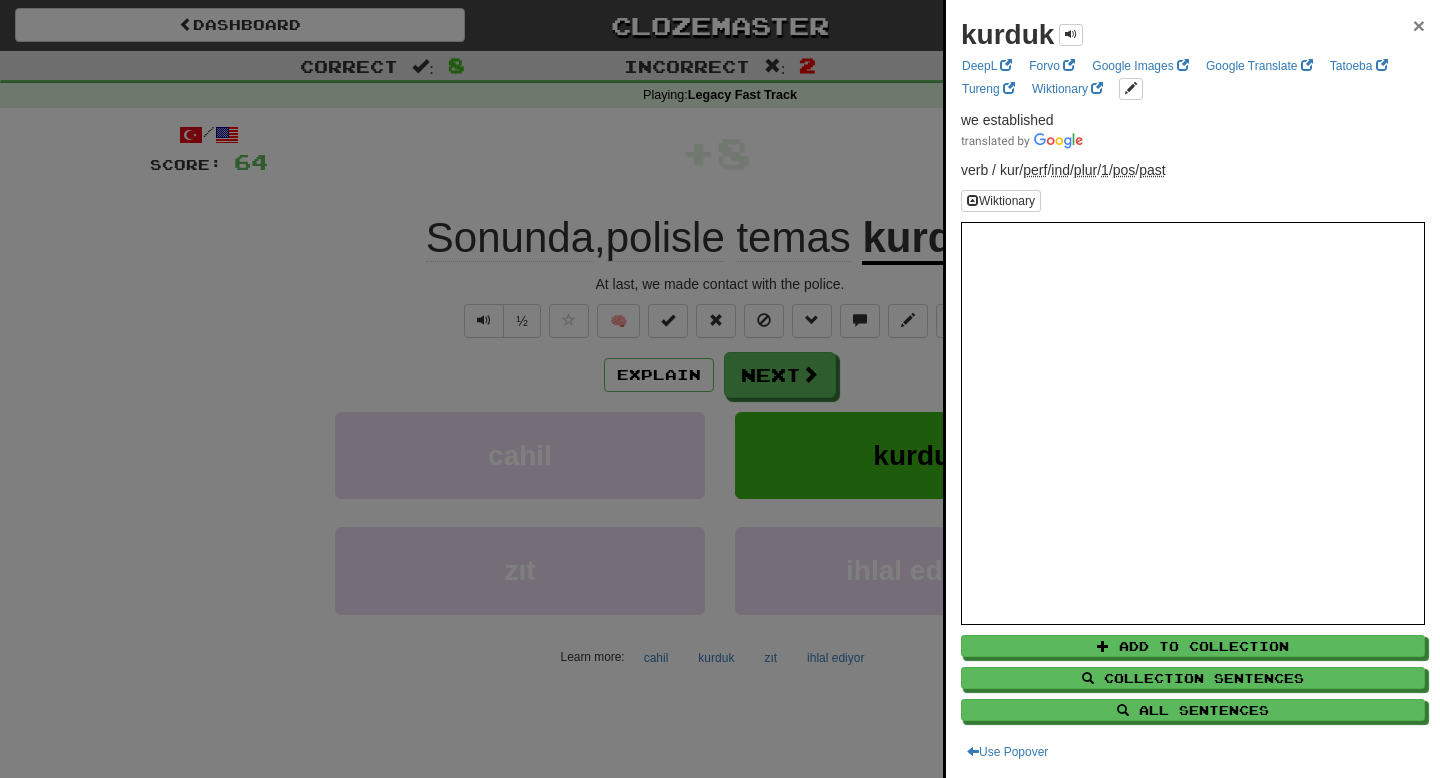 click on "×" at bounding box center [1419, 25] 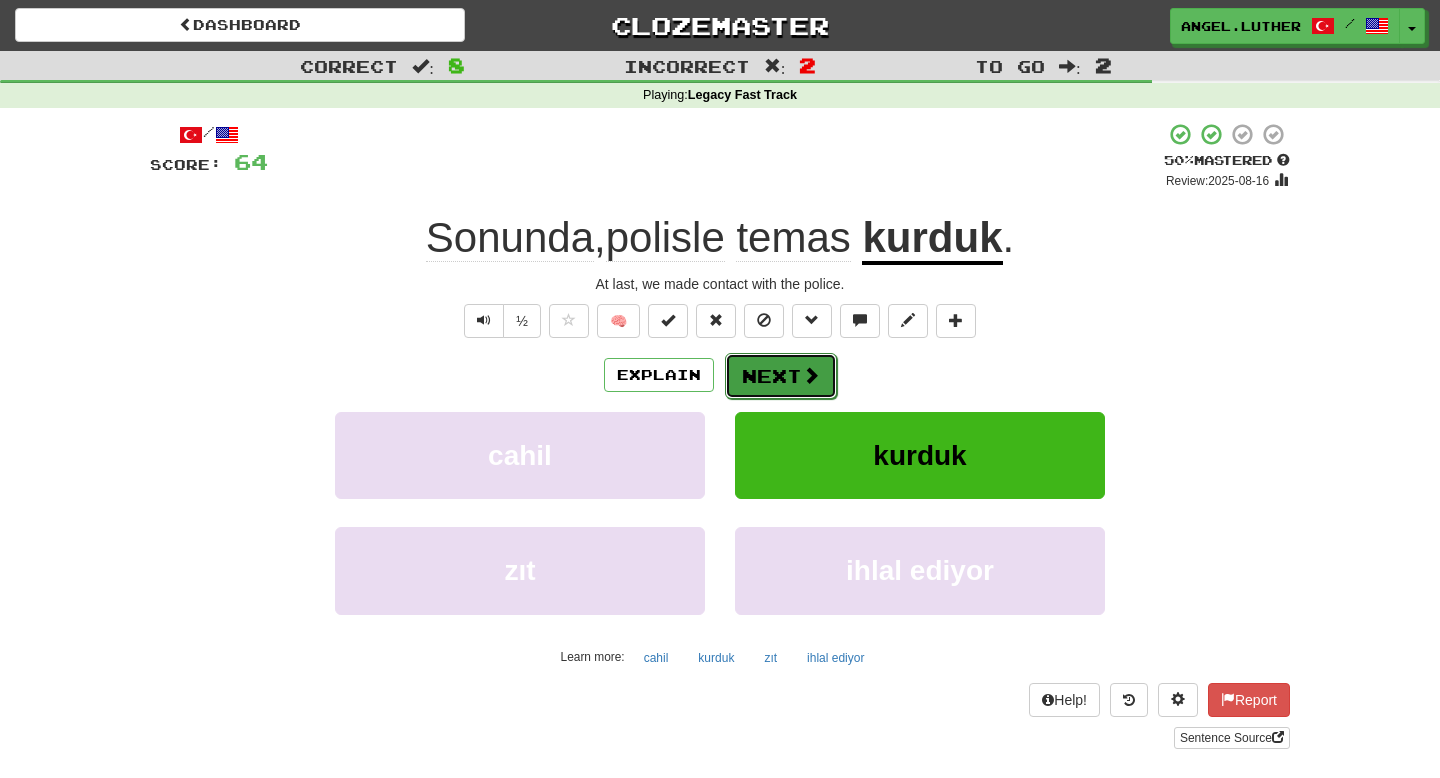 click at bounding box center [811, 375] 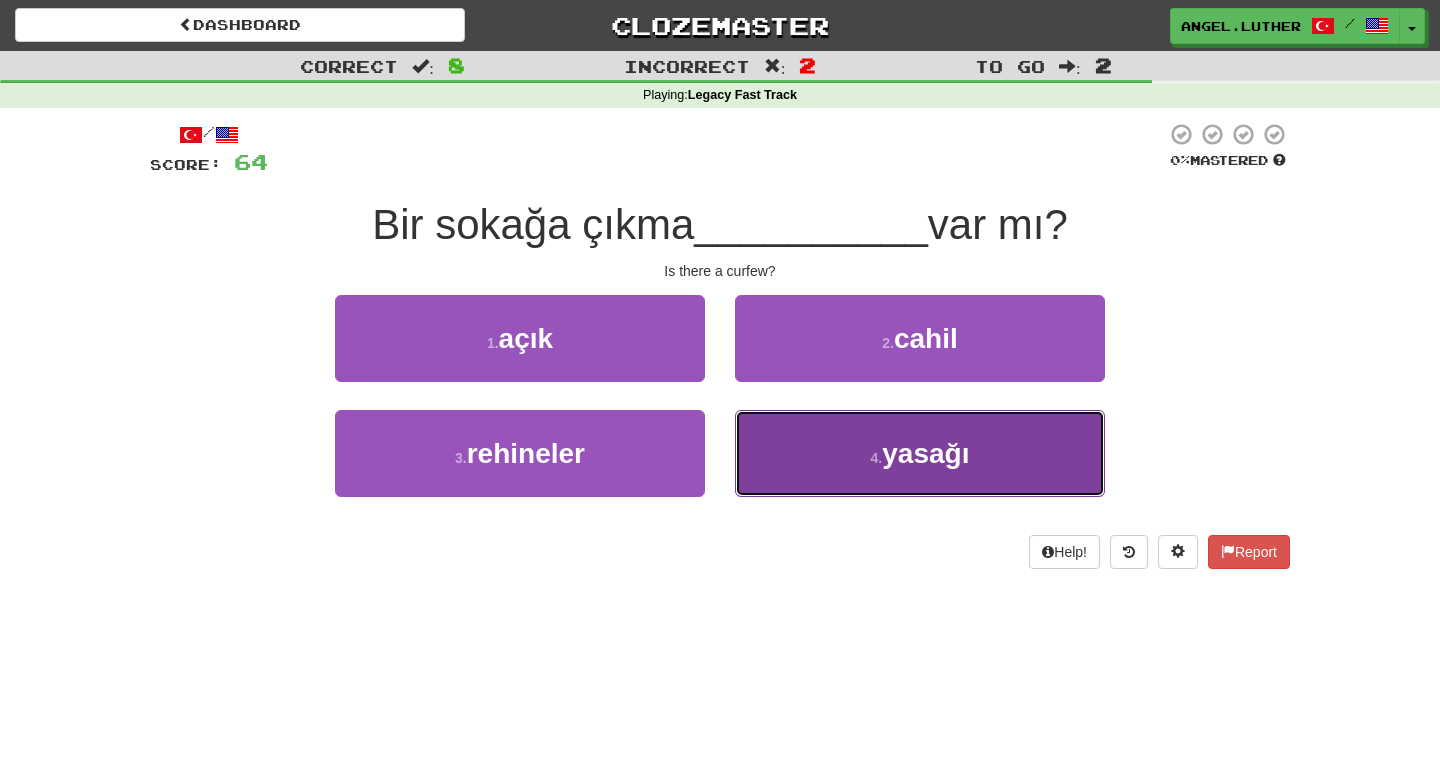 click on "4 .  yasağı" at bounding box center [920, 453] 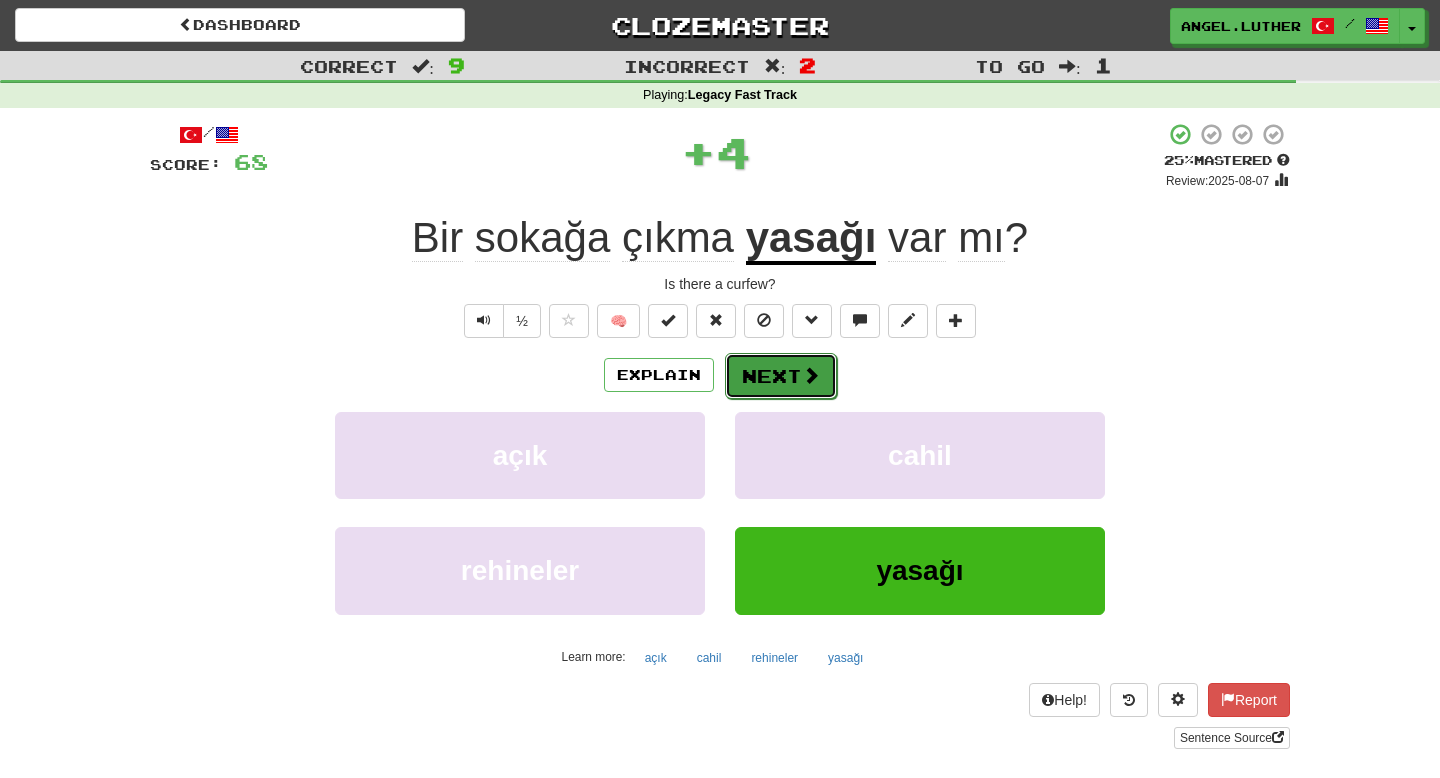 click on "Next" at bounding box center (781, 376) 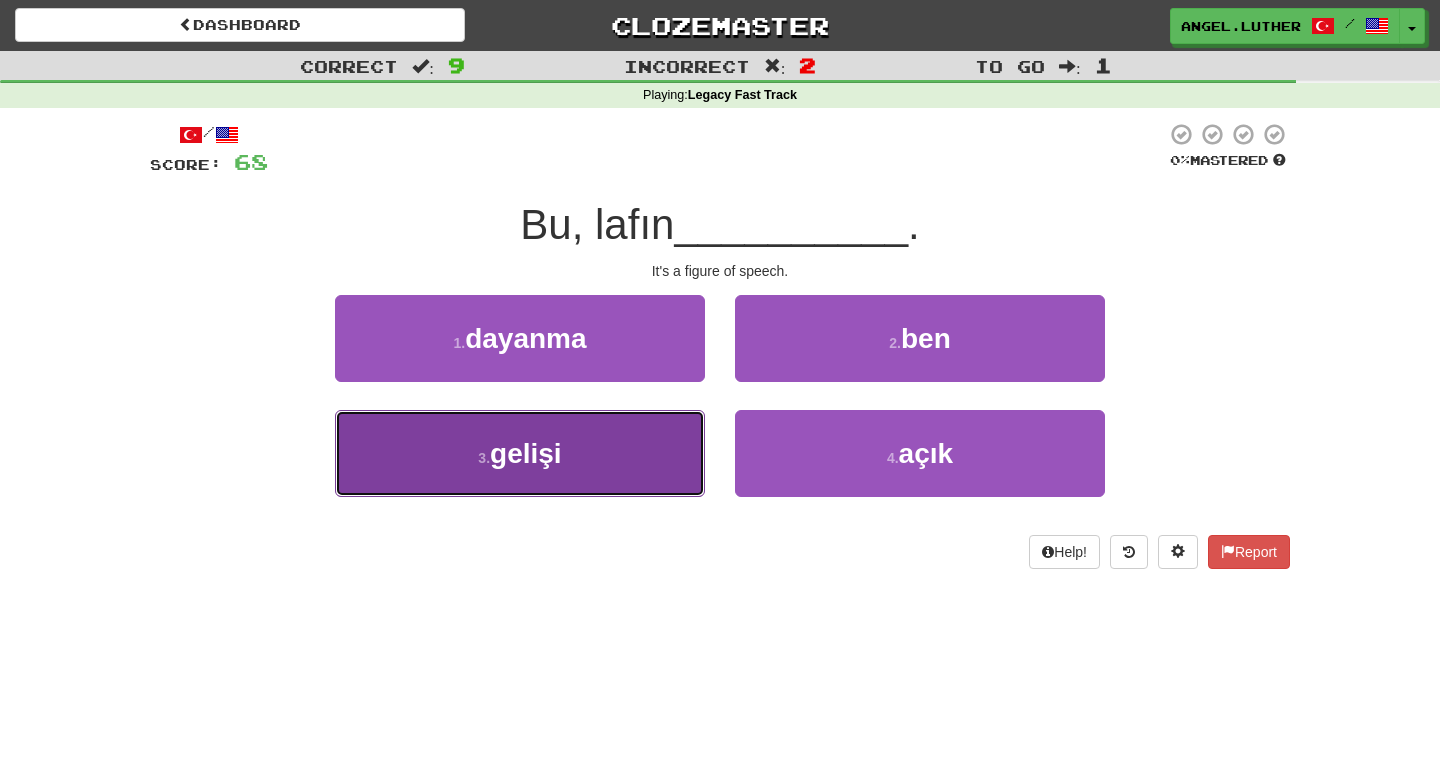 click on "3 .  gelişi" at bounding box center [520, 453] 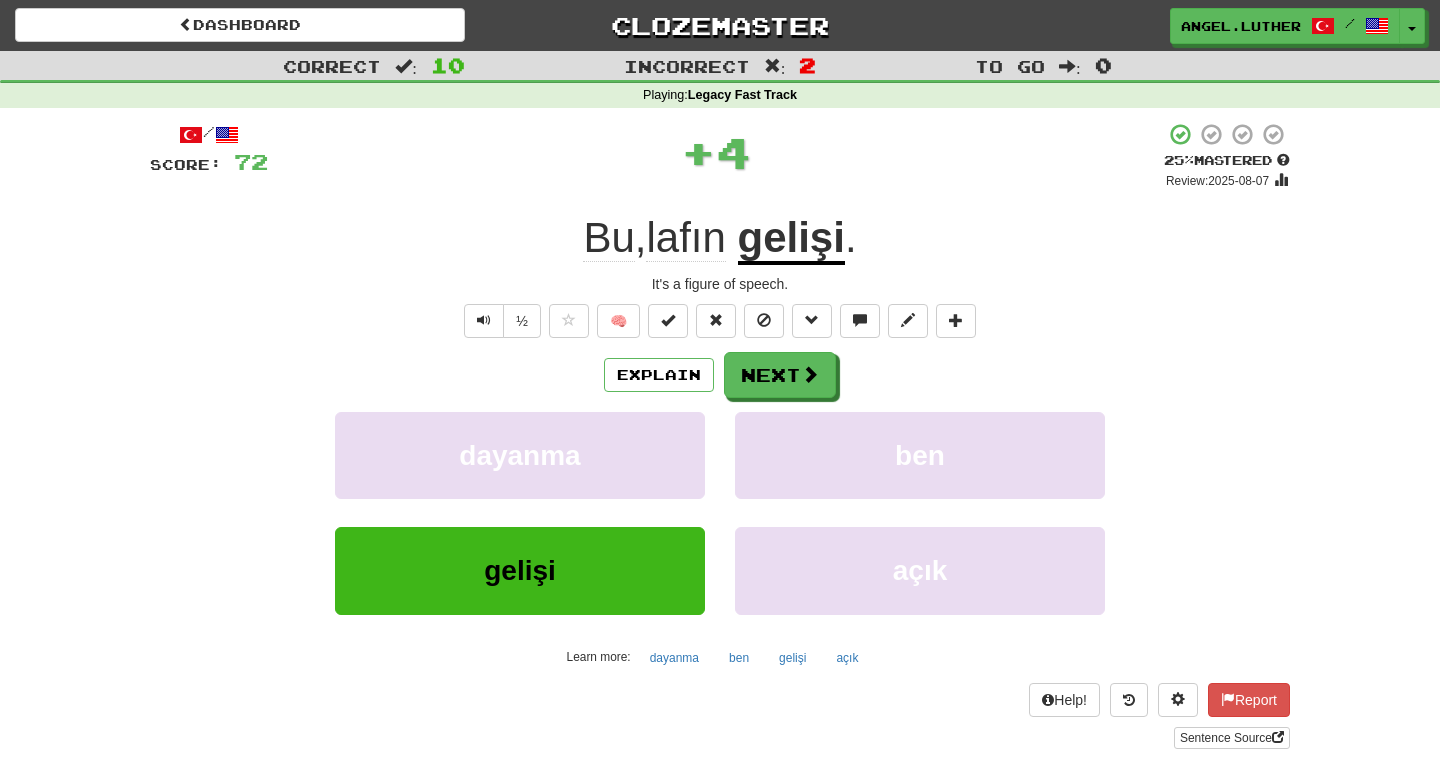 click on "gelişi" at bounding box center (791, 239) 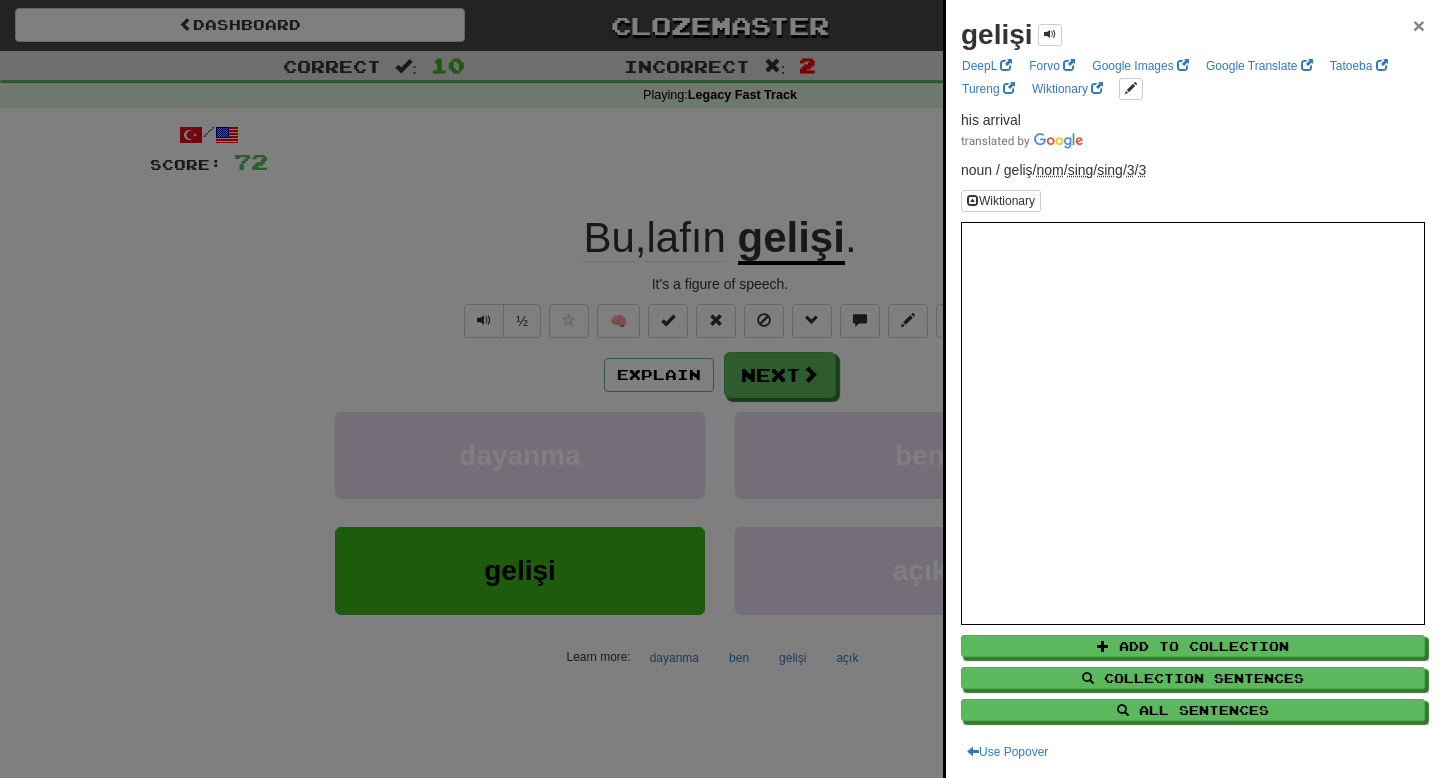click on "×" at bounding box center [1419, 25] 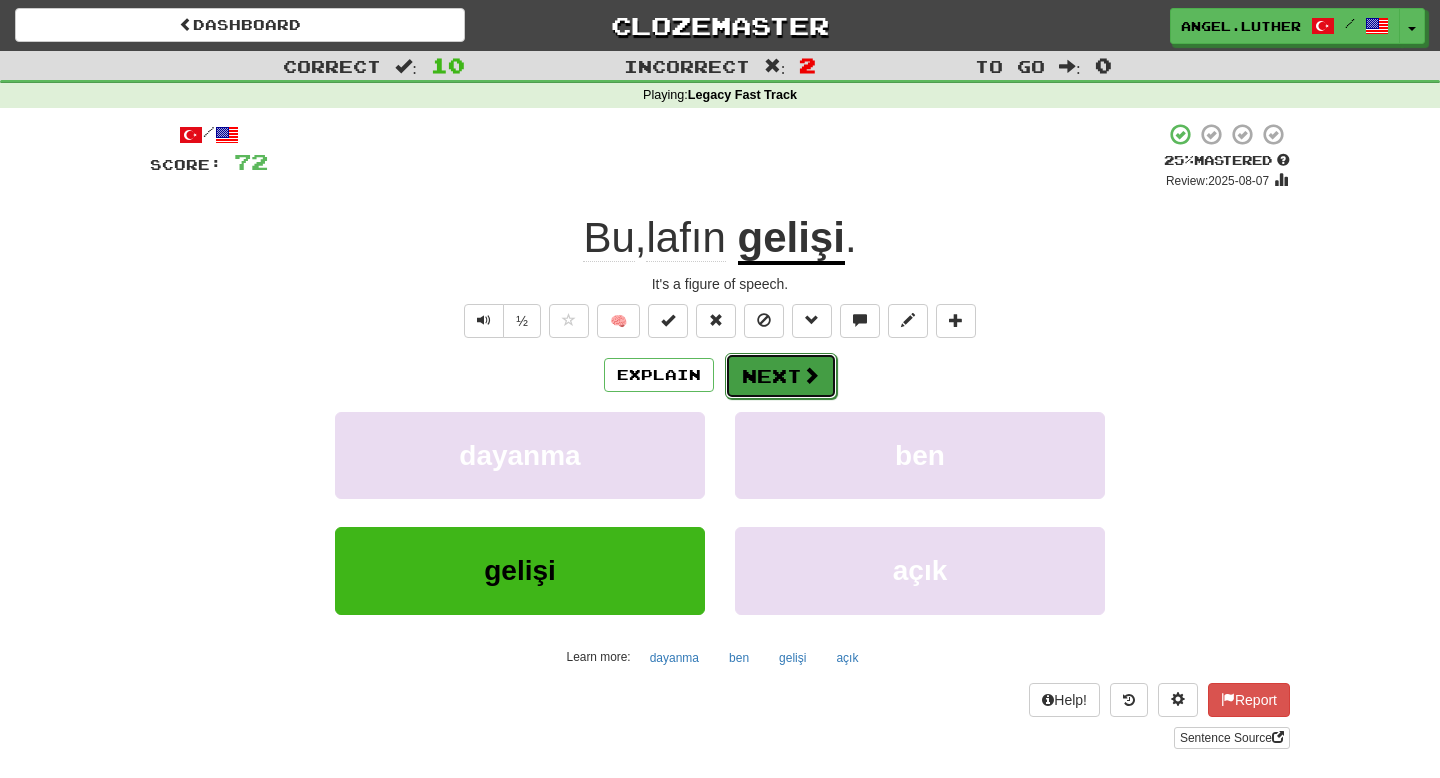 click on "Next" at bounding box center [781, 376] 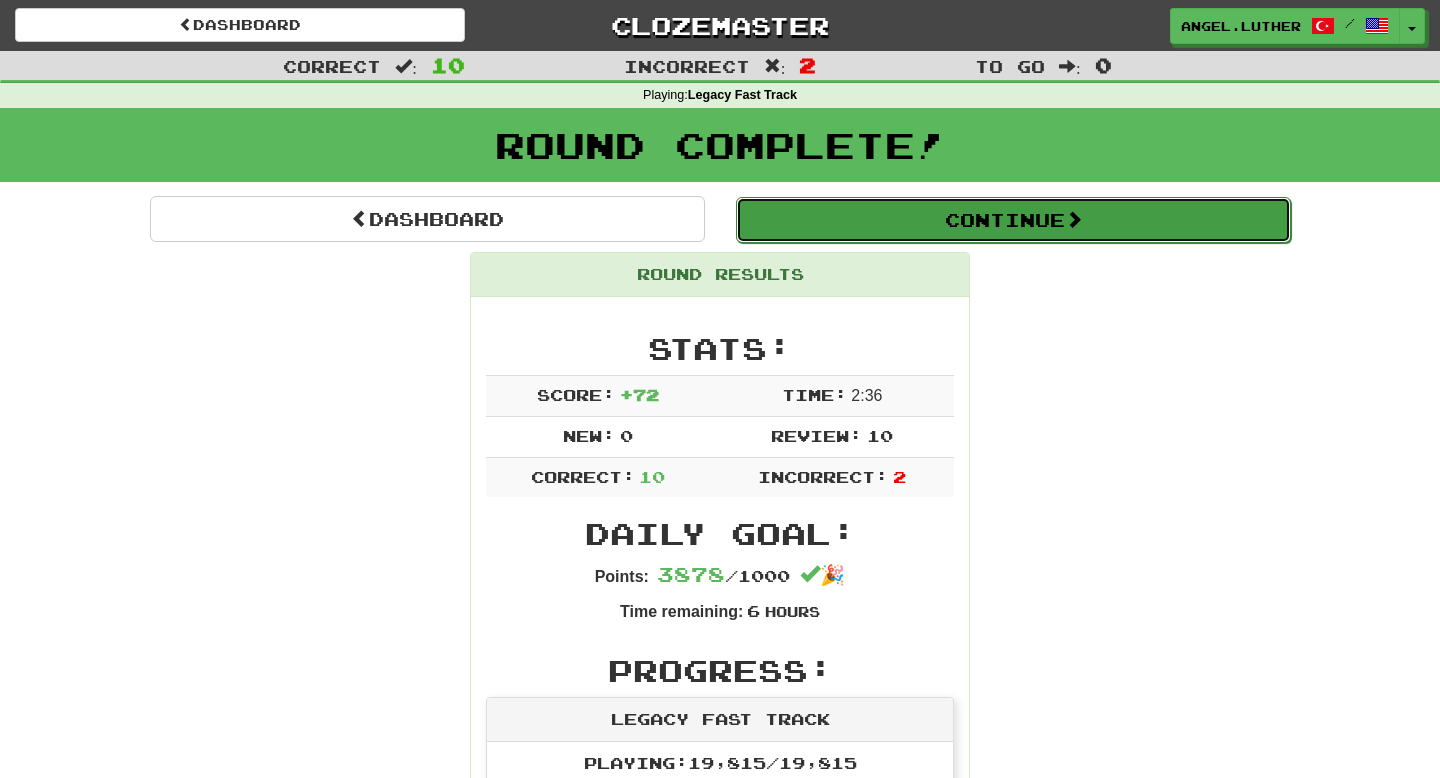 click on "Continue" at bounding box center [1013, 220] 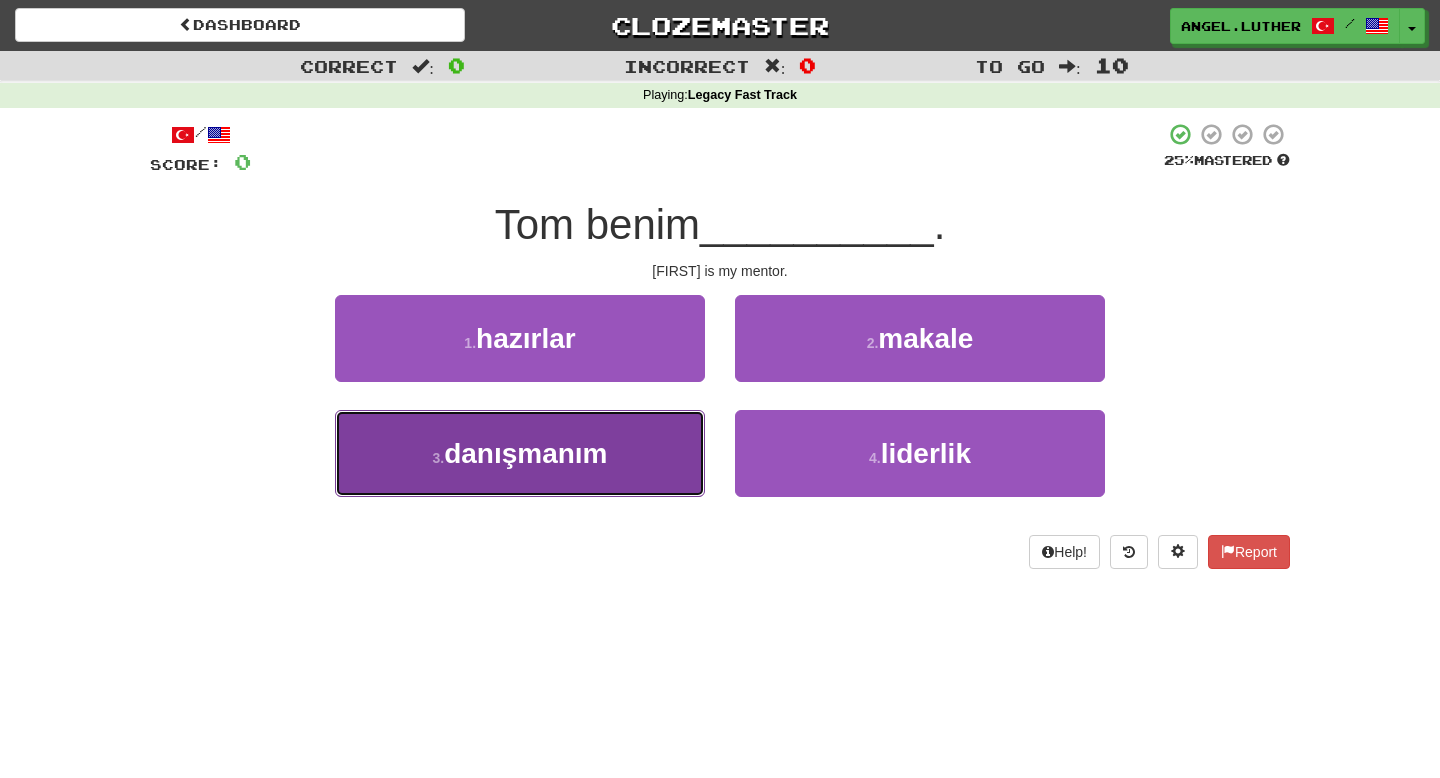 click on "3 .  danışmanım" at bounding box center [520, 453] 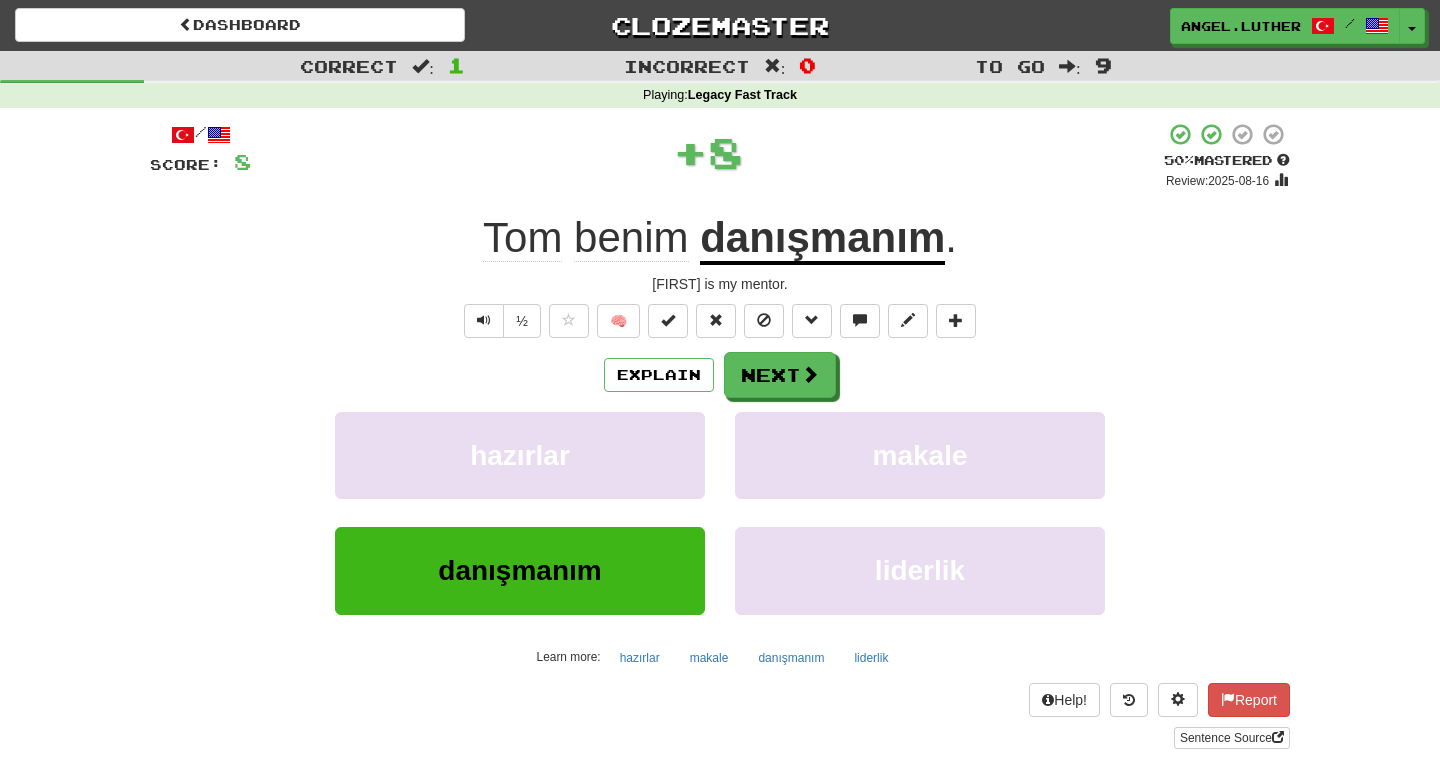 click on "danışmanım" at bounding box center [822, 239] 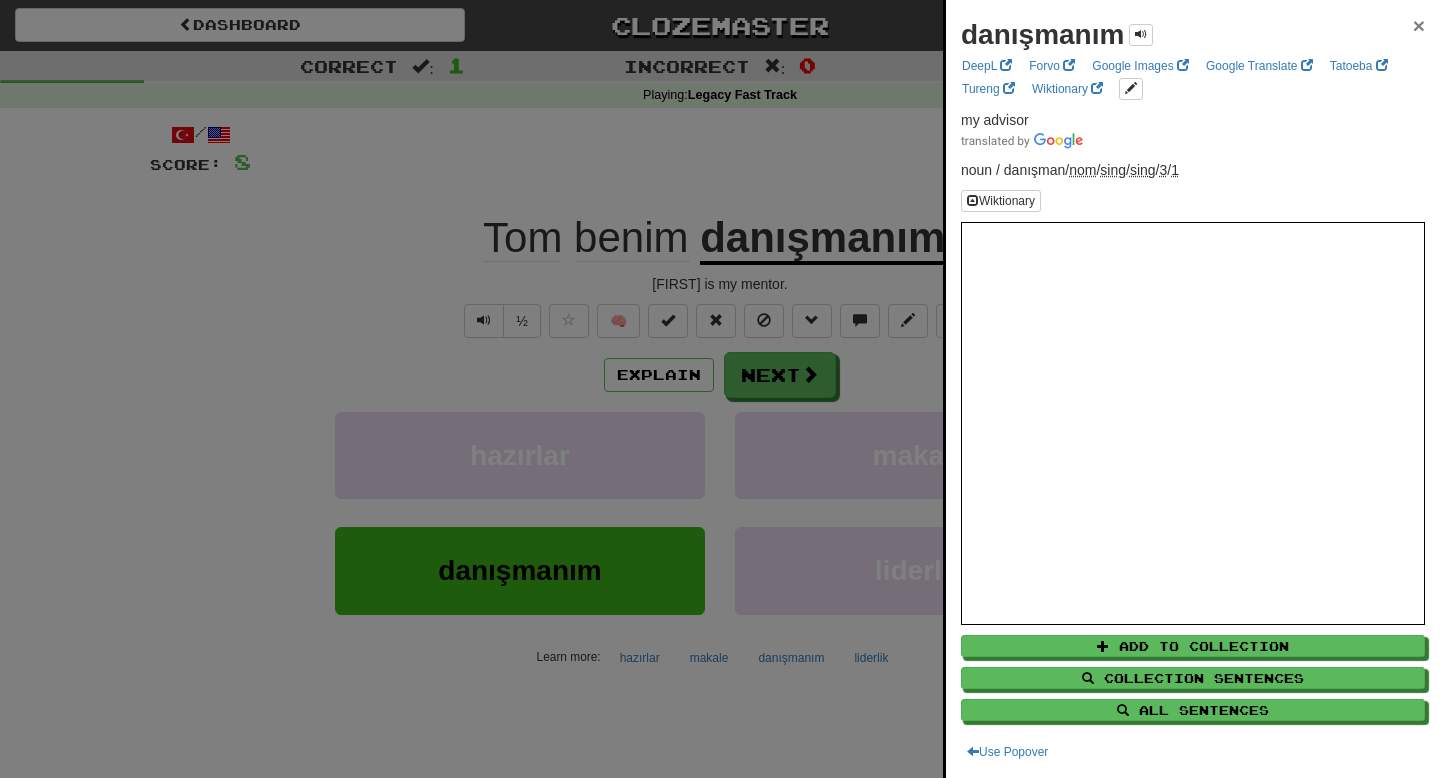 click on "×" at bounding box center [1419, 25] 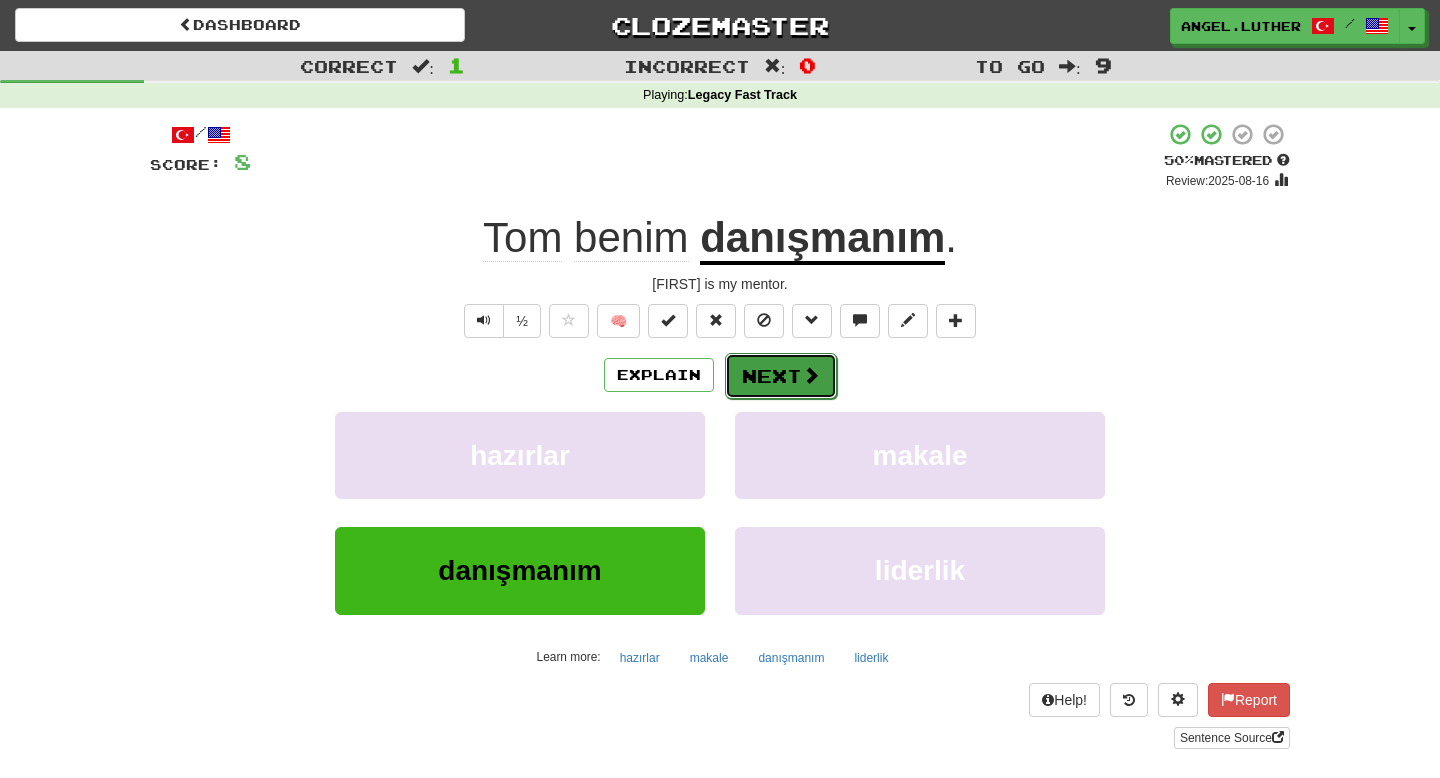 click on "Next" at bounding box center (781, 376) 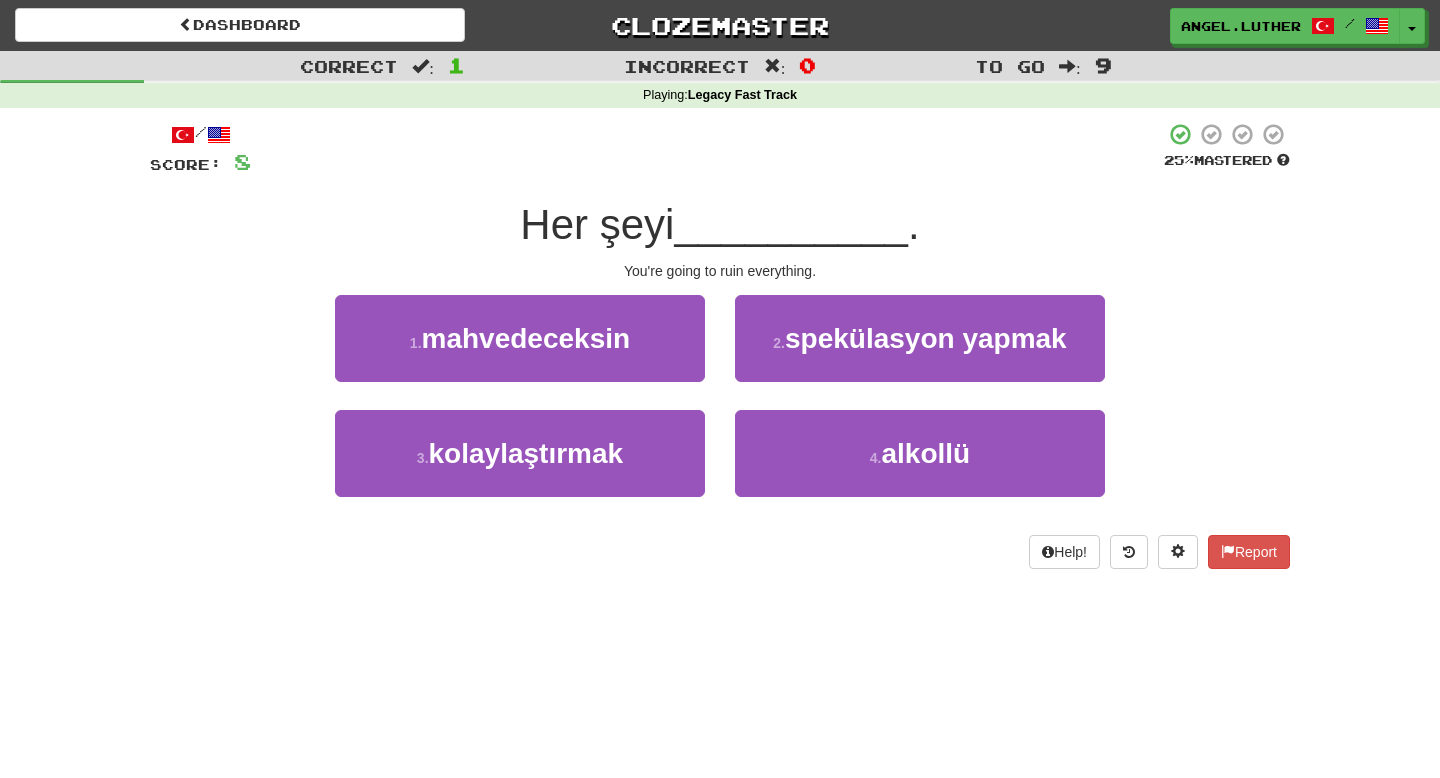 scroll, scrollTop: 2, scrollLeft: 0, axis: vertical 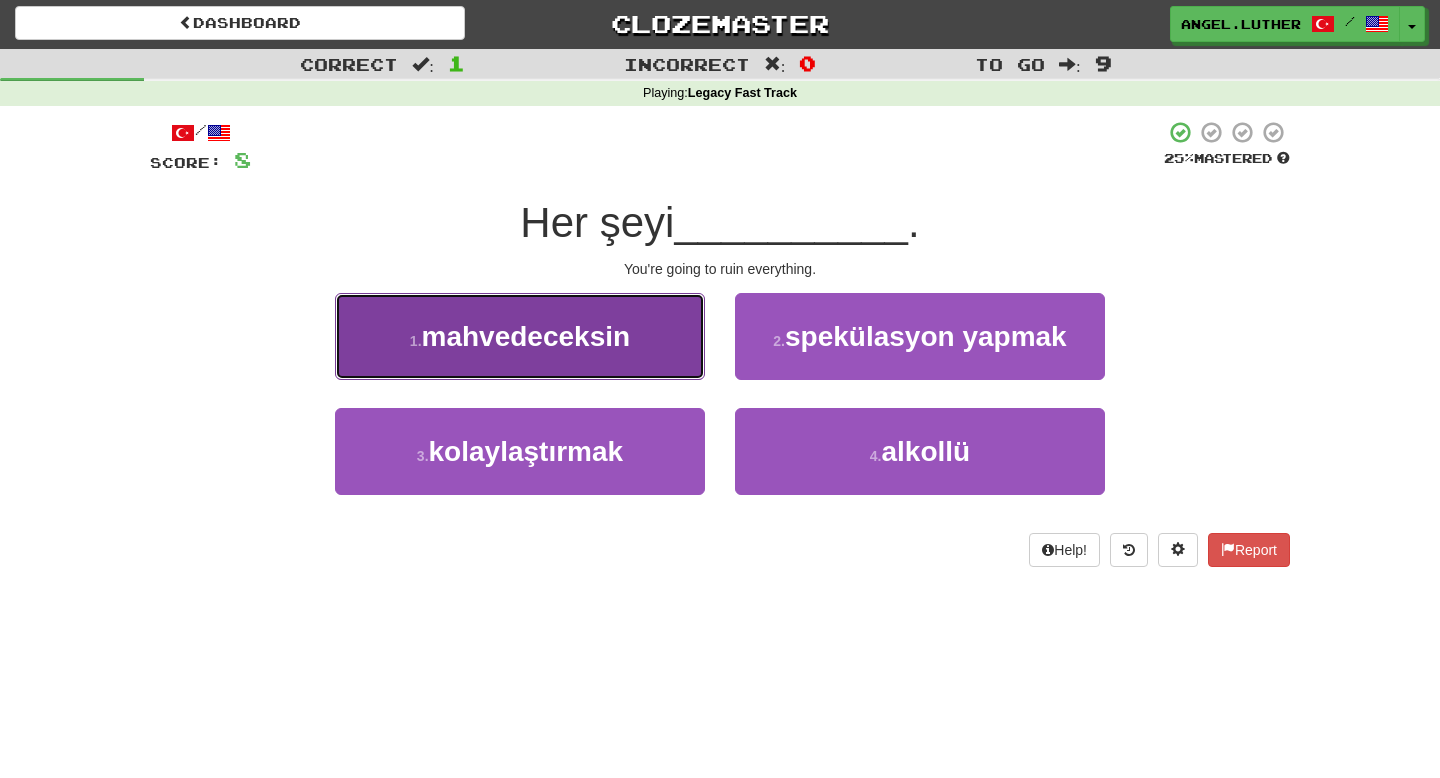 click on "1 .  mahvedeceksin" at bounding box center [520, 336] 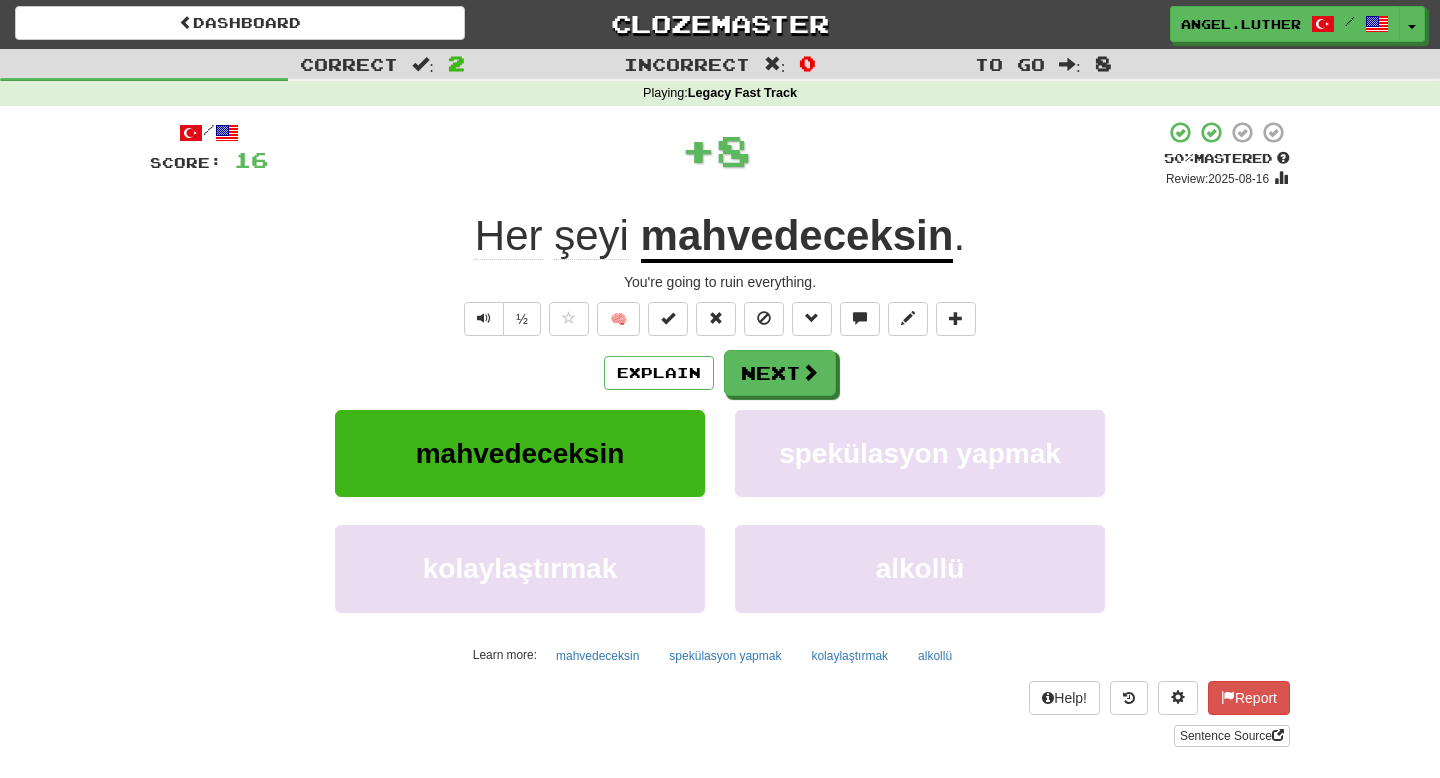 click on "mahvedeceksin" at bounding box center (797, 237) 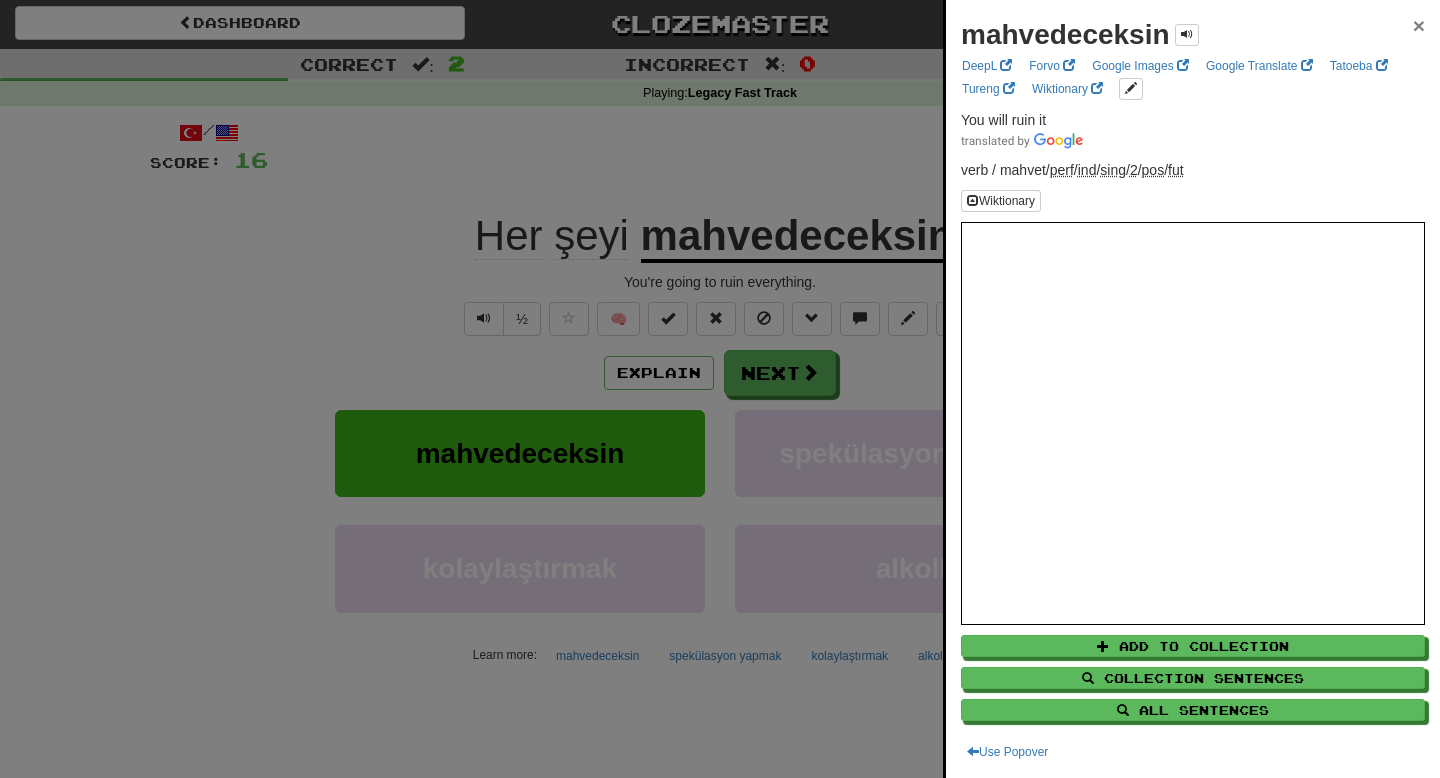 click on "×" at bounding box center [1419, 25] 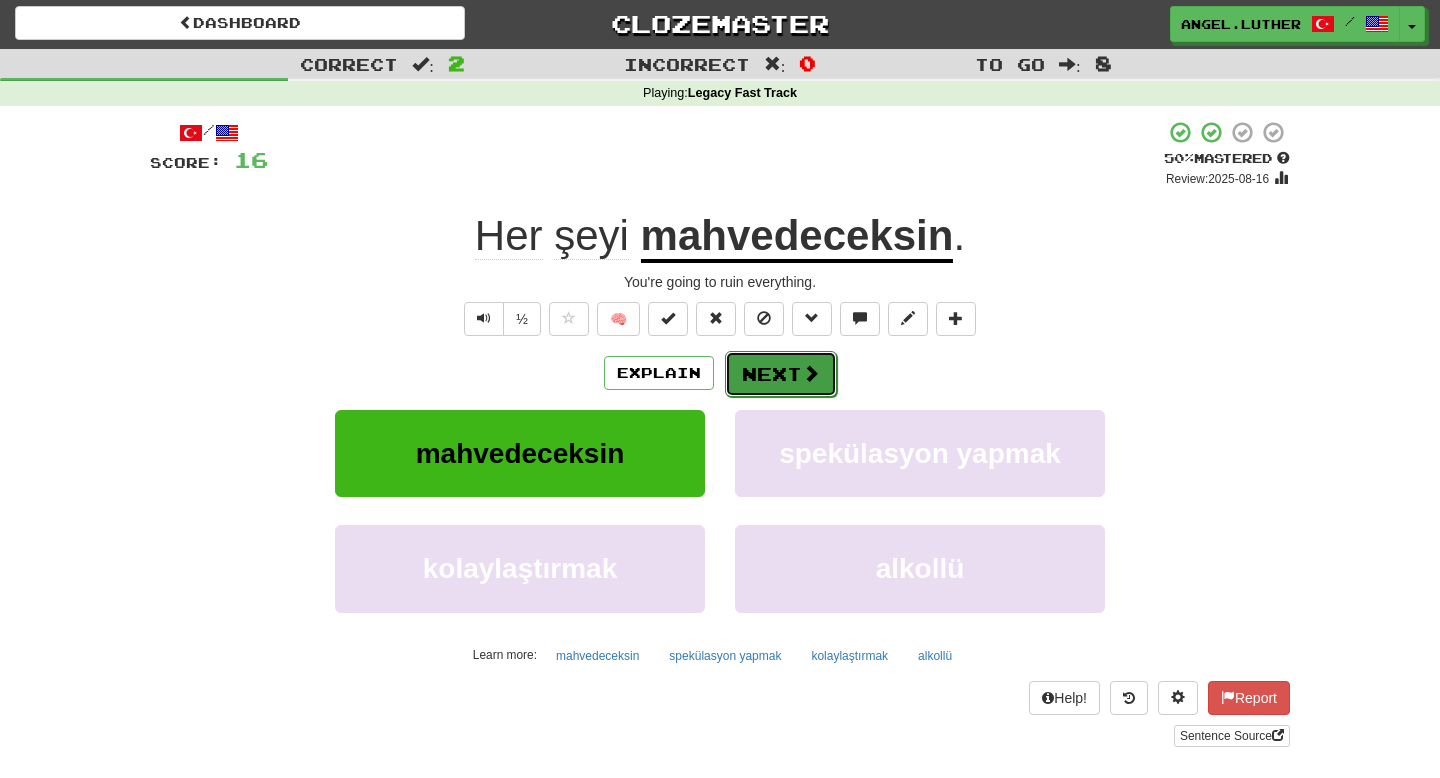 click on "Next" at bounding box center [781, 374] 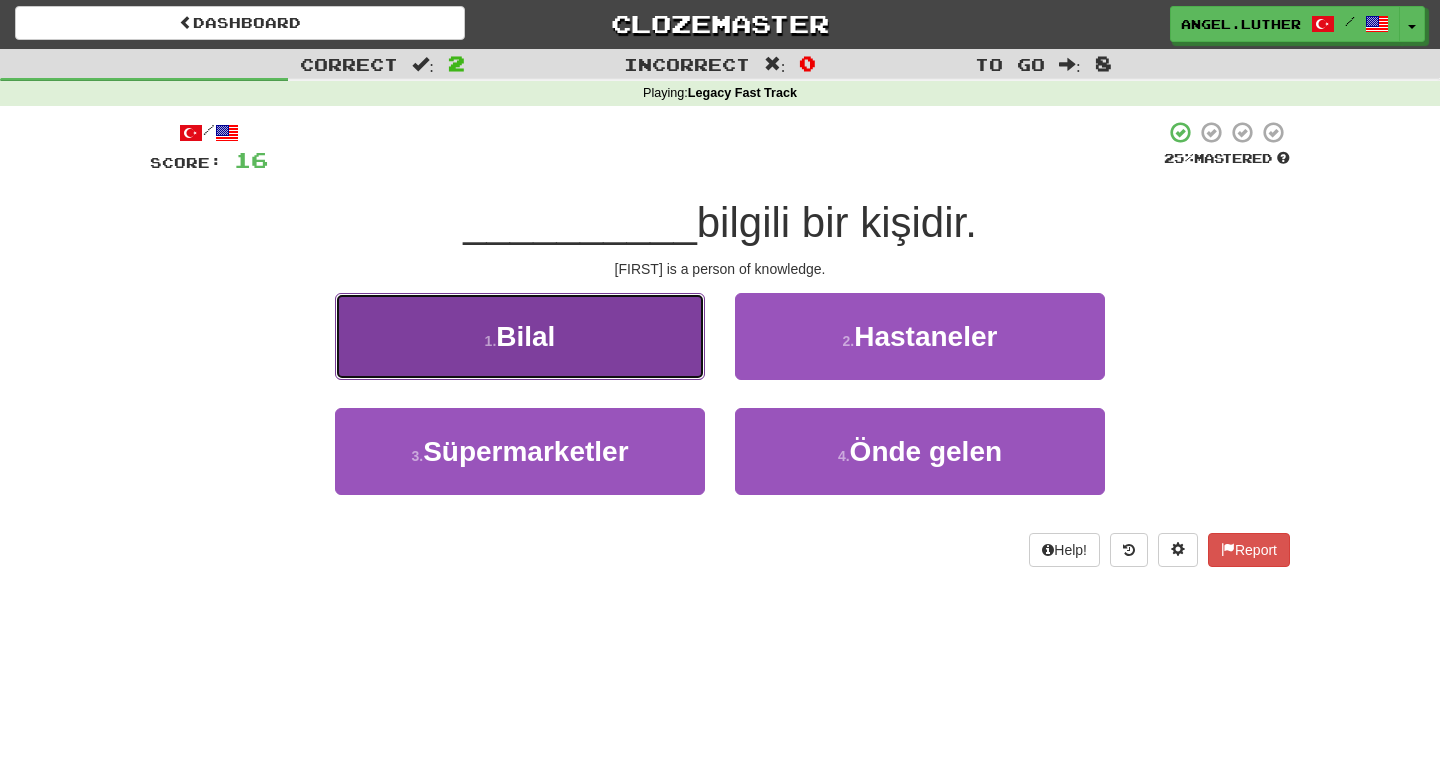click on "1 .  Bilal" at bounding box center [520, 336] 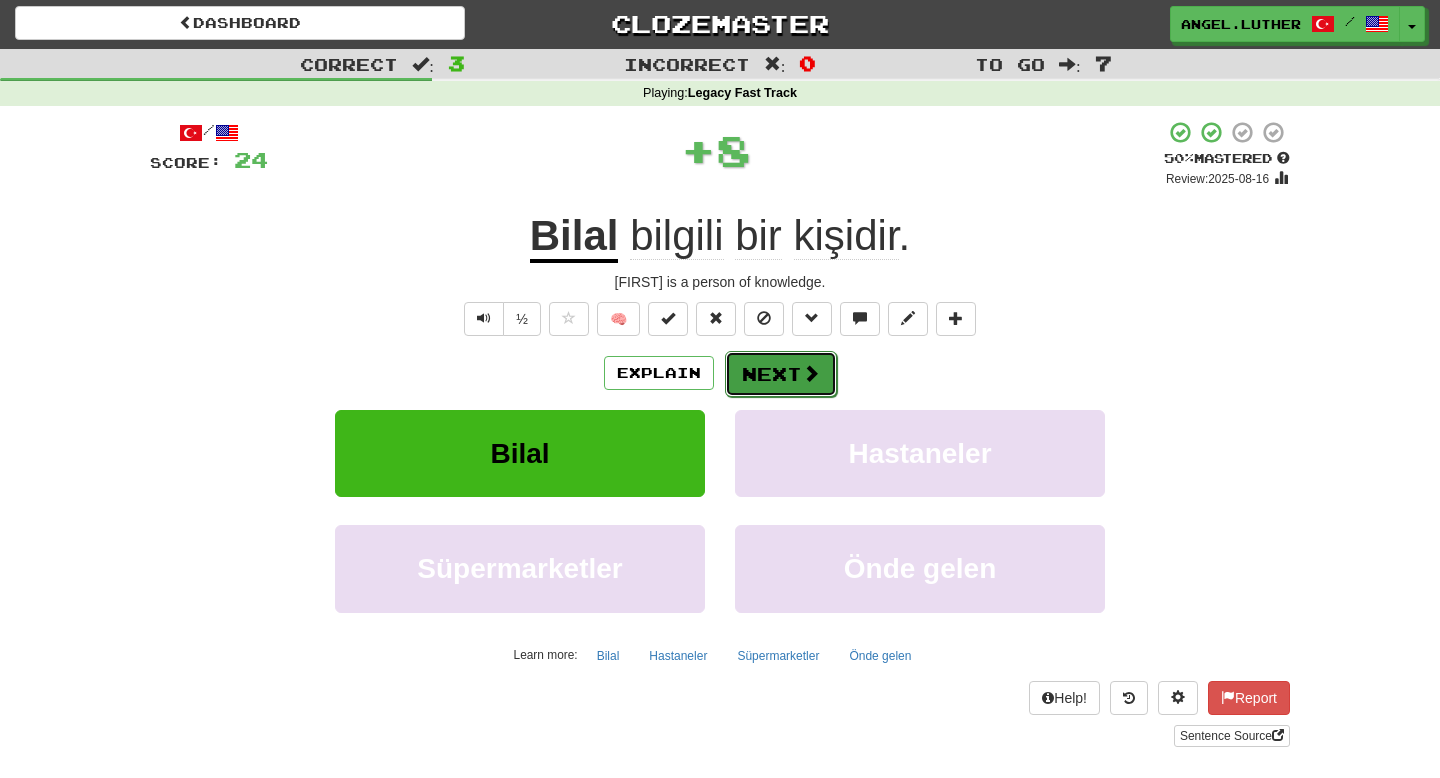 click on "Next" at bounding box center [781, 374] 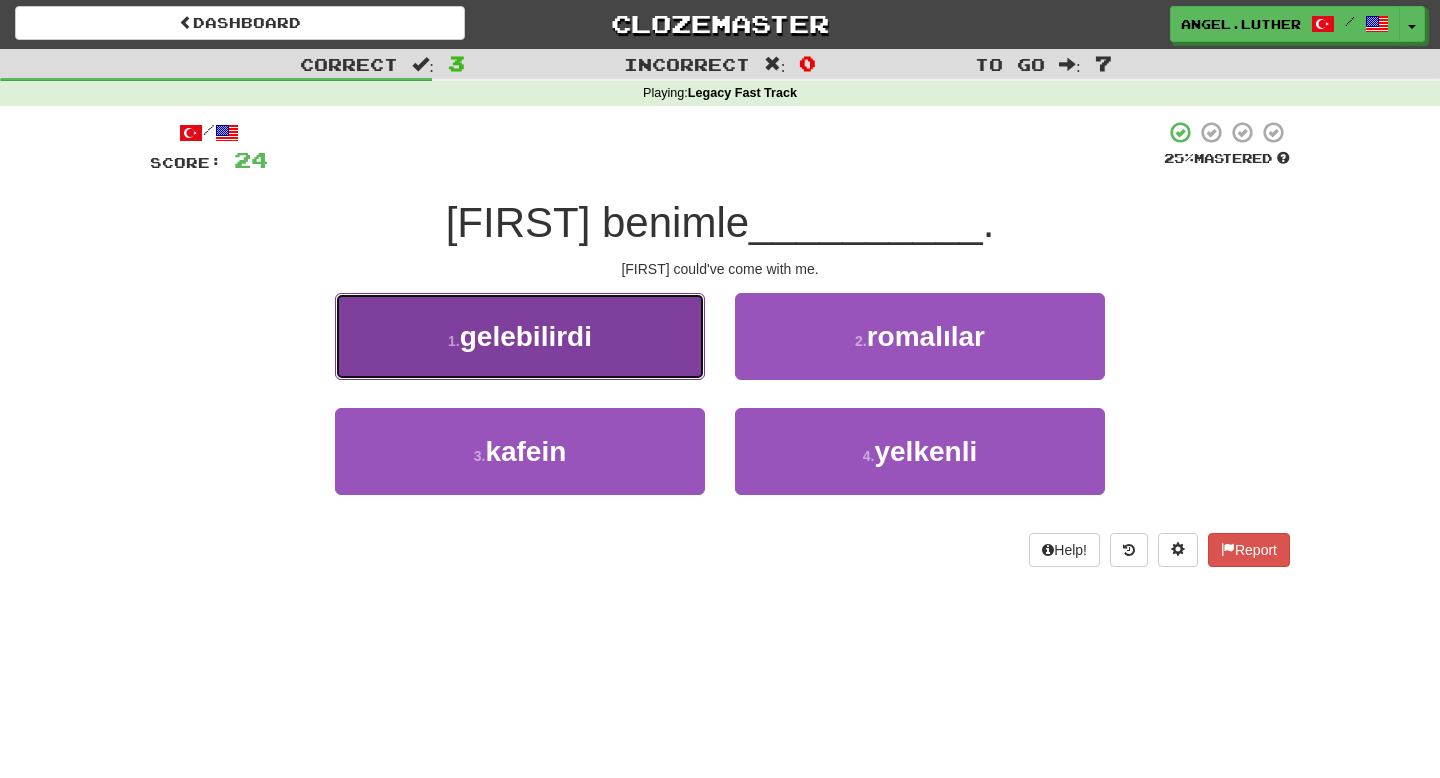 click on "gelebilirdi" at bounding box center [526, 336] 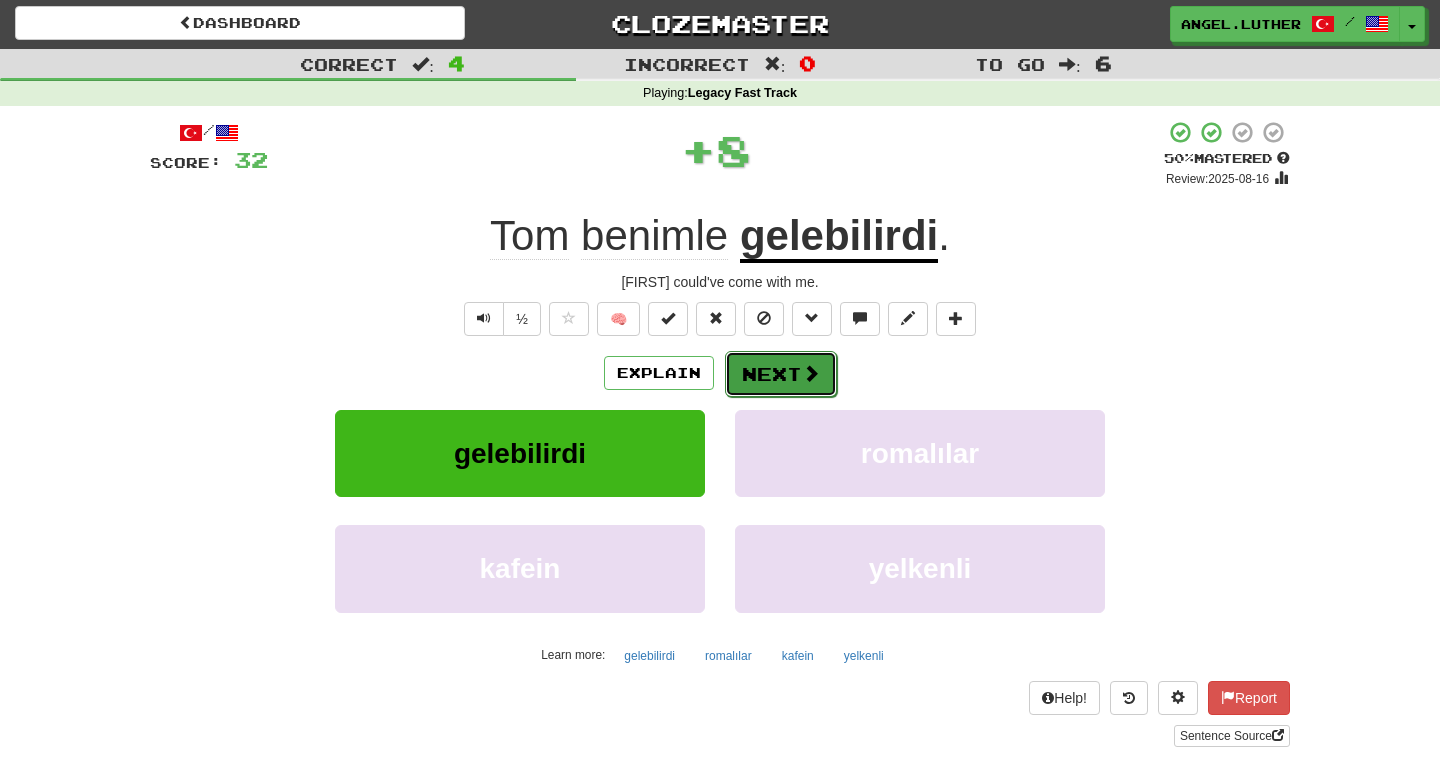 click on "Next" at bounding box center (781, 374) 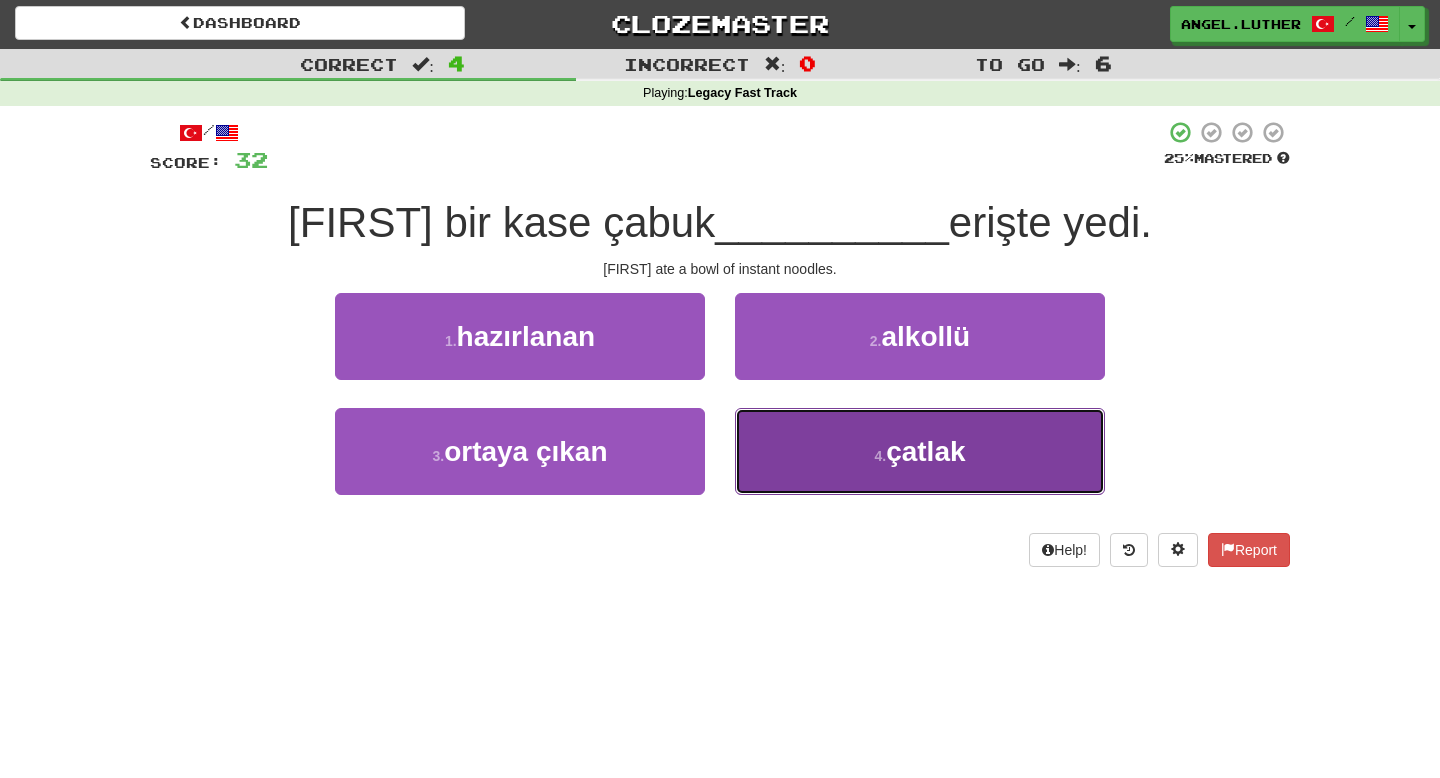 click on "4 ." at bounding box center [880, 456] 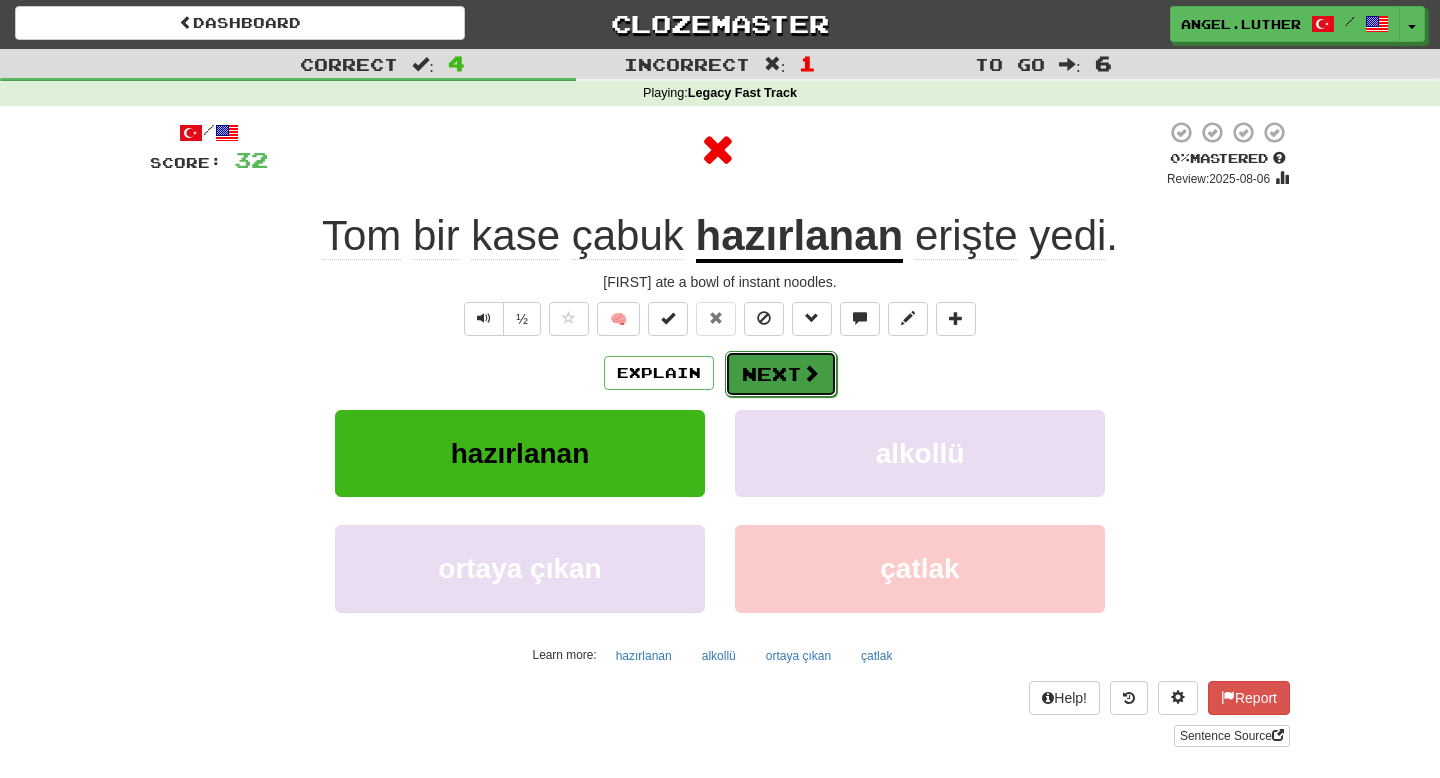 click on "Next" at bounding box center [781, 374] 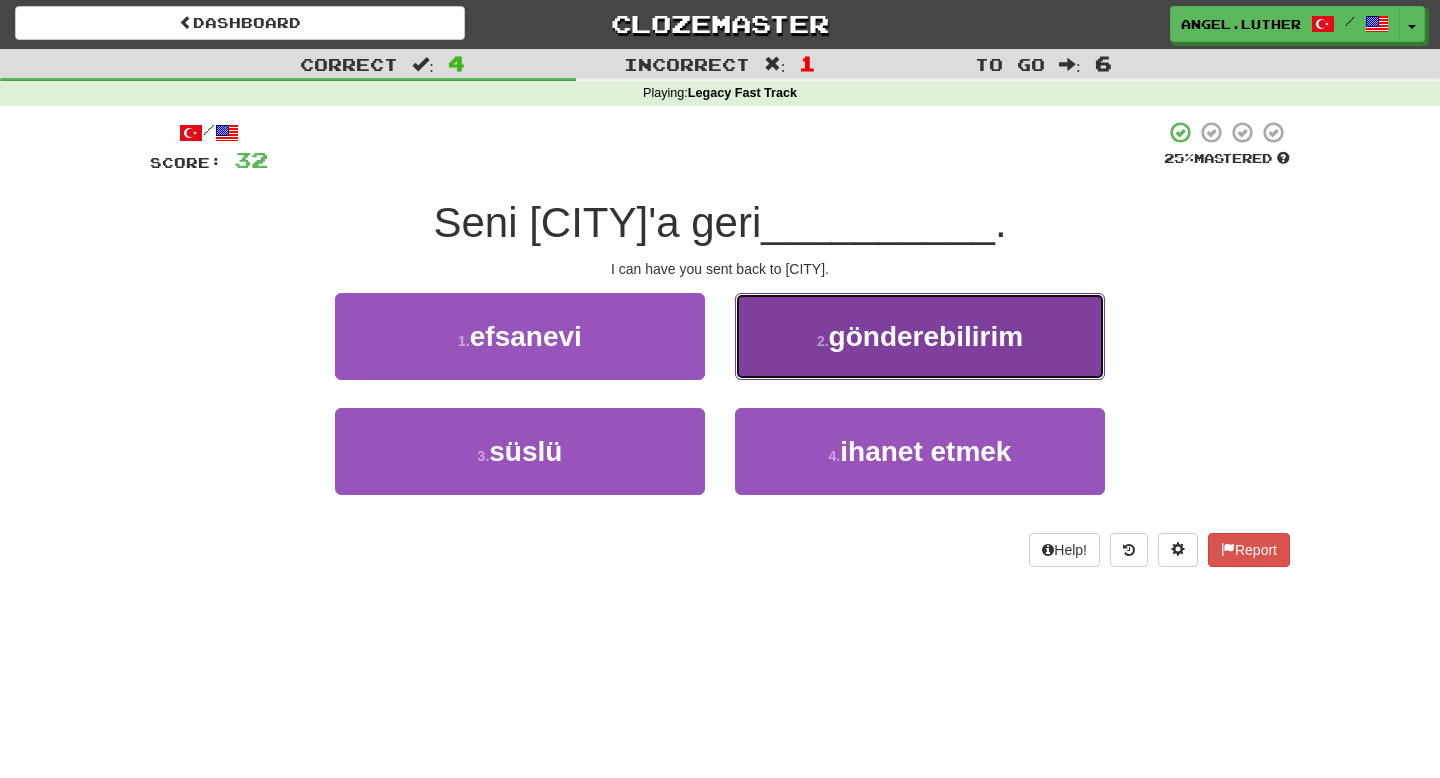 click on "gönderebilirim" at bounding box center [926, 336] 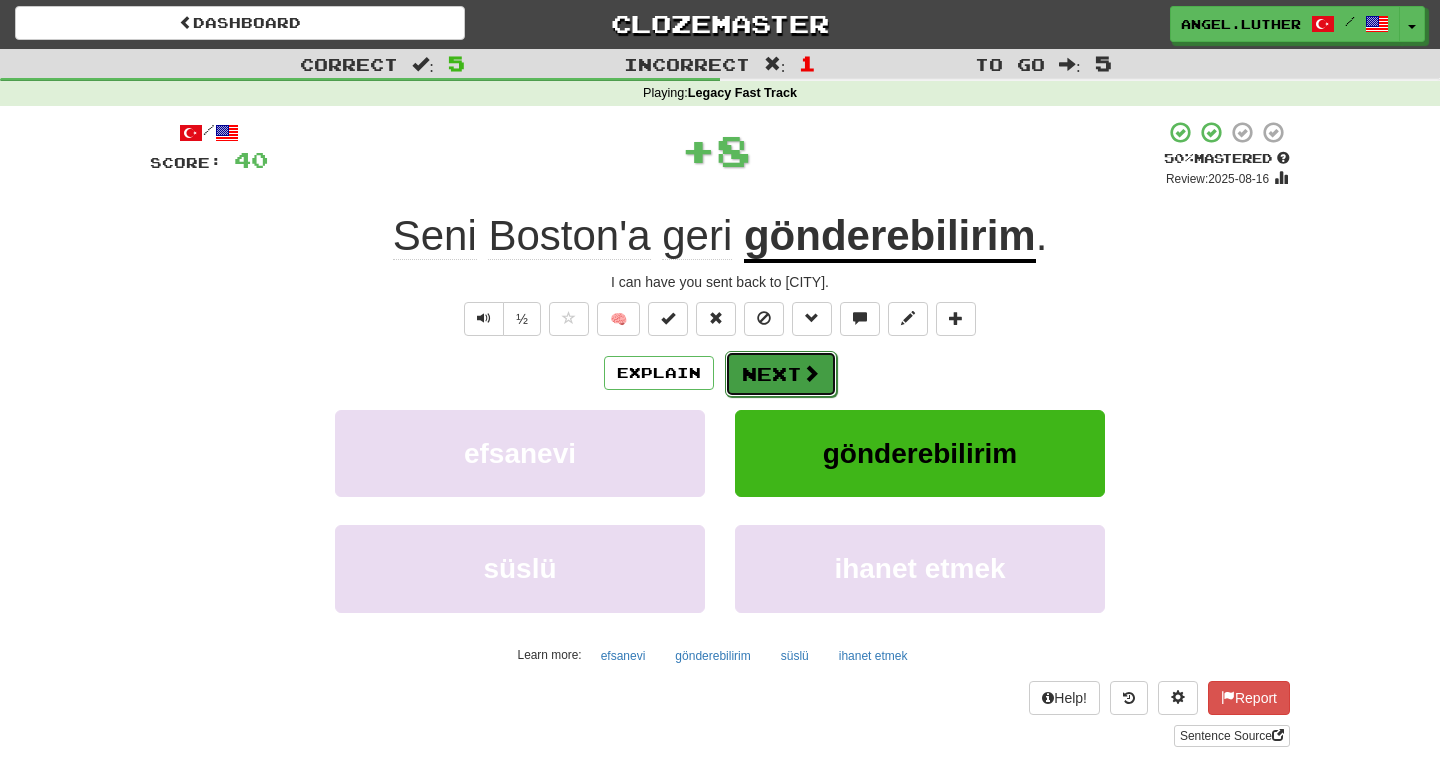 click at bounding box center [811, 373] 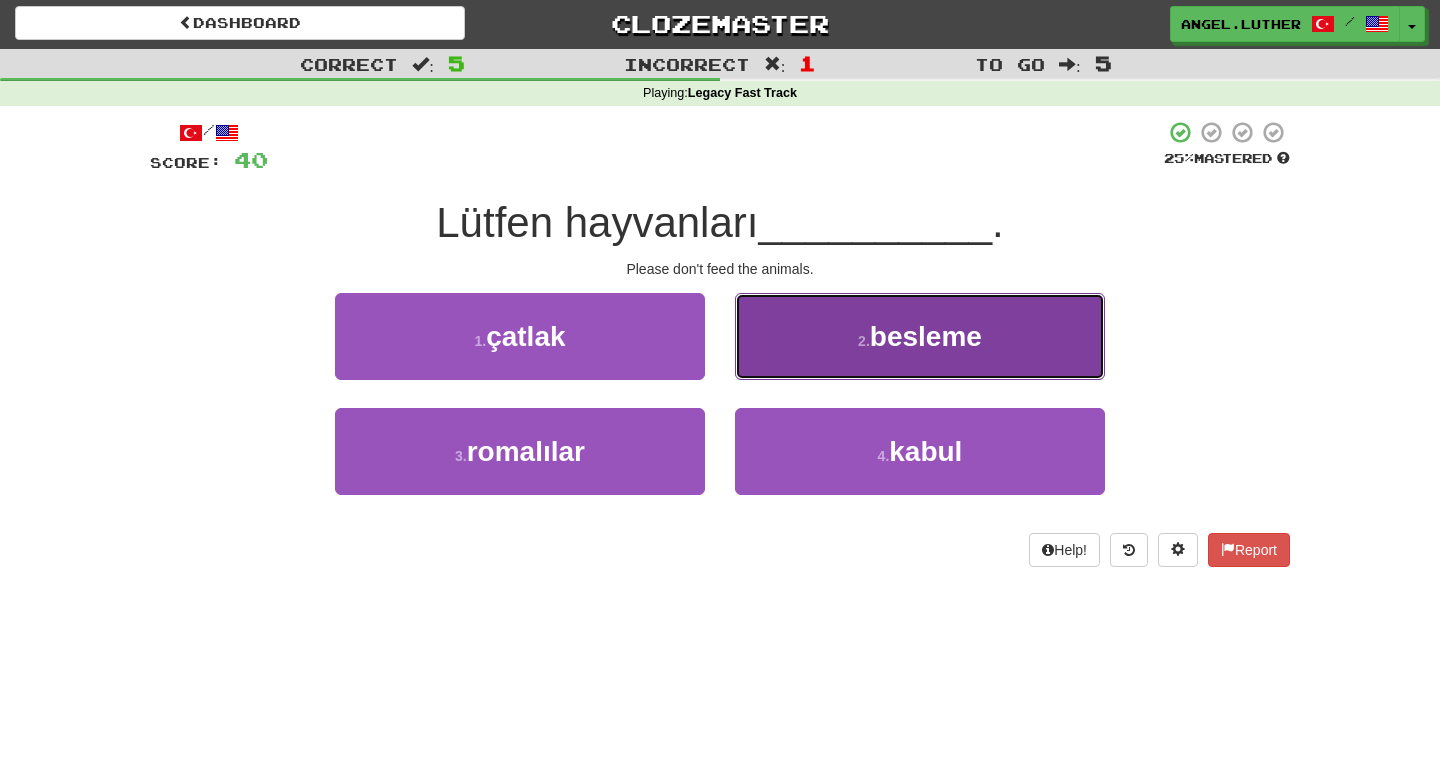 click on "besleme" at bounding box center (926, 336) 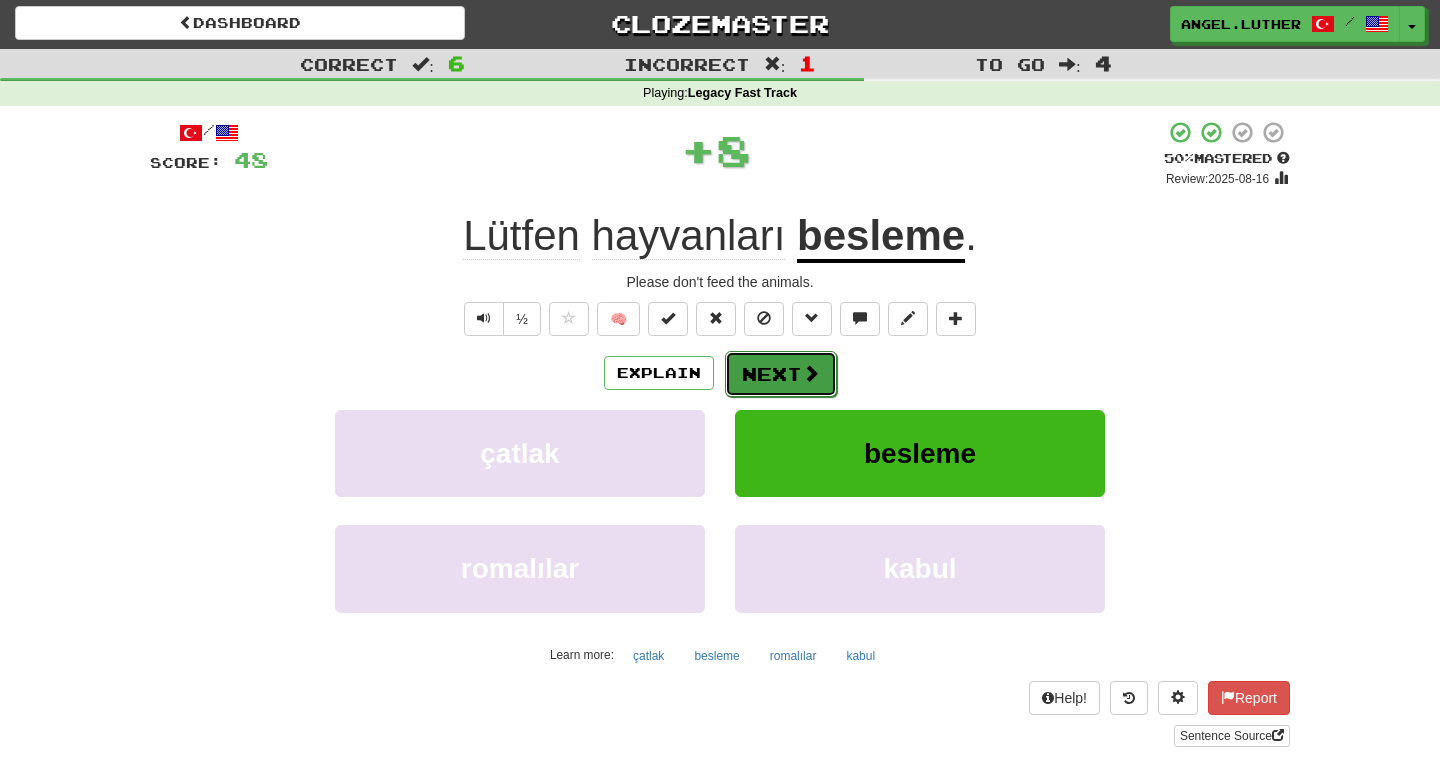 click on "Next" at bounding box center (781, 374) 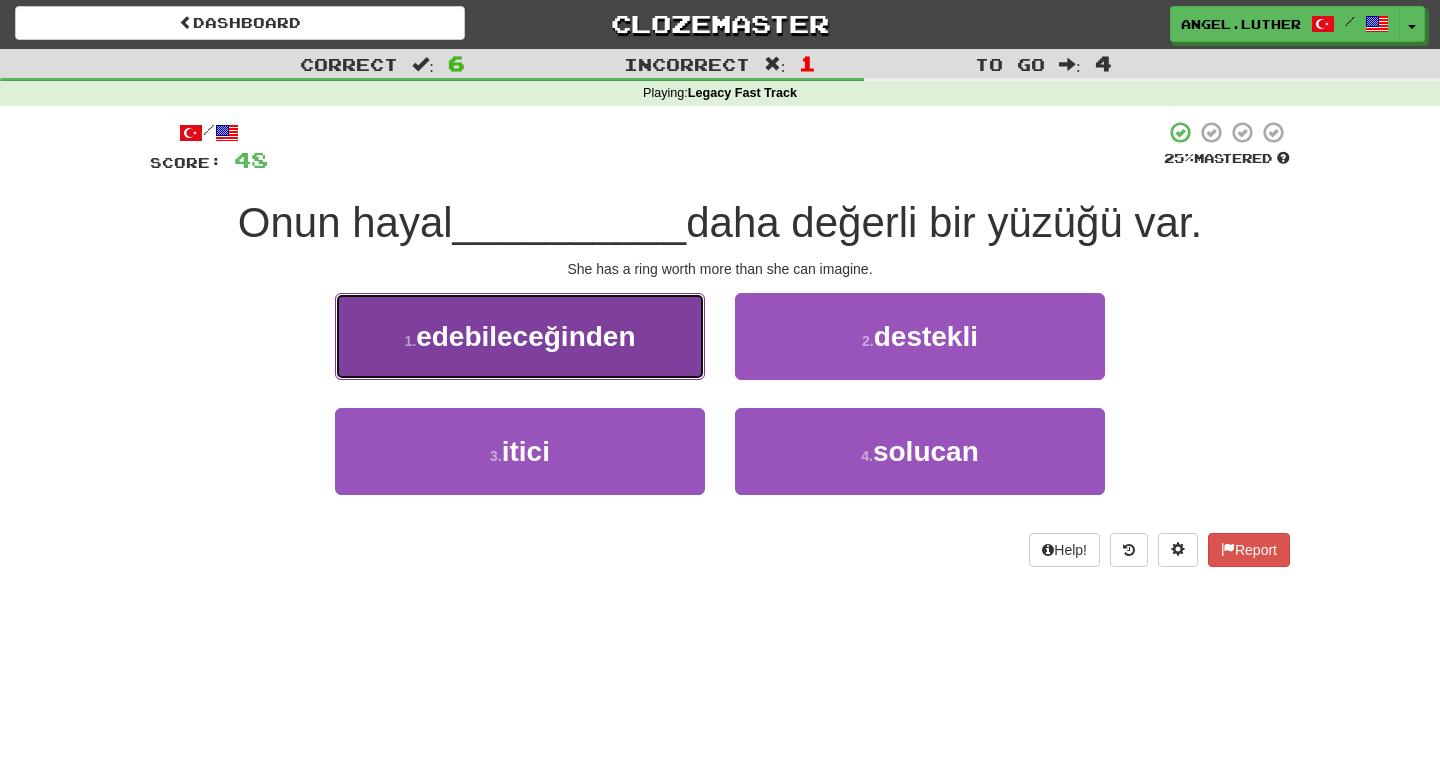 click on "1 .  edebileceğinden" at bounding box center [520, 336] 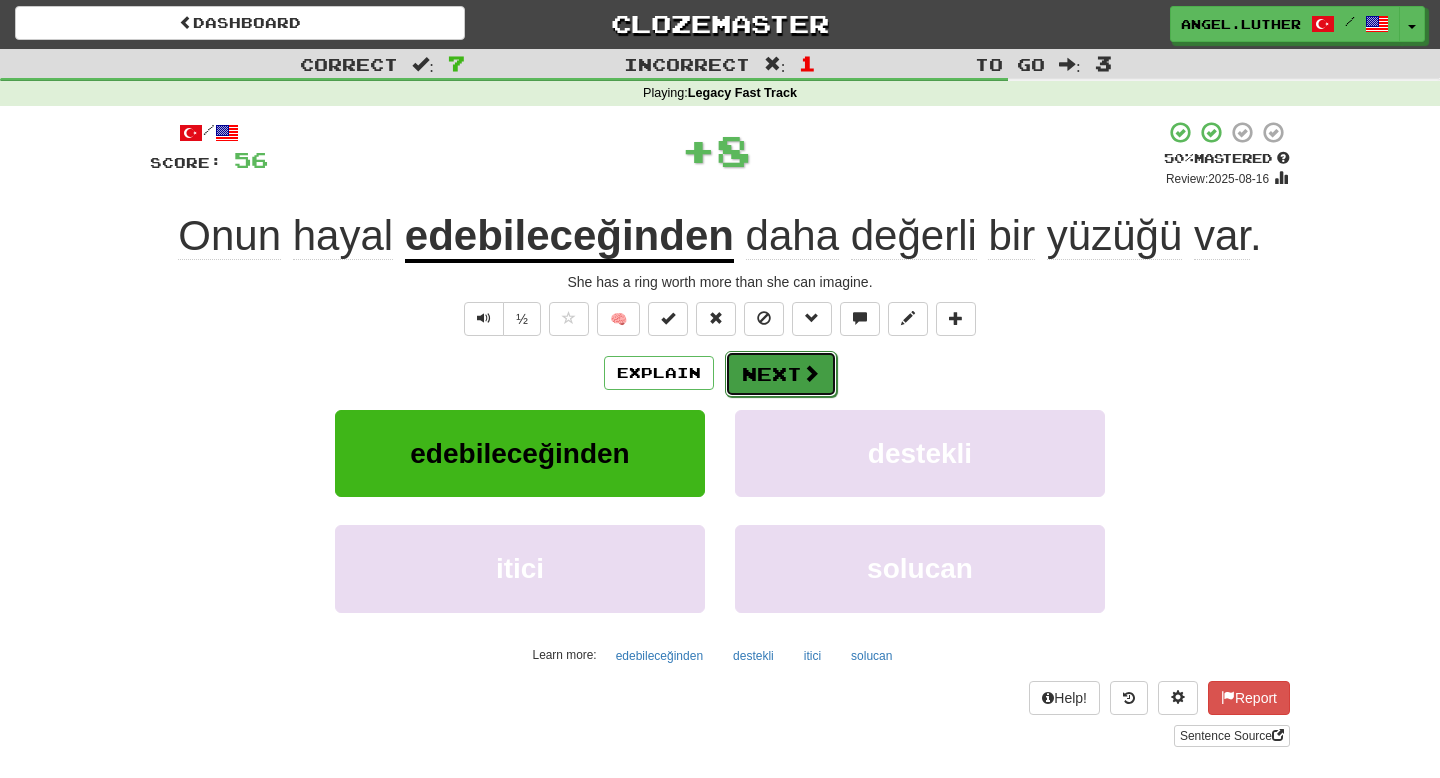 click on "Next" at bounding box center [781, 374] 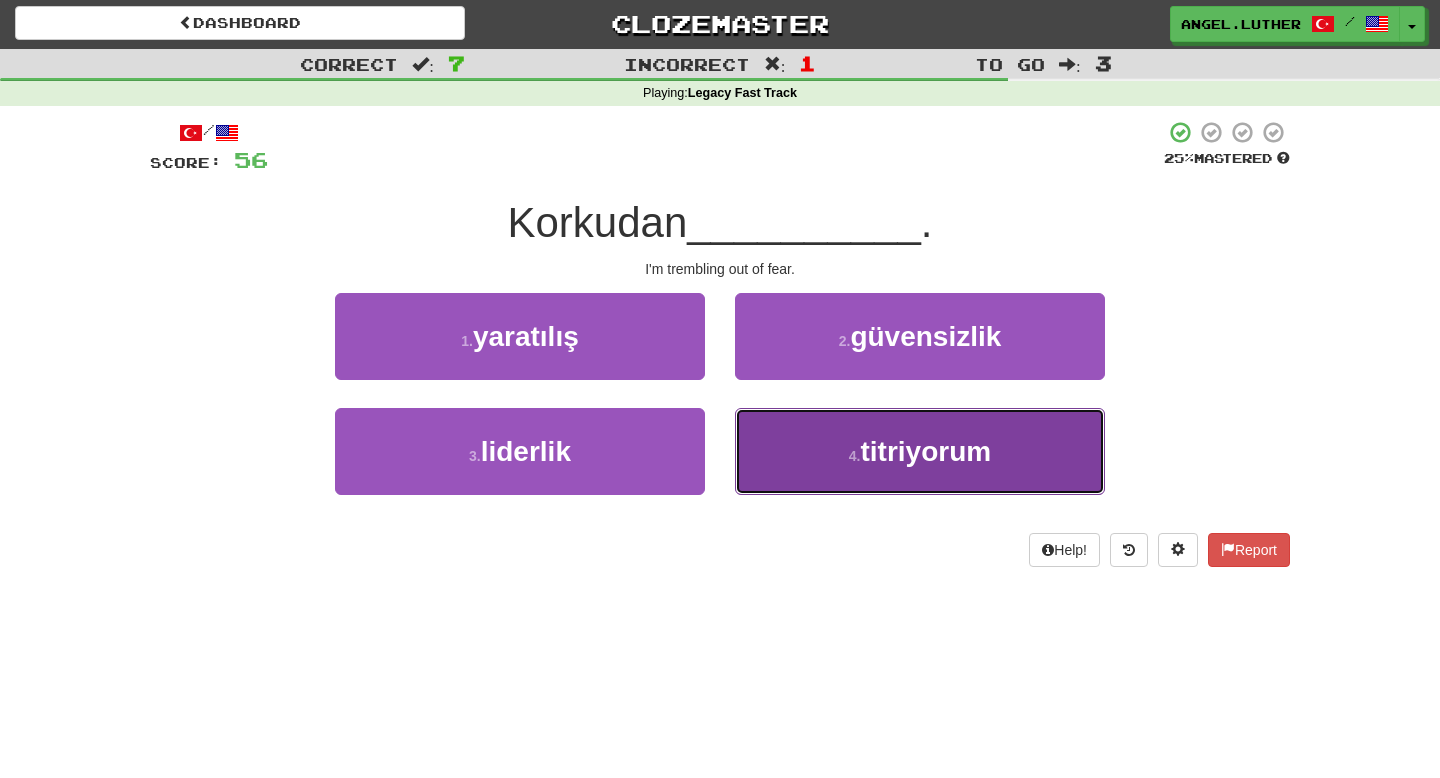 click on "titriyorum" at bounding box center [926, 451] 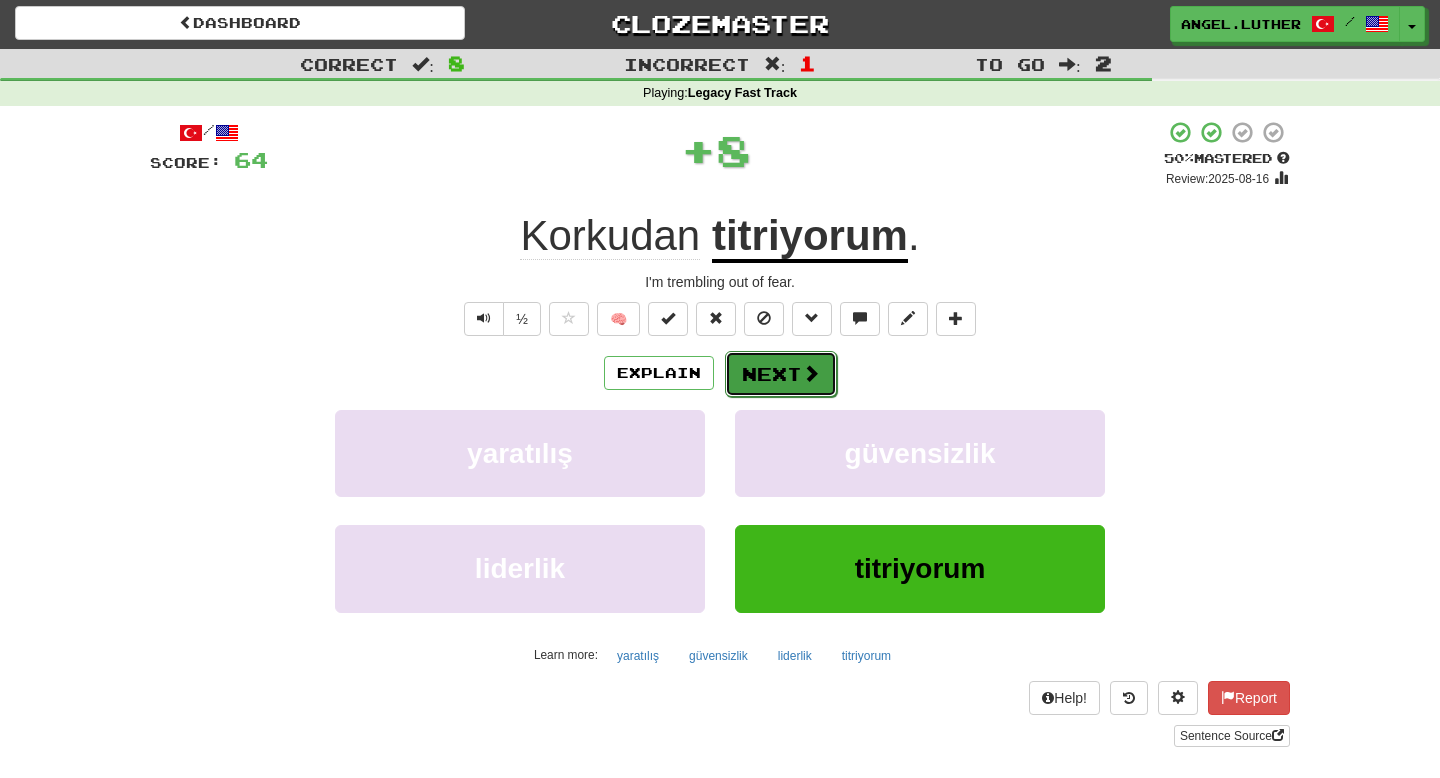 click on "Next" at bounding box center [781, 374] 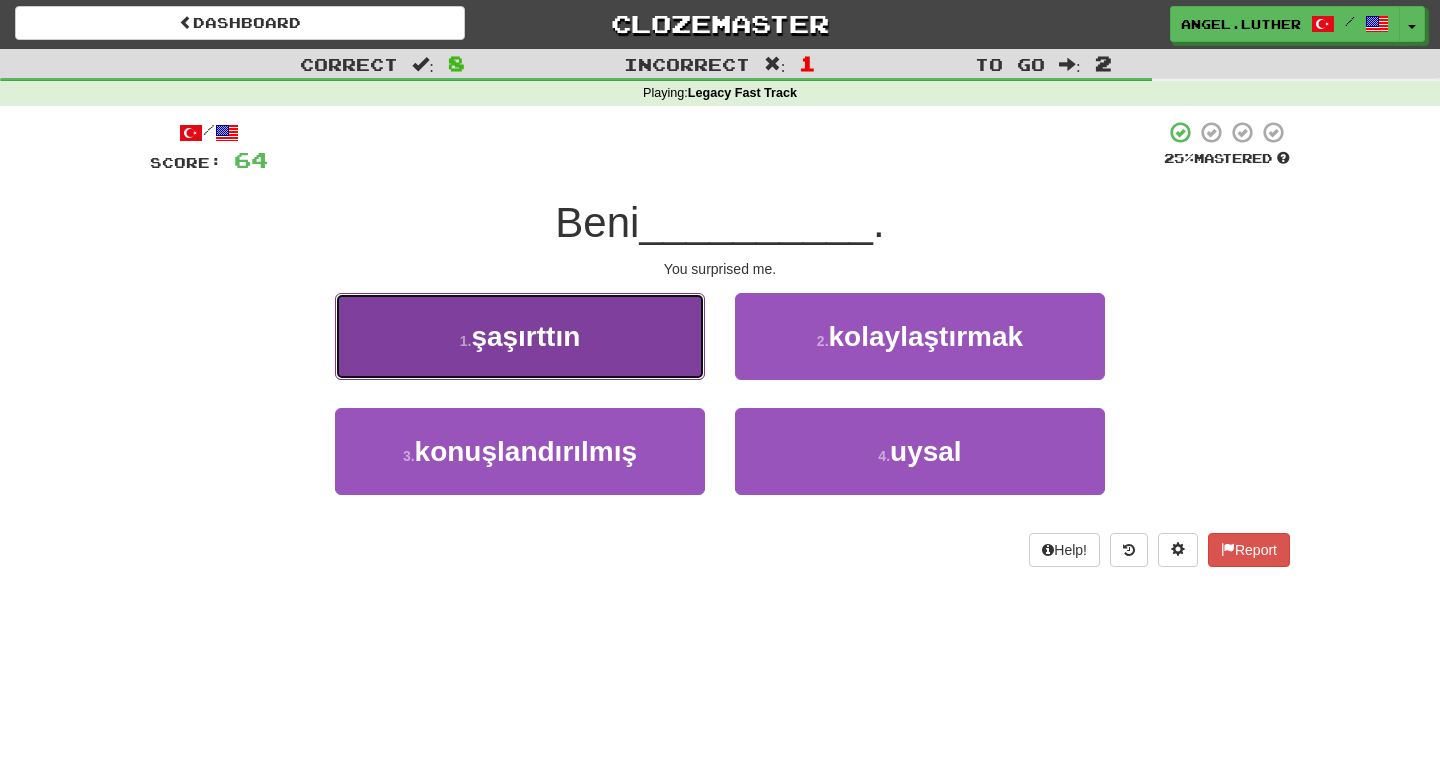 click on "şaşırttın" at bounding box center [525, 336] 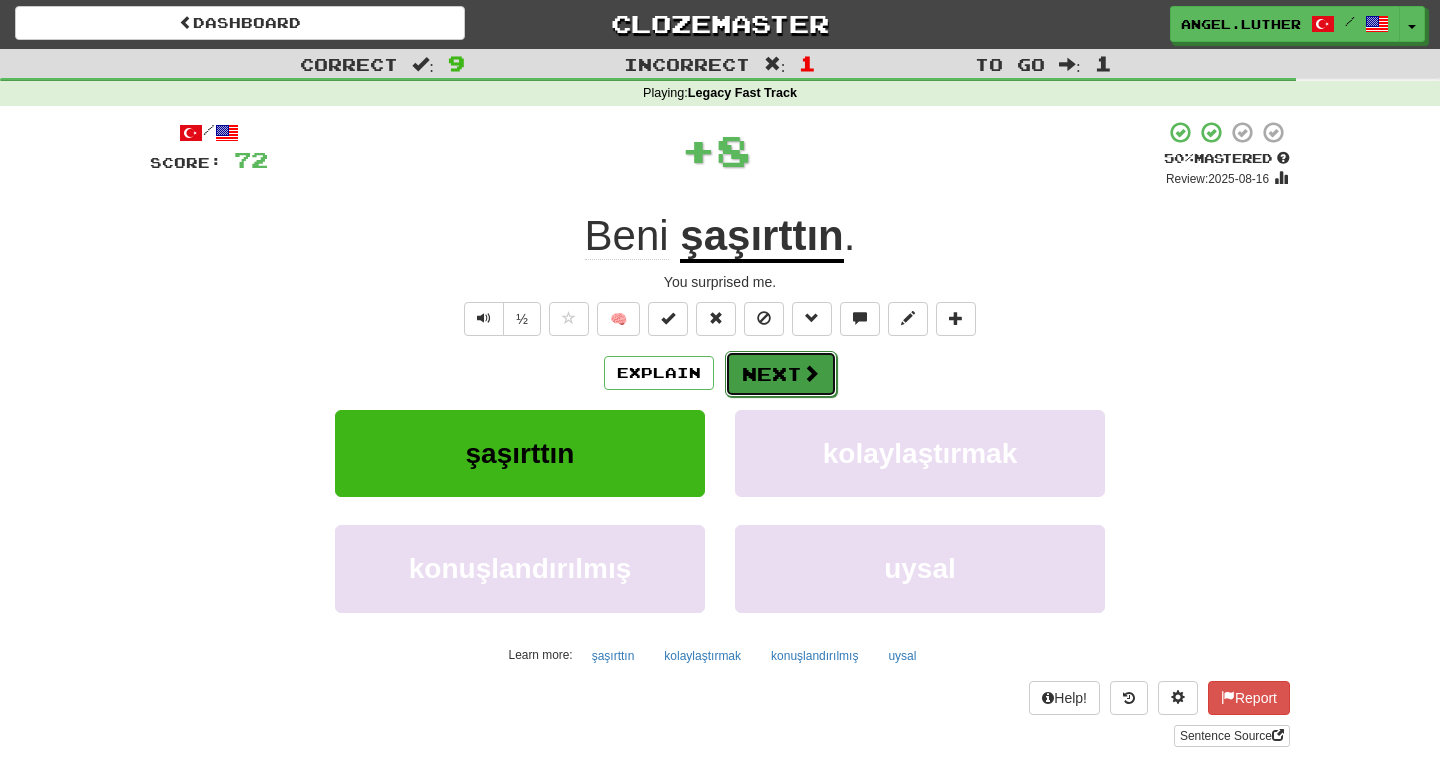 click on "Next" at bounding box center (781, 374) 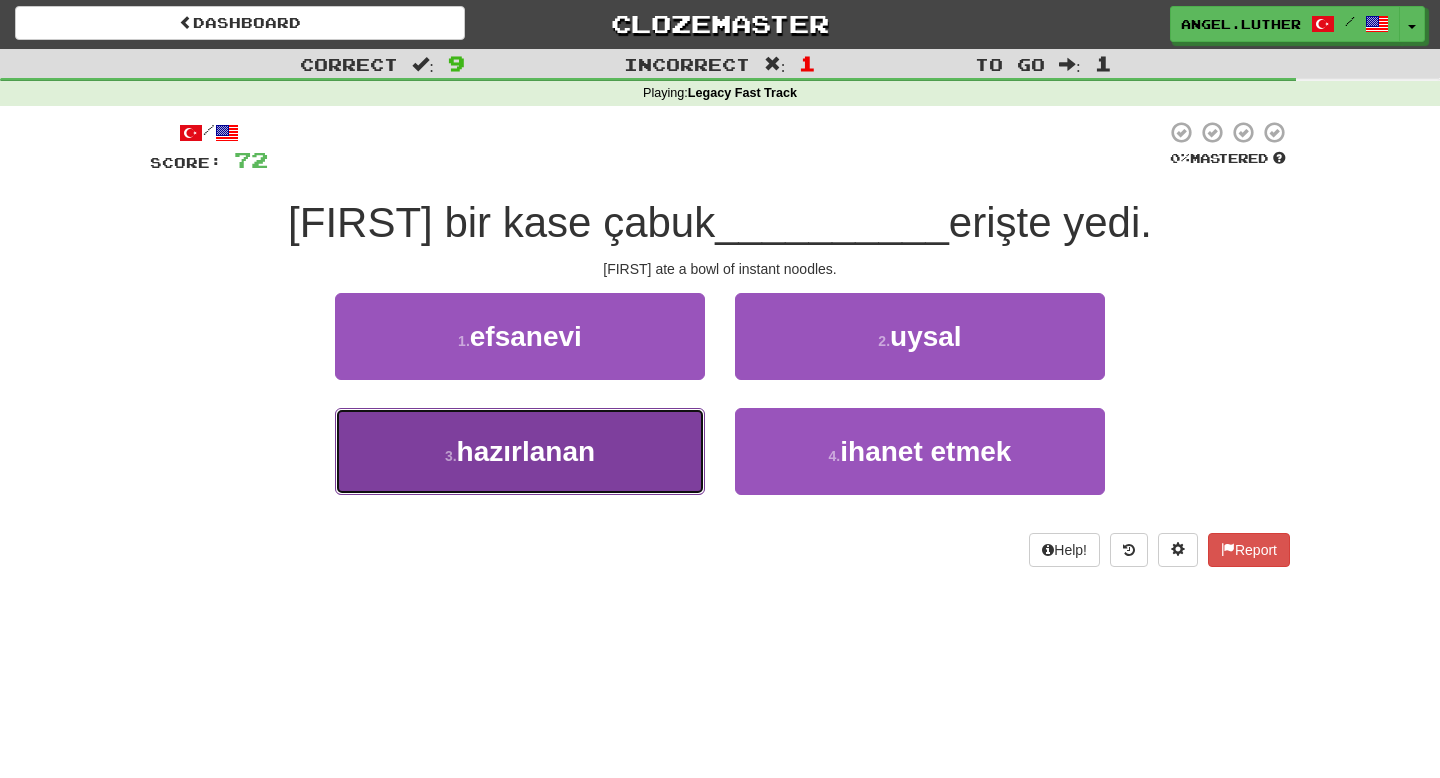 click on "3 .  hazırlanan" at bounding box center [520, 451] 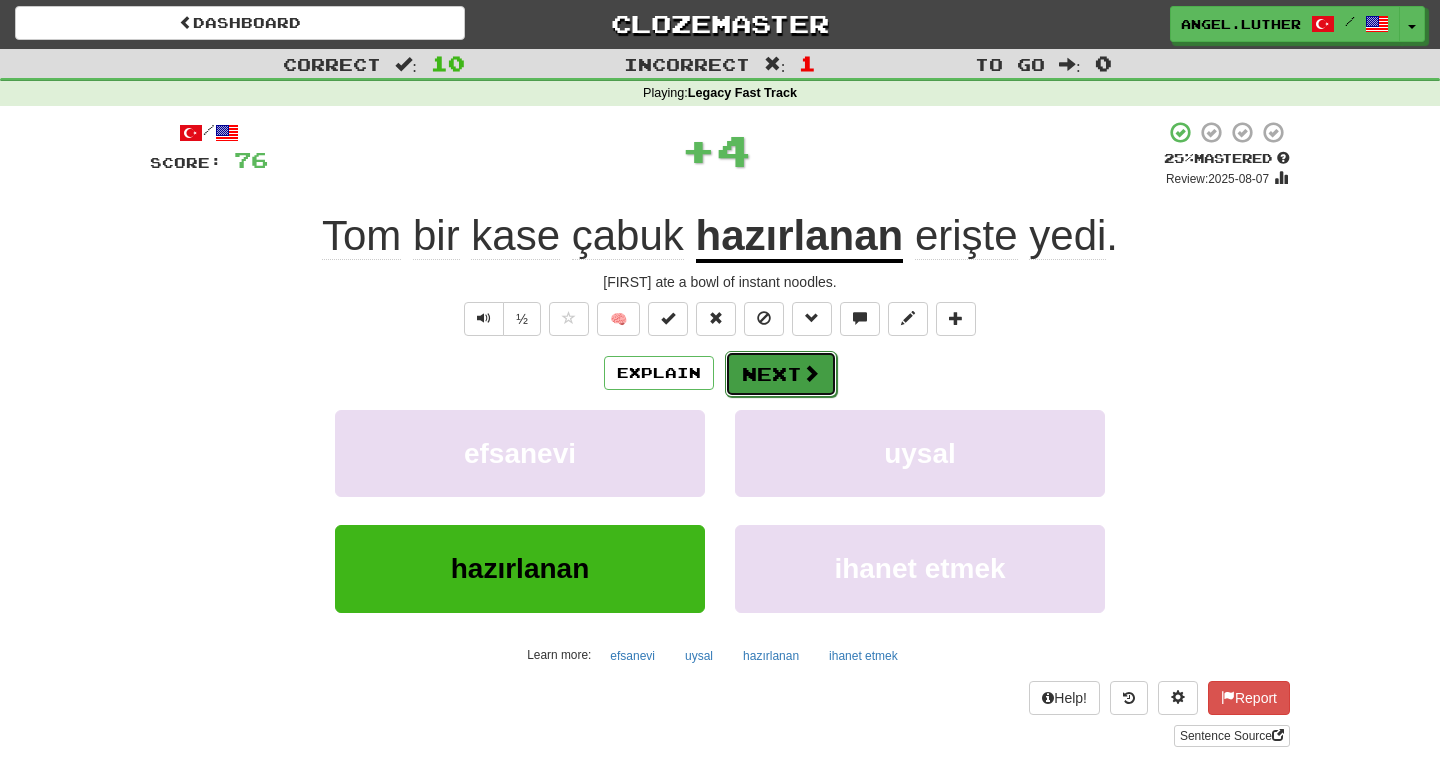 click on "Next" at bounding box center [781, 374] 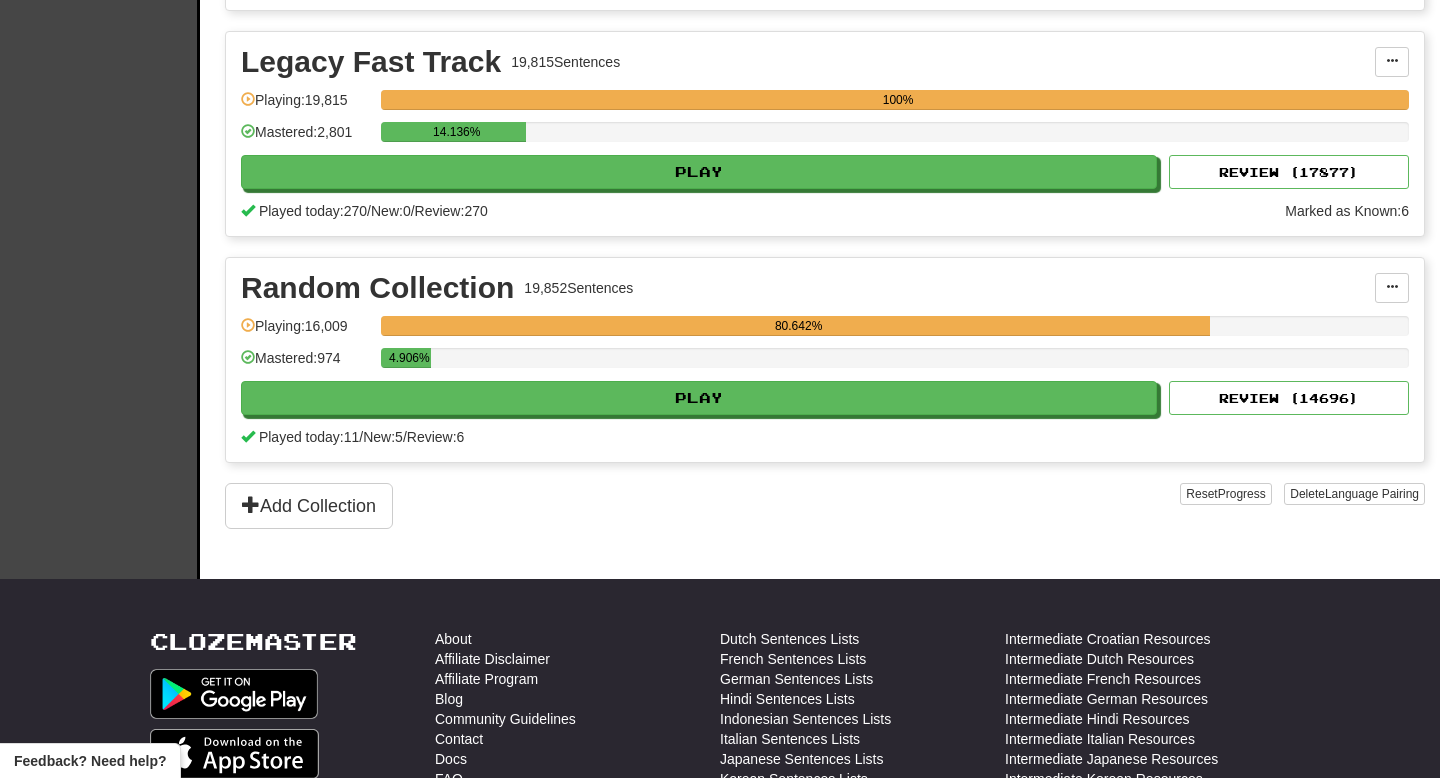 scroll, scrollTop: 3358, scrollLeft: 0, axis: vertical 